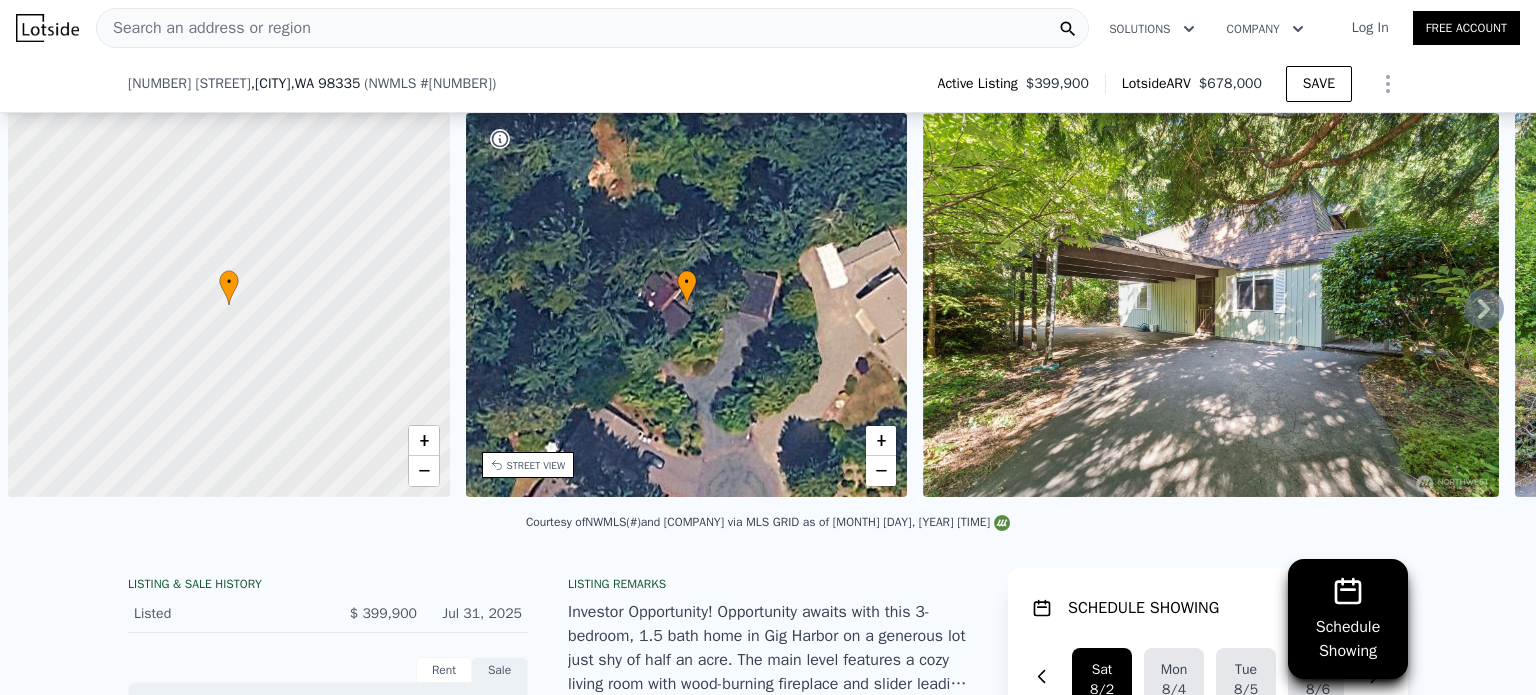scroll, scrollTop: 0, scrollLeft: 0, axis: both 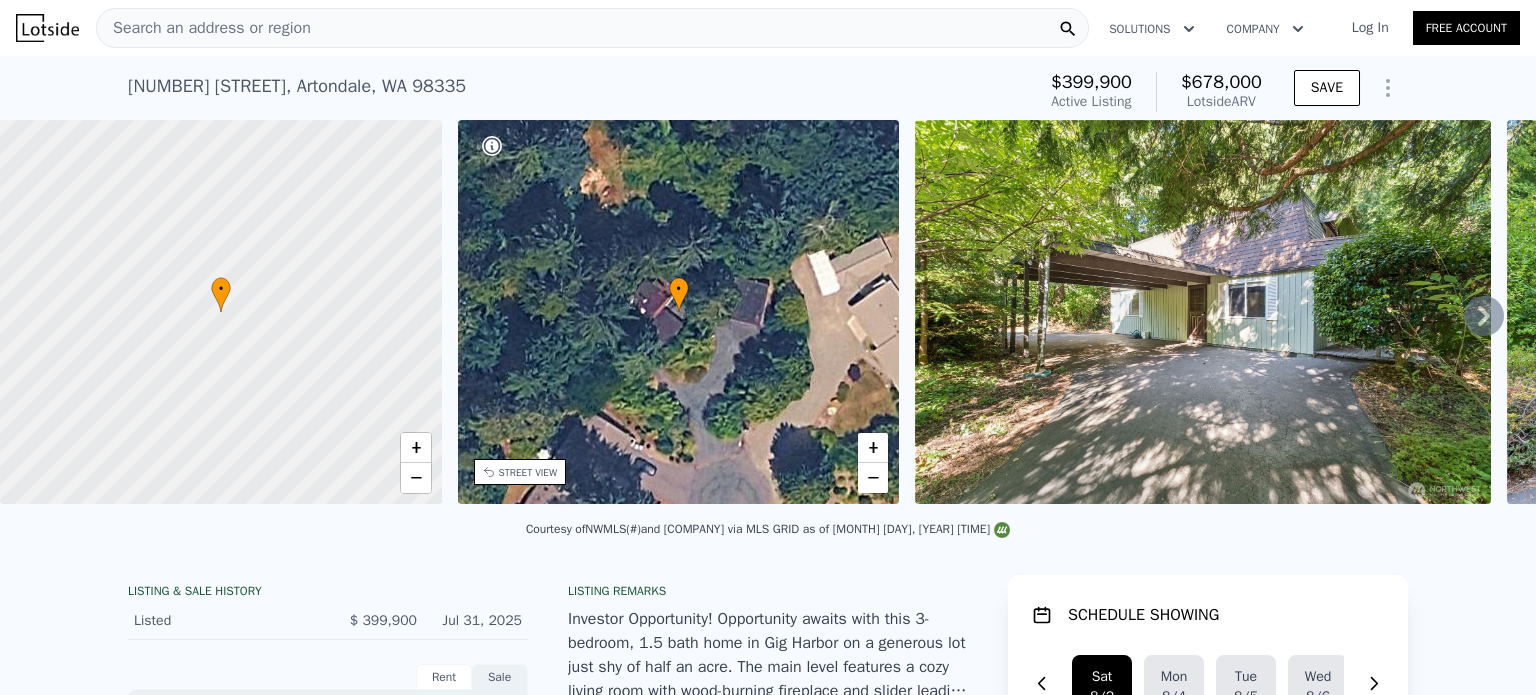 click on "Search an address or region" at bounding box center (204, 28) 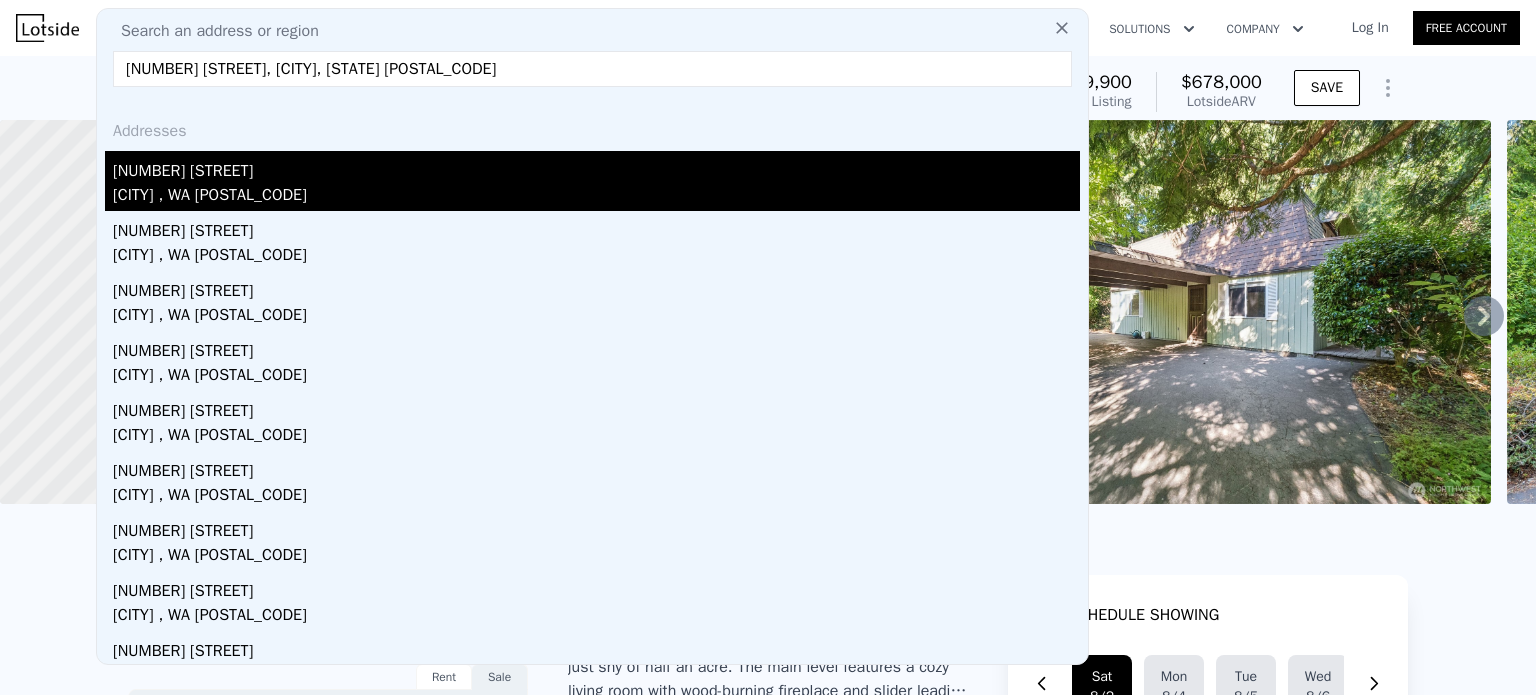type on "[NUMBER] [STREET], [CITY], [STATE] [POSTAL_CODE]" 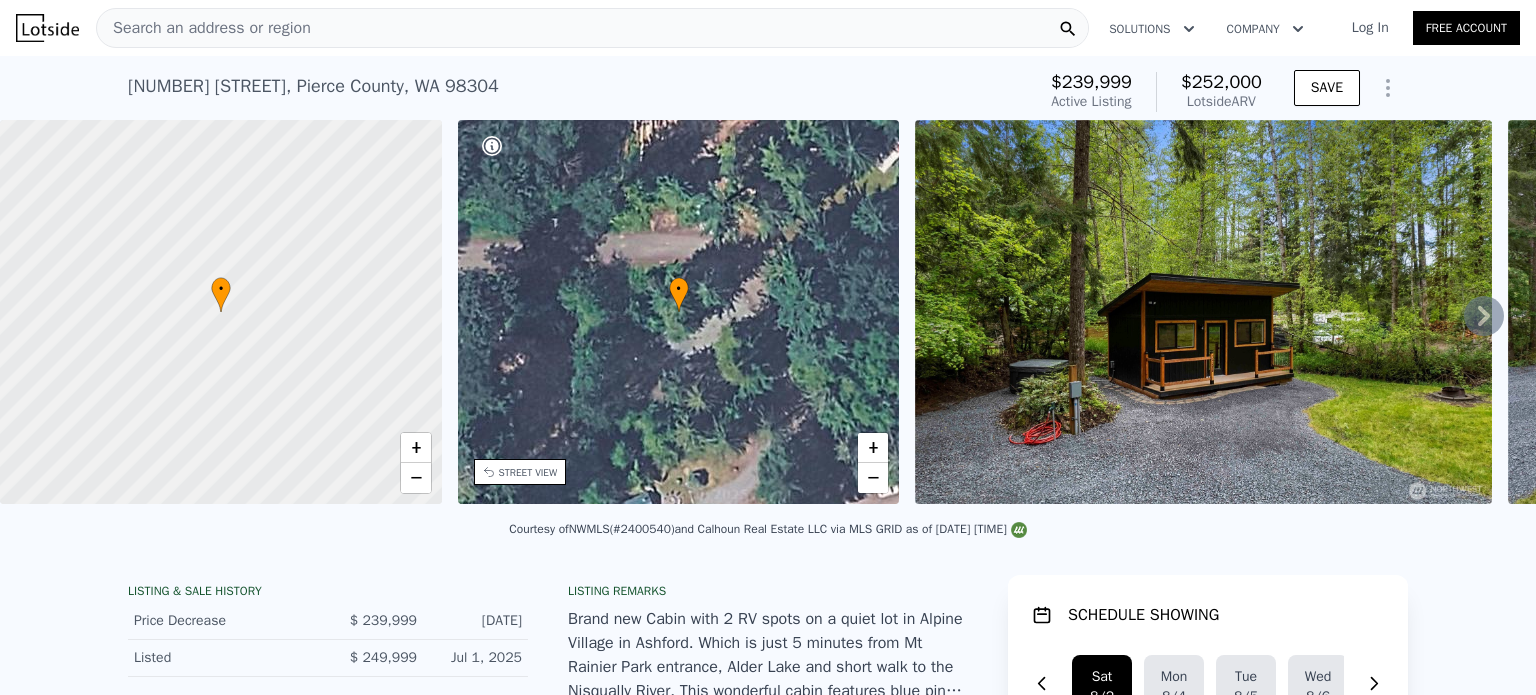 click on "Search an address or region" at bounding box center (204, 28) 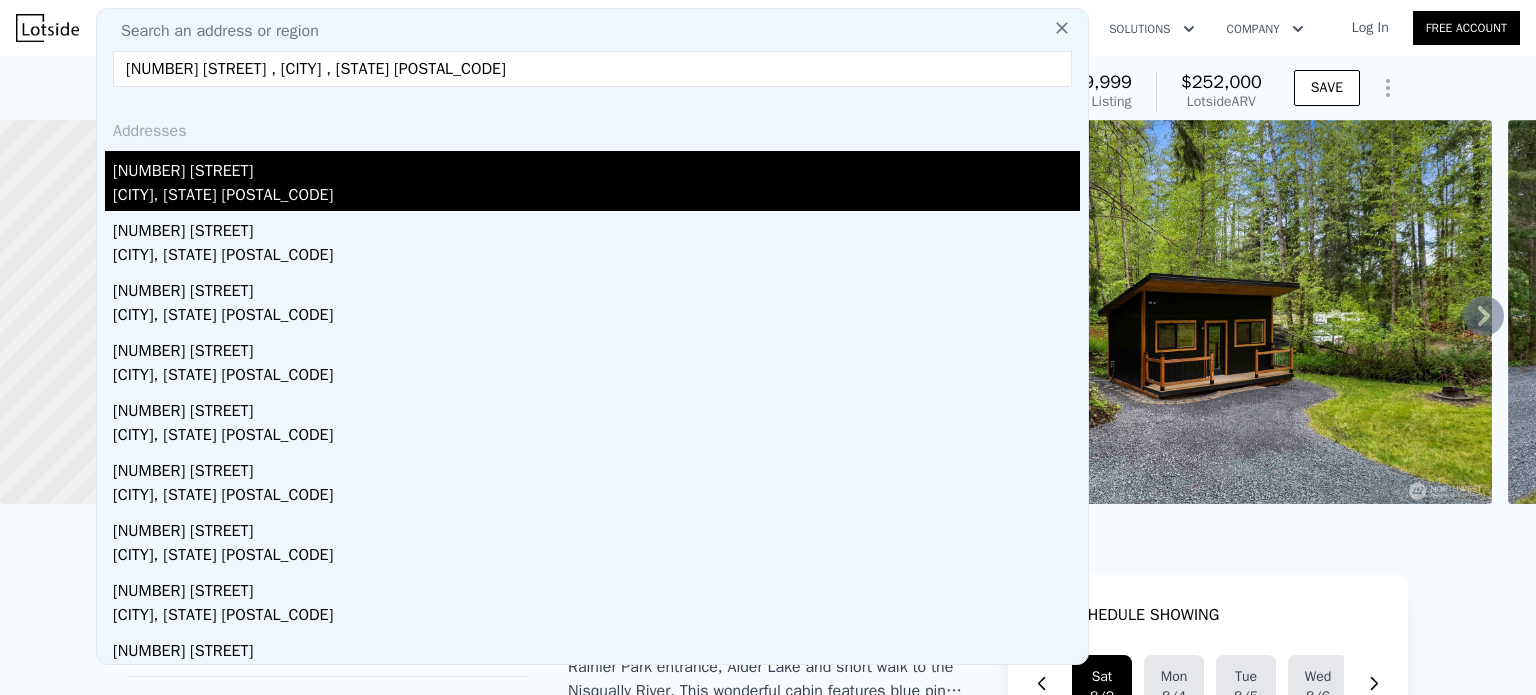 type on "[NUMBER] [STREET] , [CITY] , [STATE] [POSTAL_CODE]" 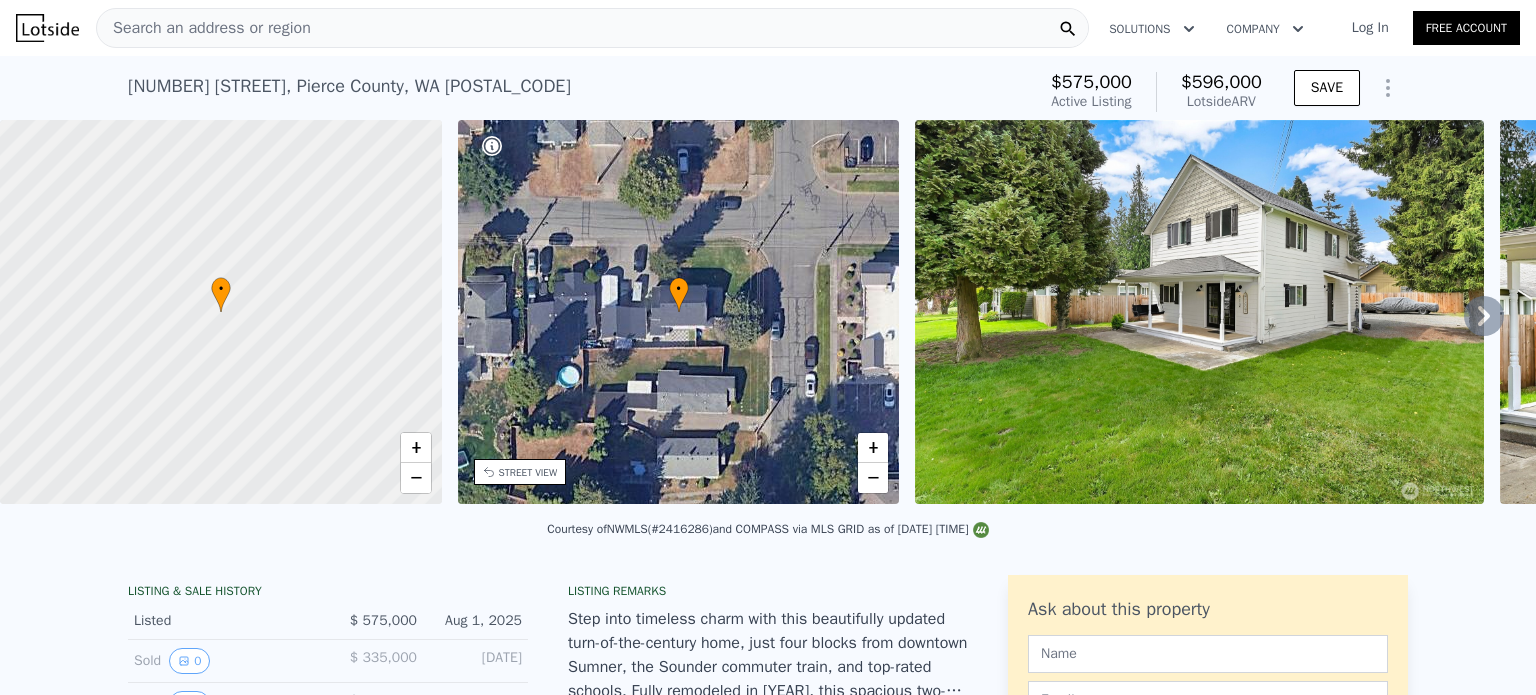 click on "Search an address or region" at bounding box center [592, 28] 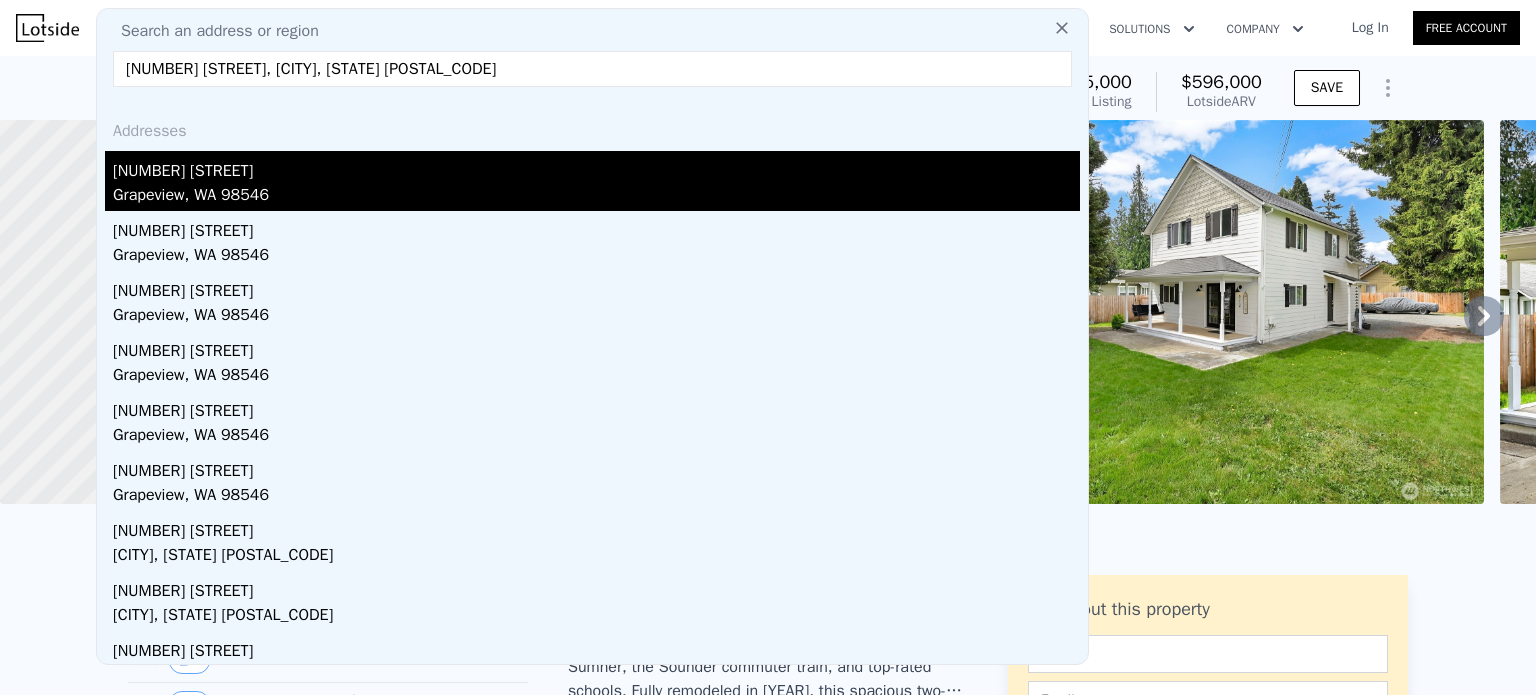 type on "[NUMBER] [STREET], [CITY], [STATE] [POSTAL_CODE]" 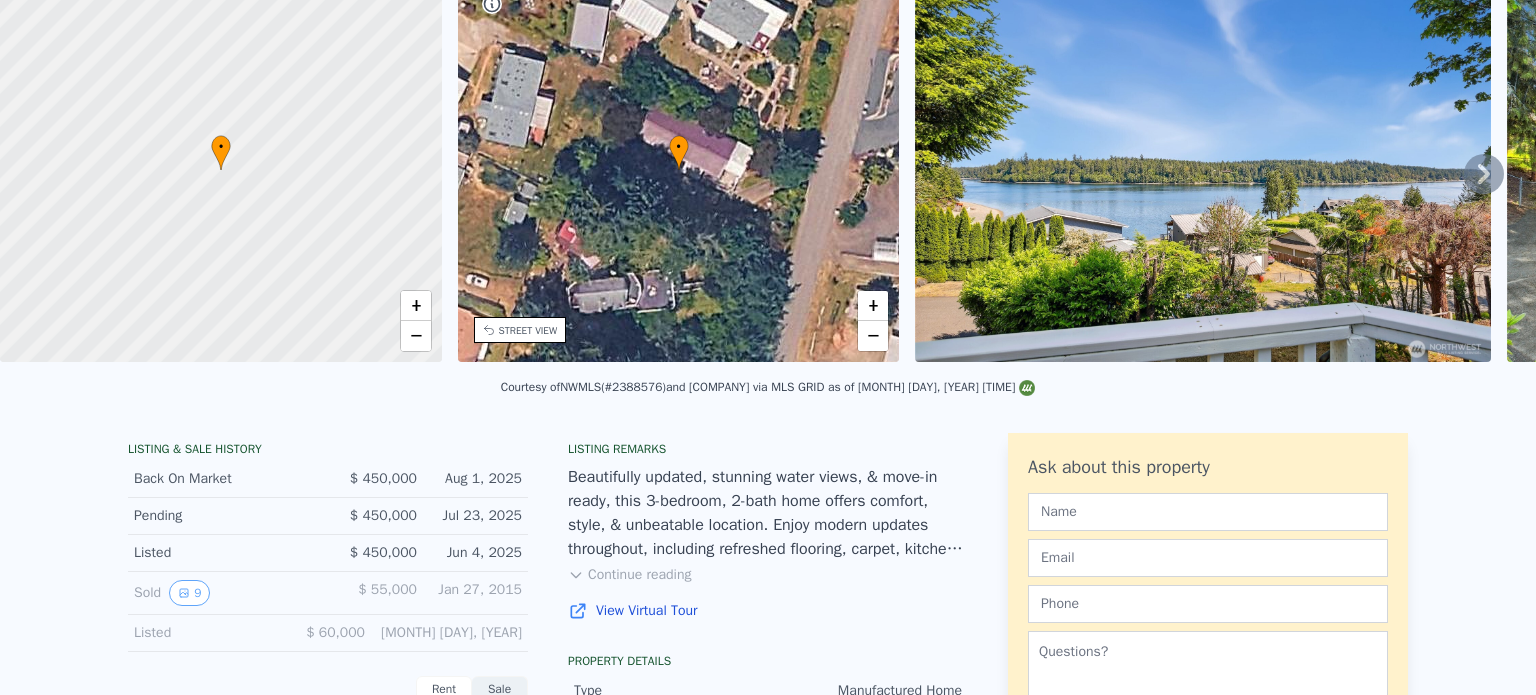 scroll, scrollTop: 0, scrollLeft: 0, axis: both 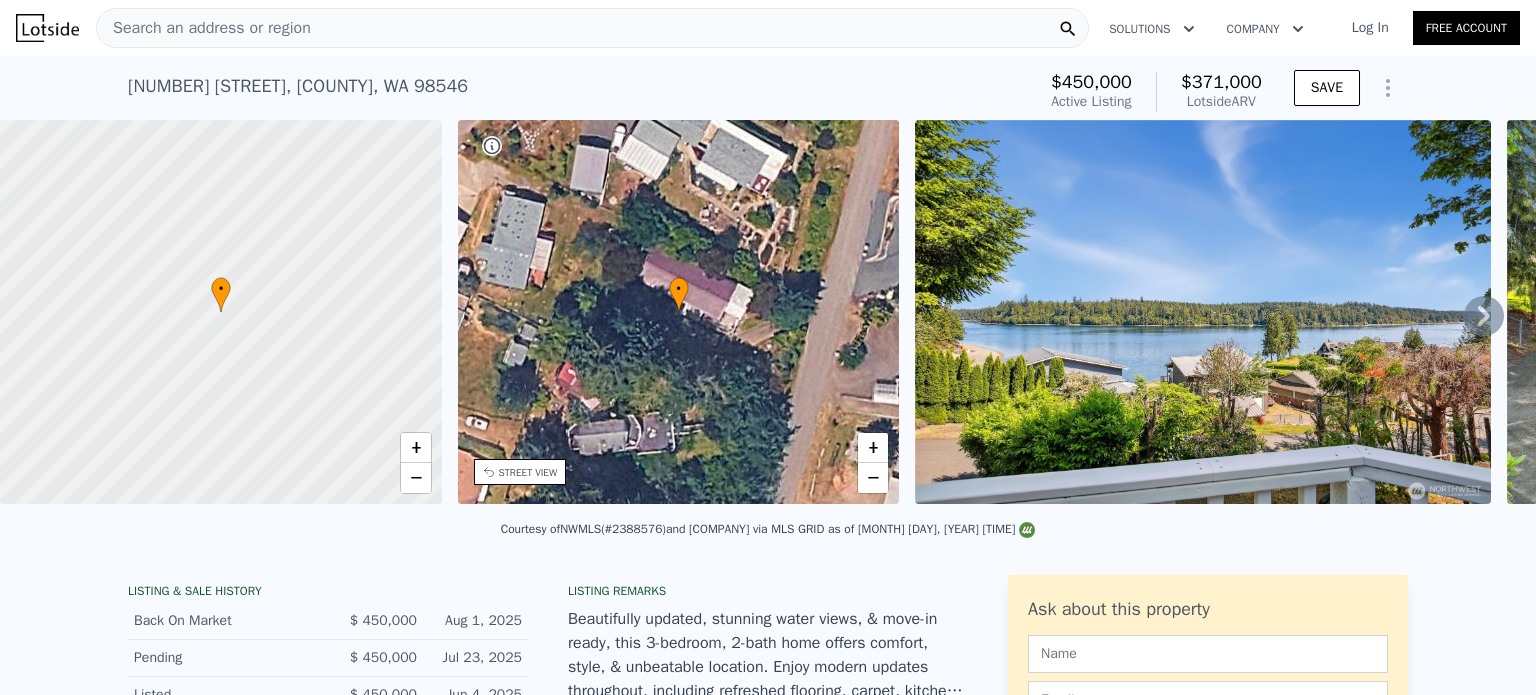 click on "Search an address or region" at bounding box center (592, 28) 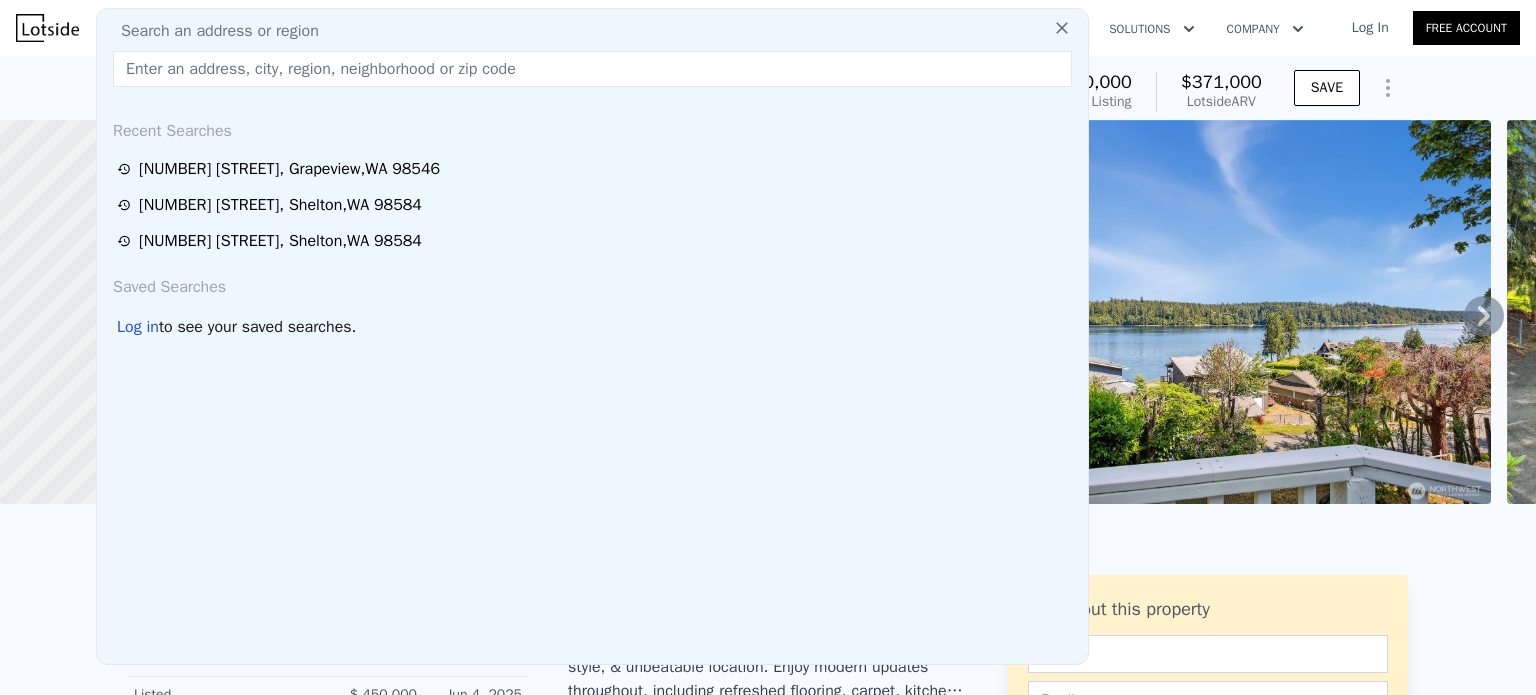 click at bounding box center (592, 69) 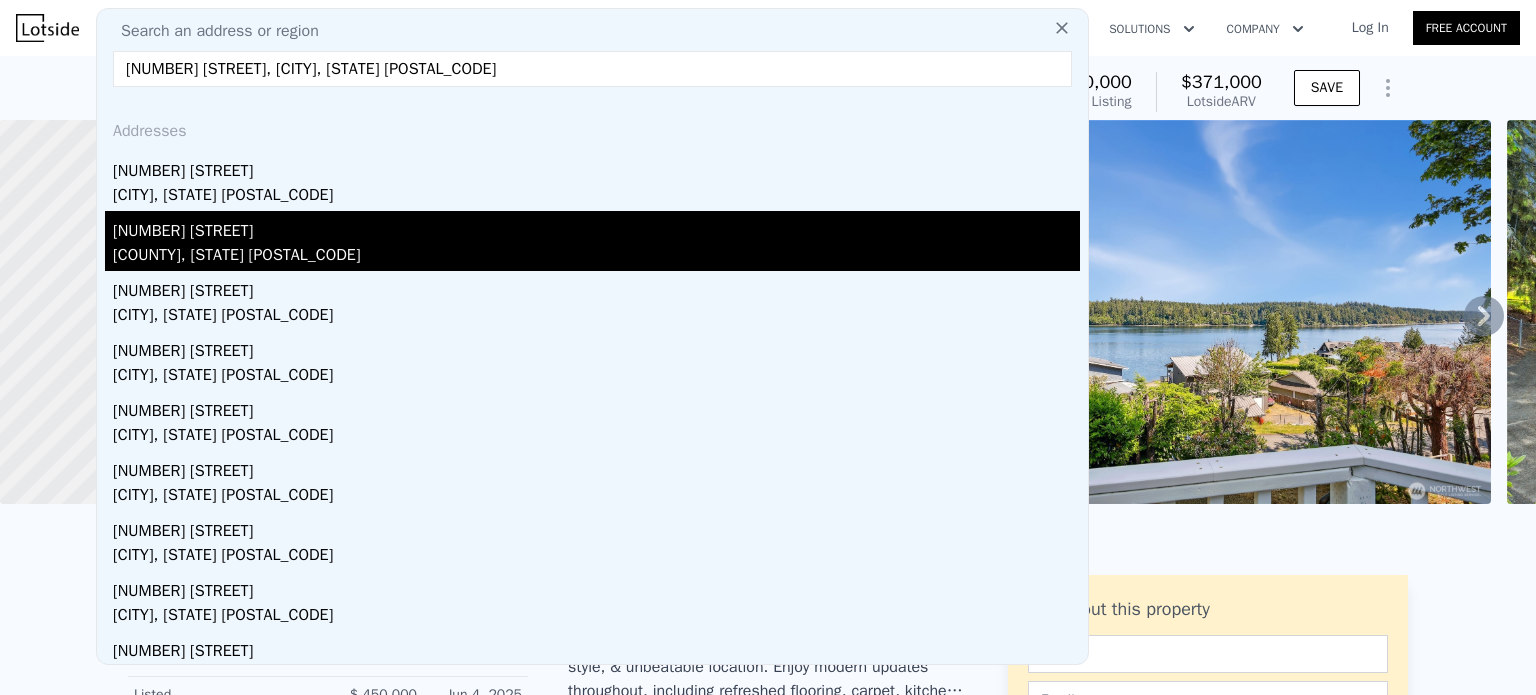 type on "14160 E State Rt 106, Belfair, WA 98528" 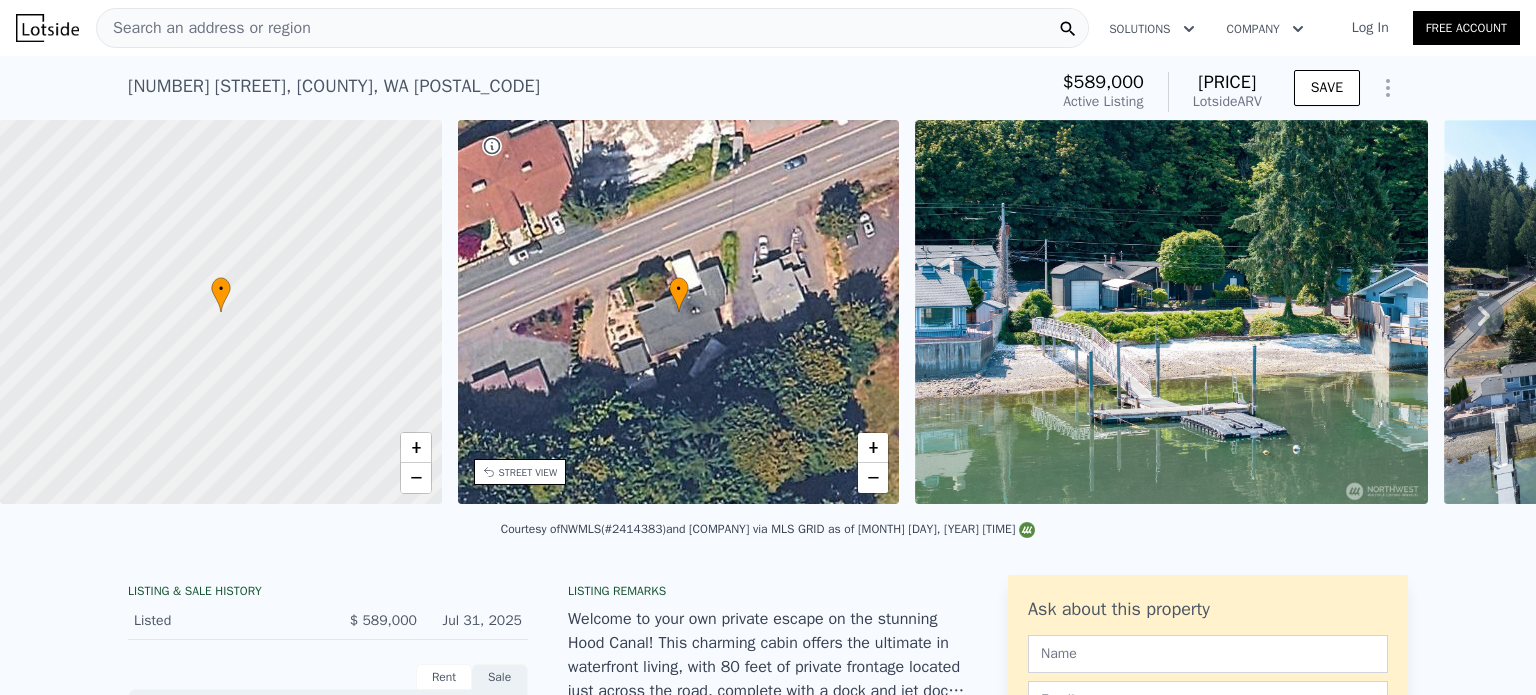 click on "Search an address or region" at bounding box center (204, 28) 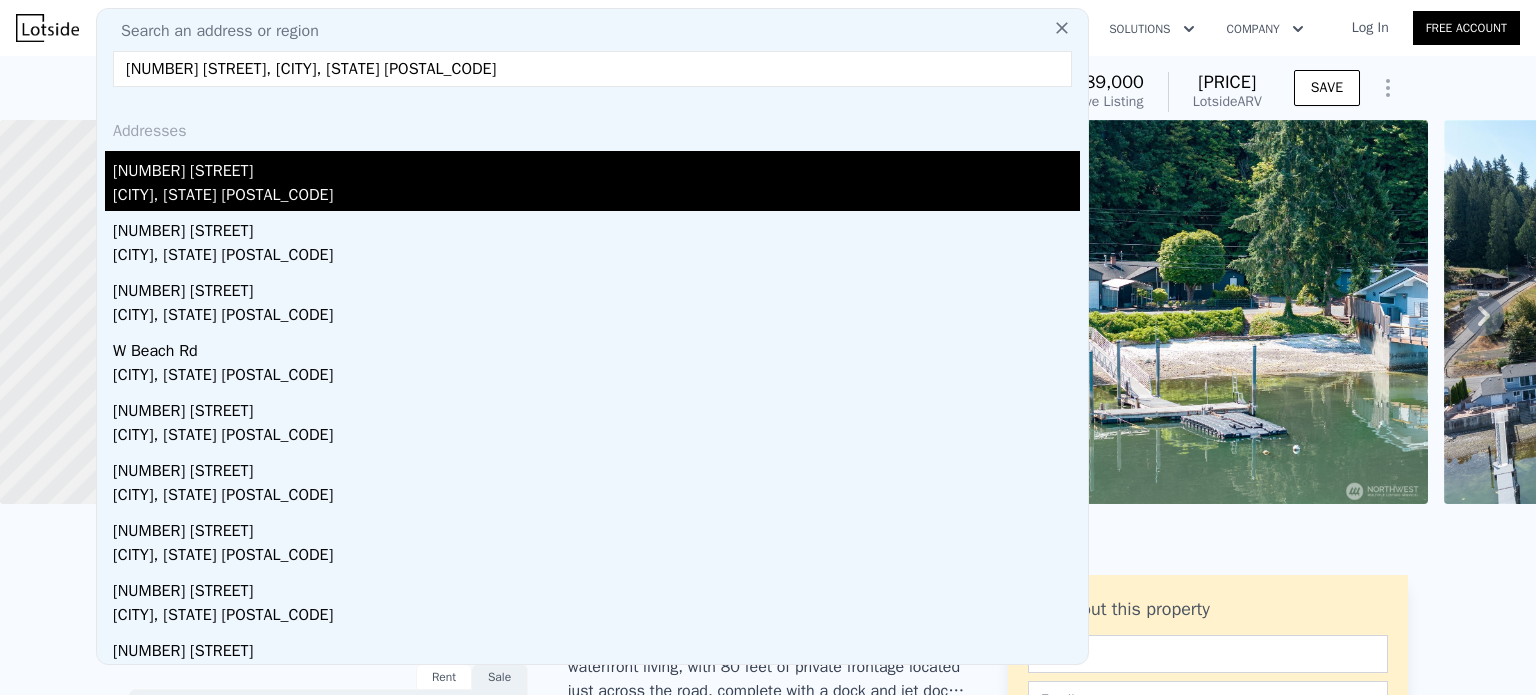 type on "2511 West Beach Rd, Oak Harbor, WA 98277" 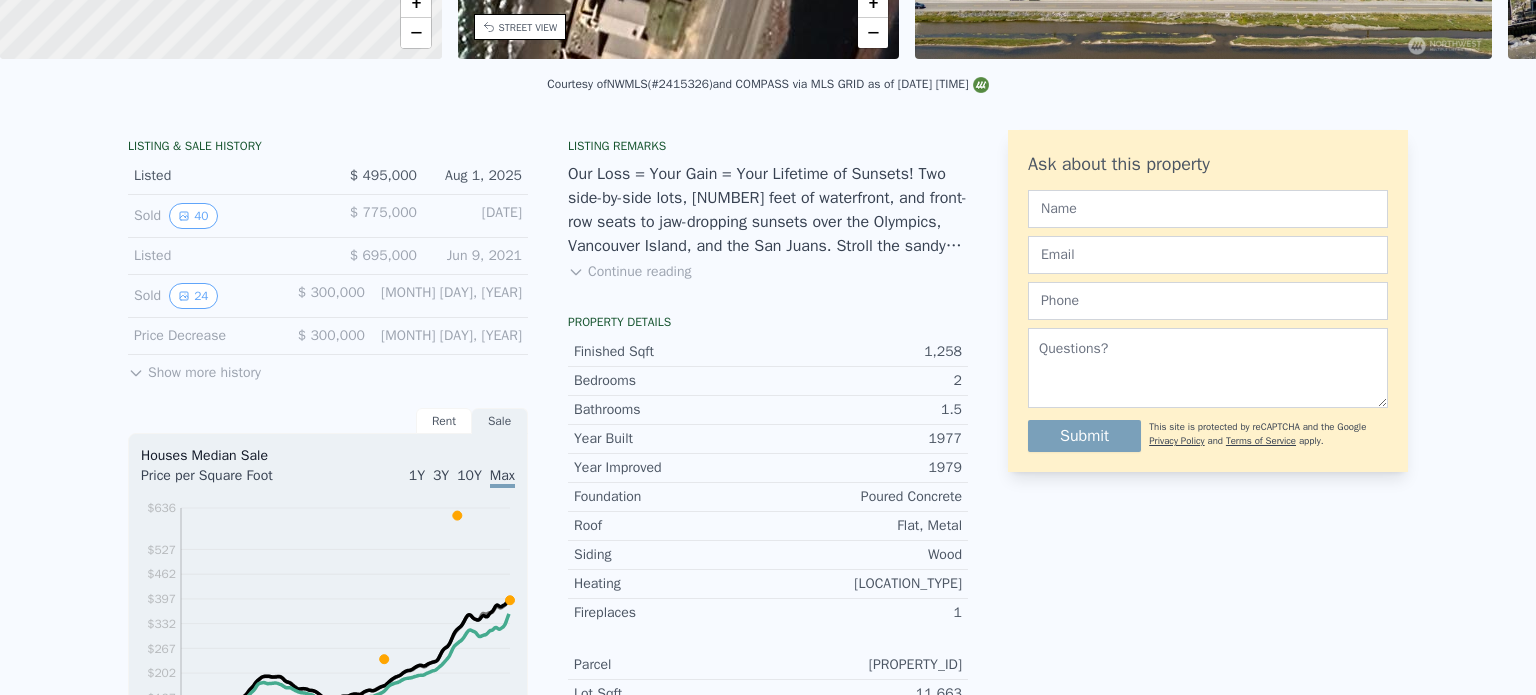 scroll, scrollTop: 0, scrollLeft: 0, axis: both 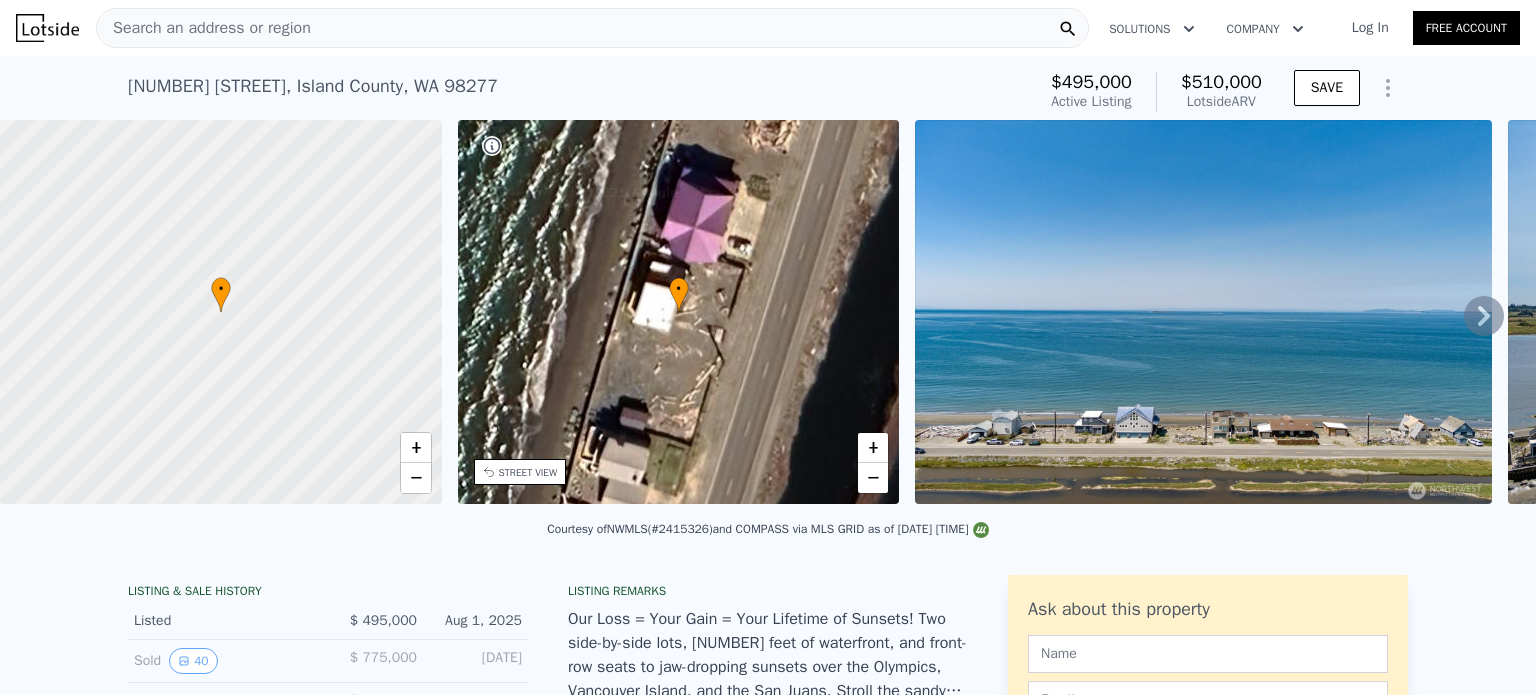 click on "Search an address or region" at bounding box center (592, 28) 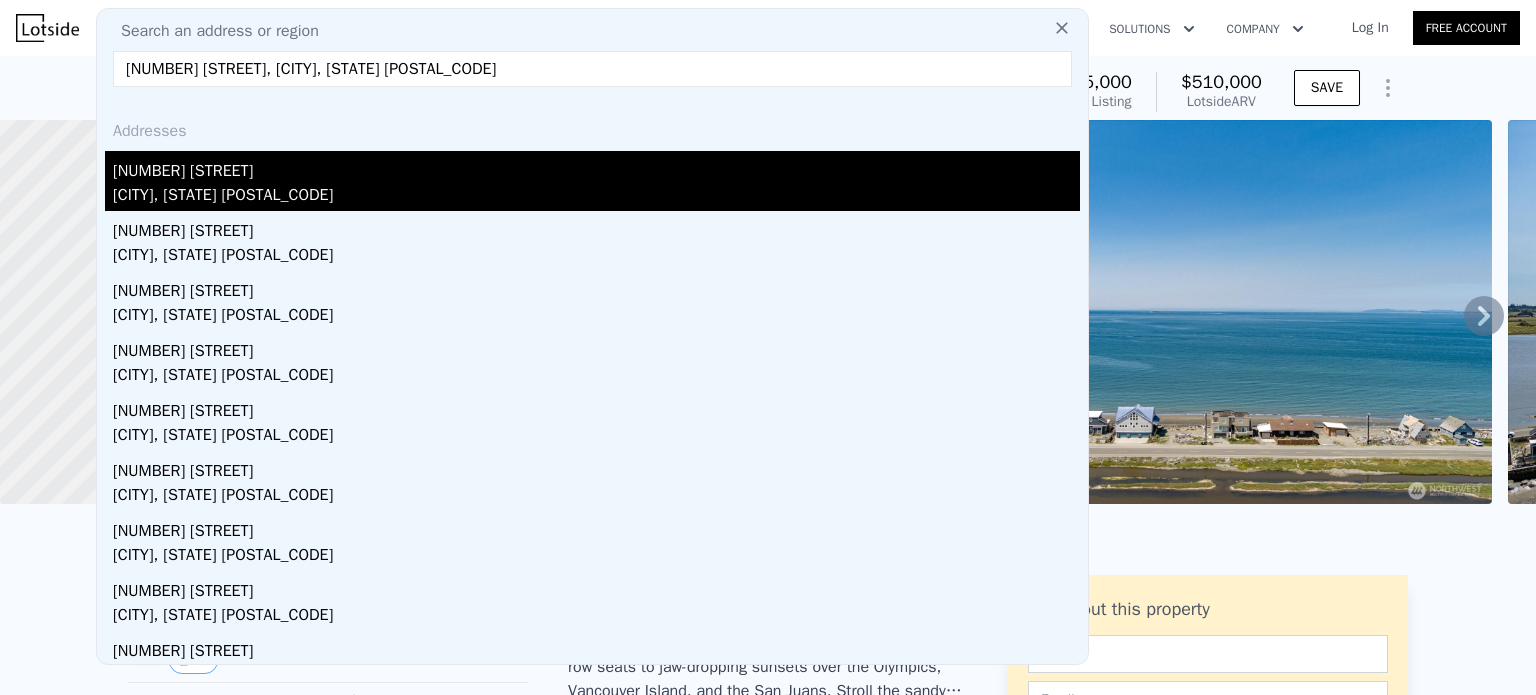 type on "22316 177th St E, Orting, WA 98360" 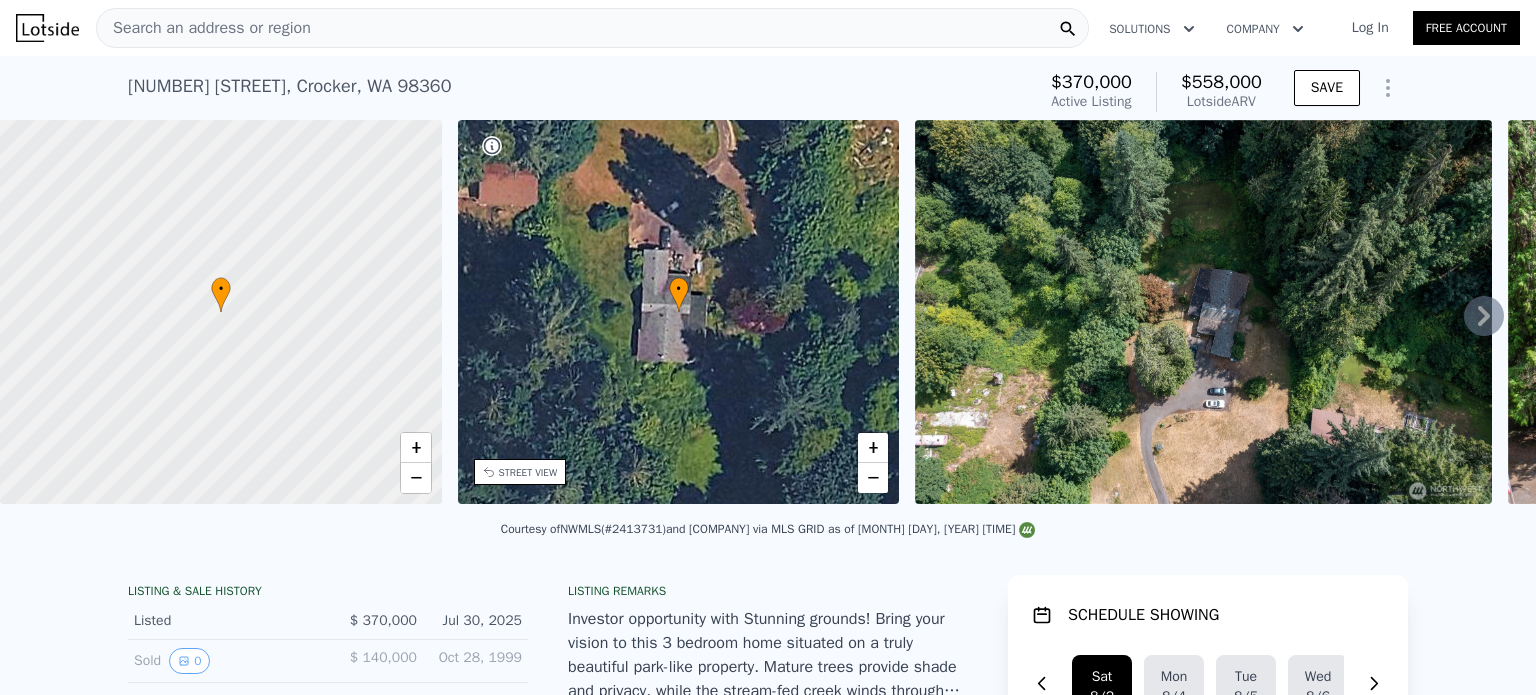 click at bounding box center [221, 312] 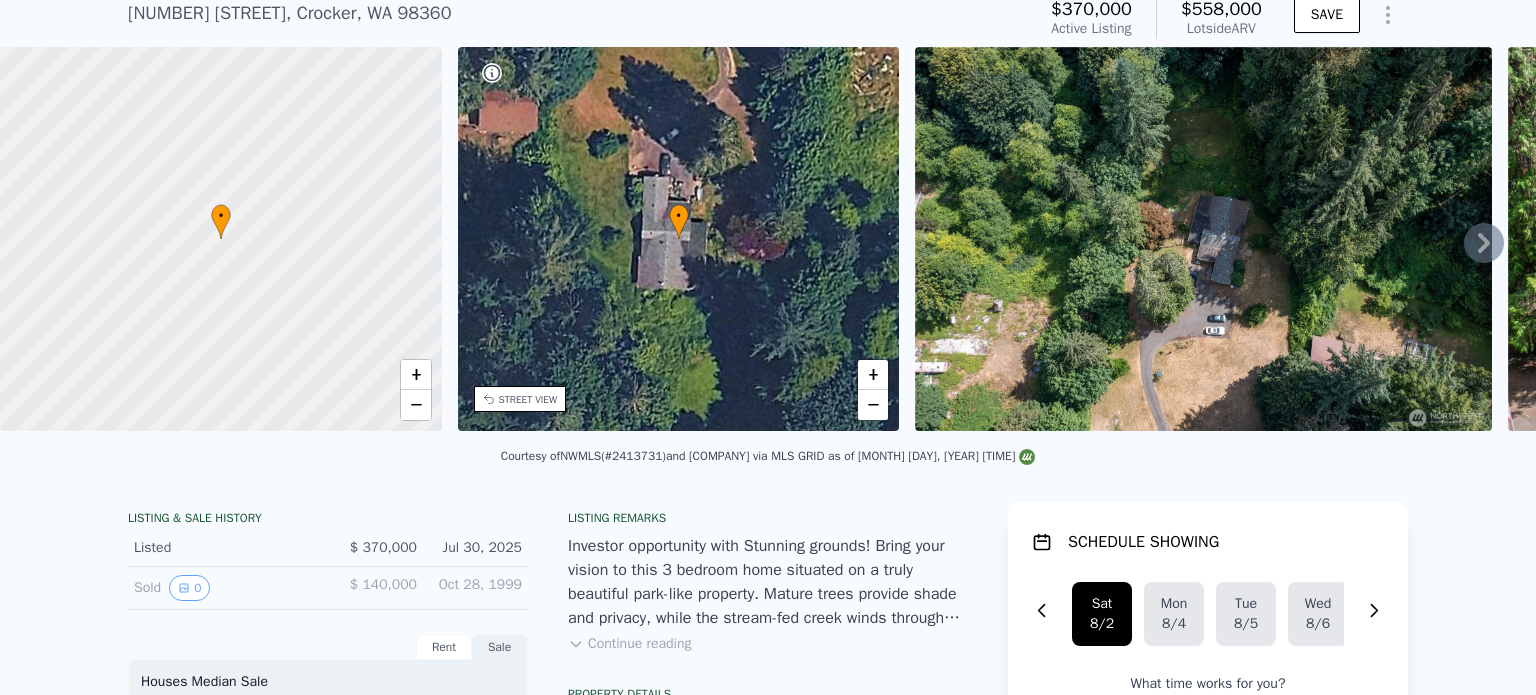 scroll, scrollTop: 0, scrollLeft: 0, axis: both 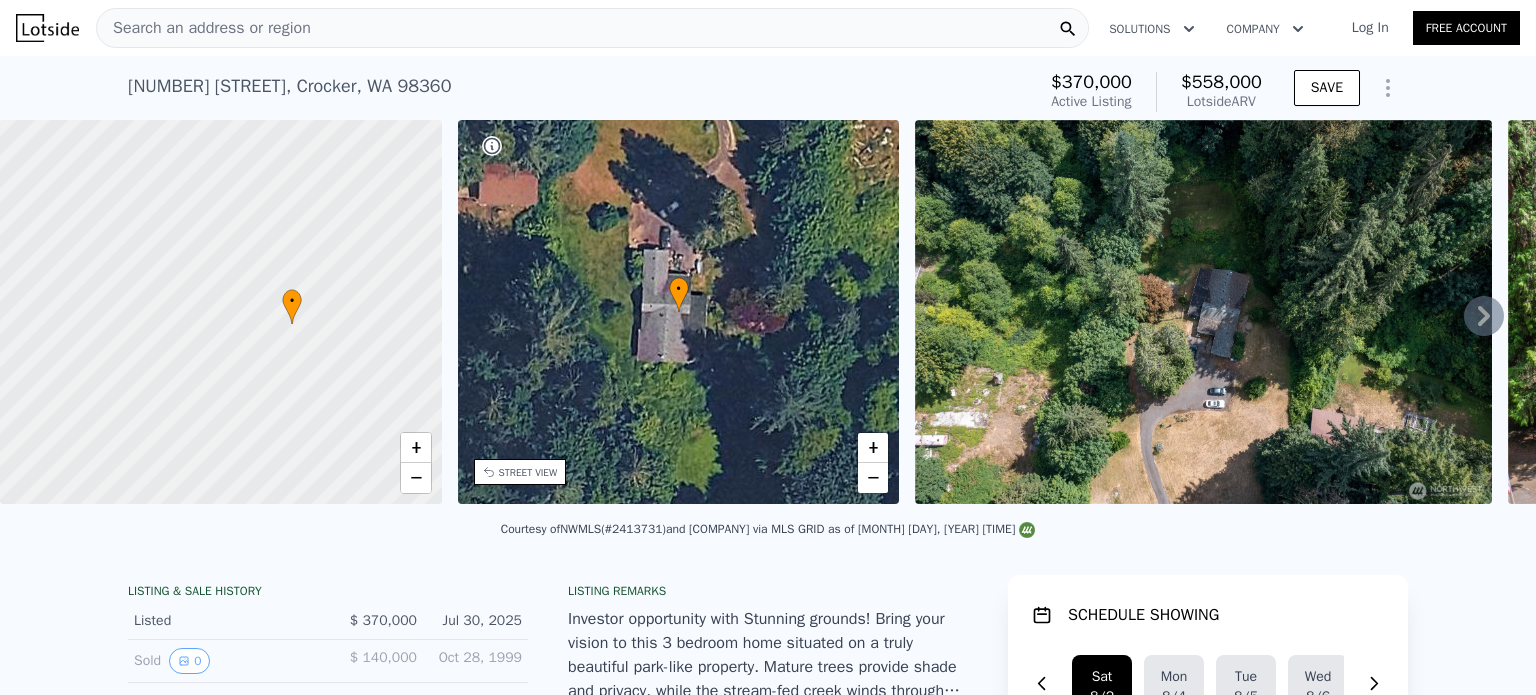 drag, startPoint x: 232, startPoint y: 307, endPoint x: 303, endPoint y: 319, distance: 72.00694 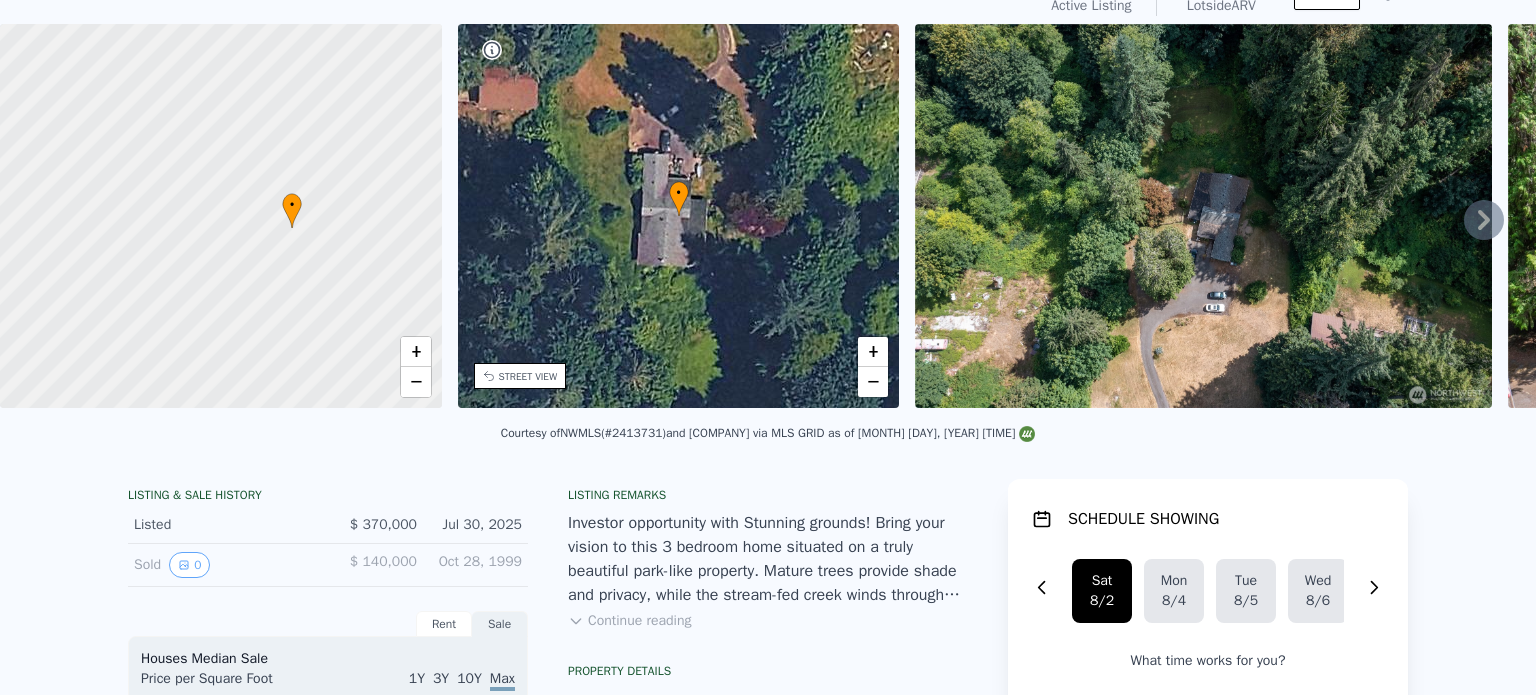 scroll, scrollTop: 0, scrollLeft: 0, axis: both 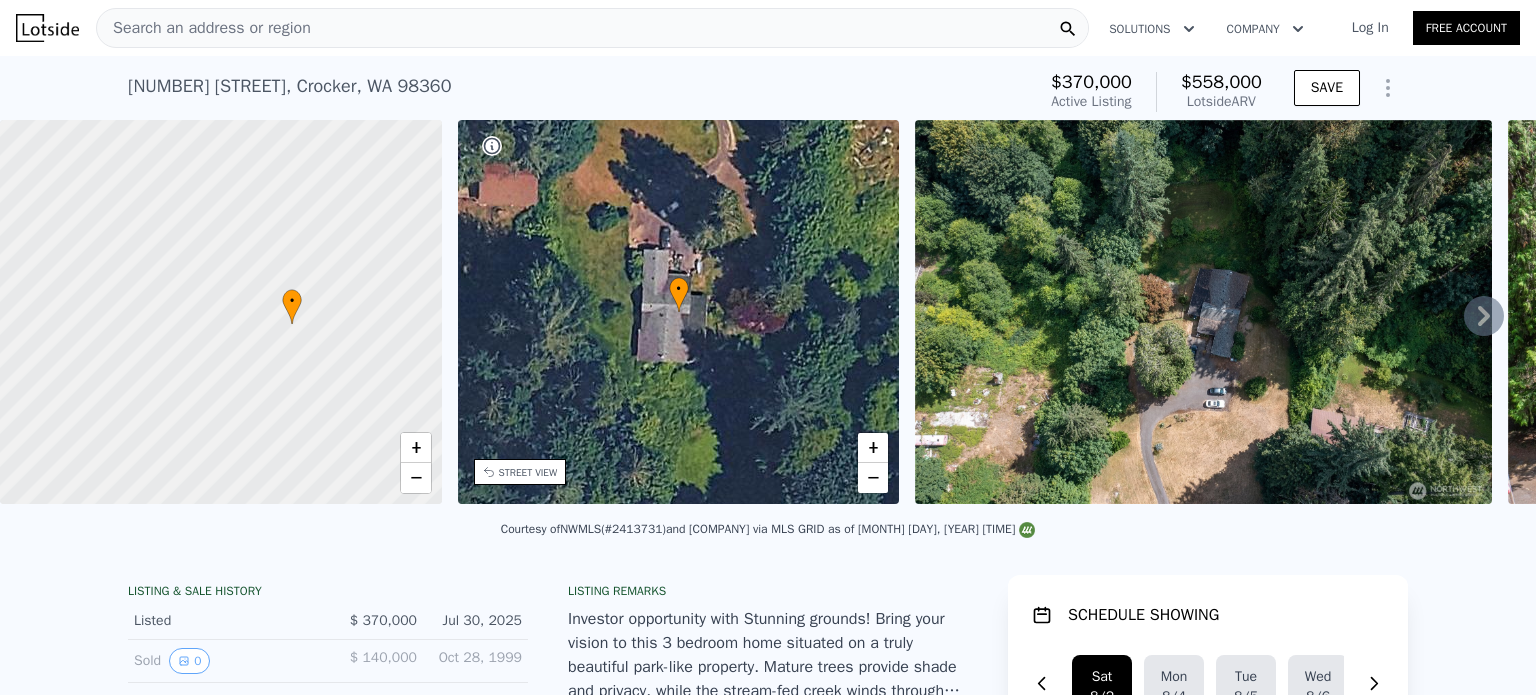 click on "Search an address or region" at bounding box center [204, 28] 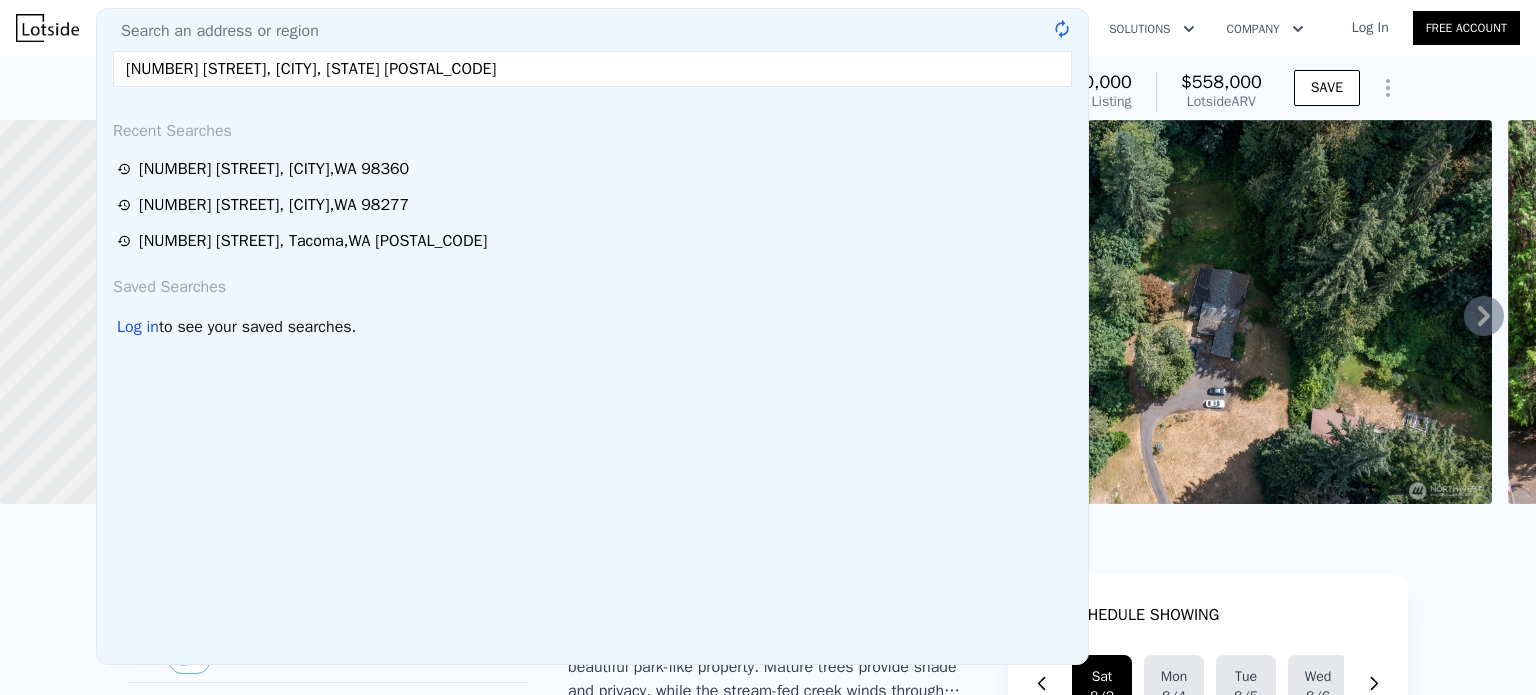 click on "[NUMBER] [STREET], [CITY], [STATE] [POSTAL_CODE]" at bounding box center [592, 69] 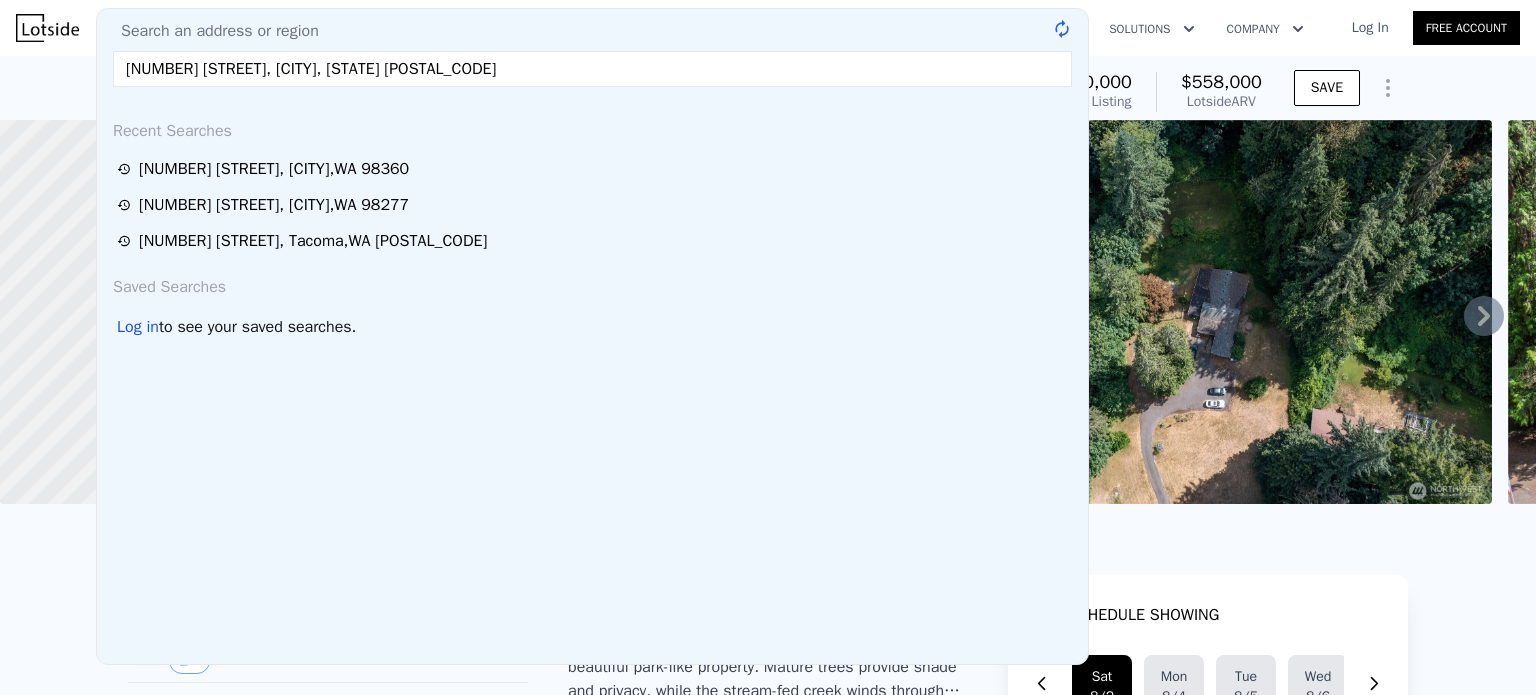 click on "926 SW 356th St, Federal Way, WA 9802" at bounding box center [592, 69] 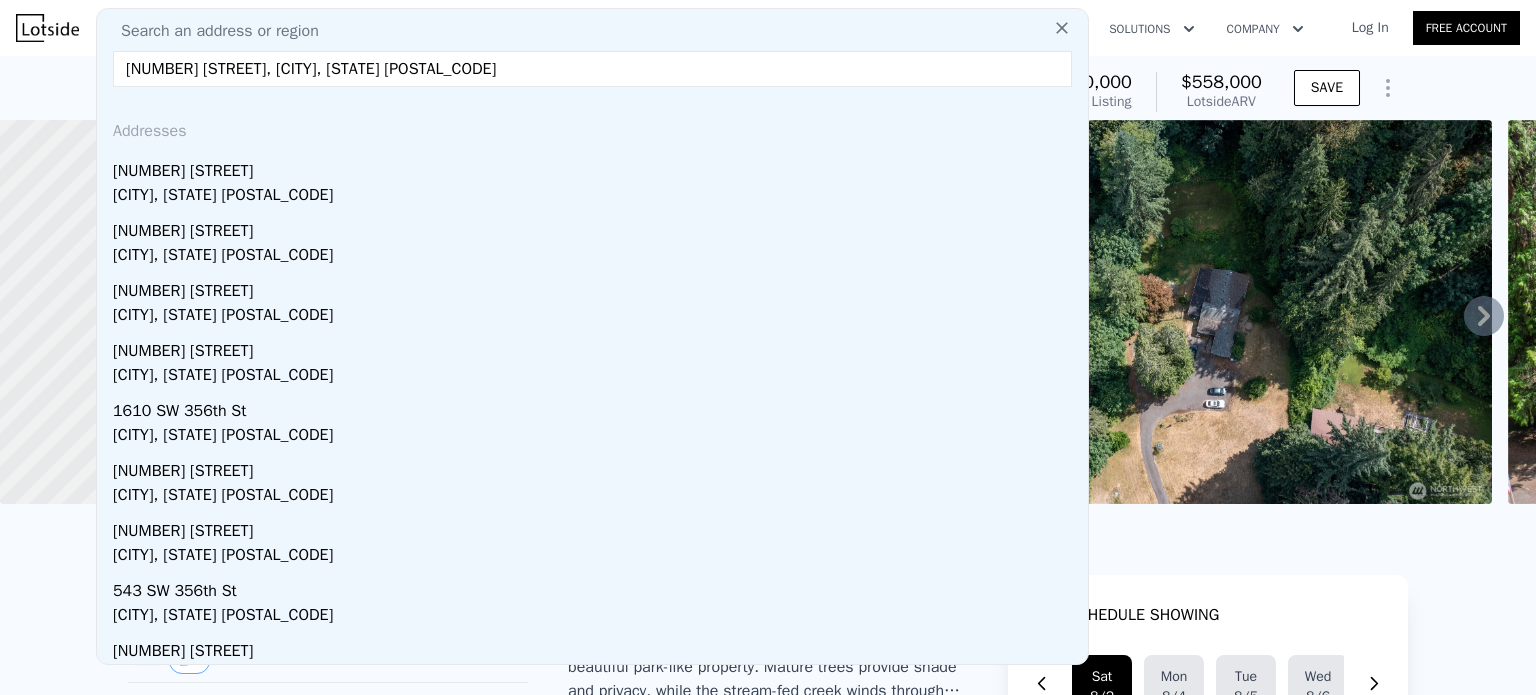 type on "926 SW 356th St, Federal Way, WA 9802" 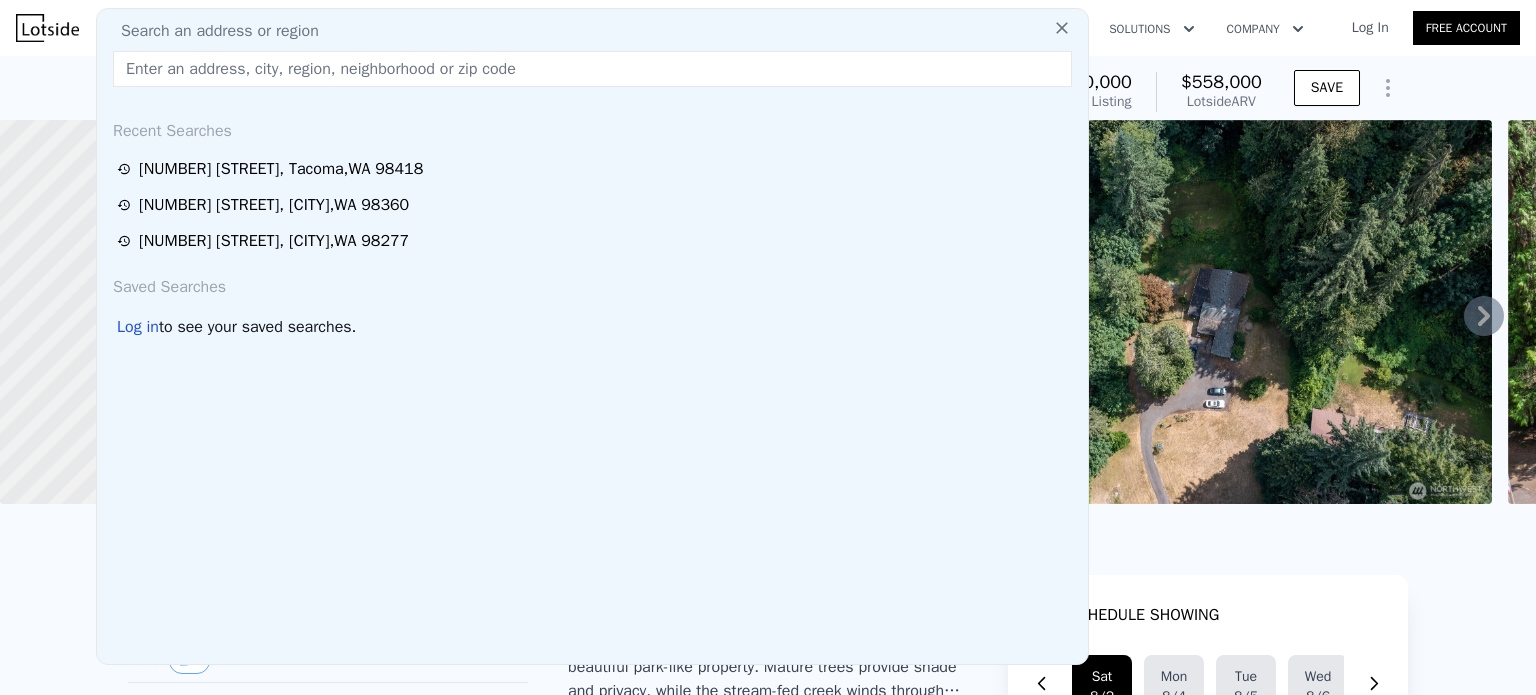 paste on "22930 115th Ave SW, Vashon, WA 98070" 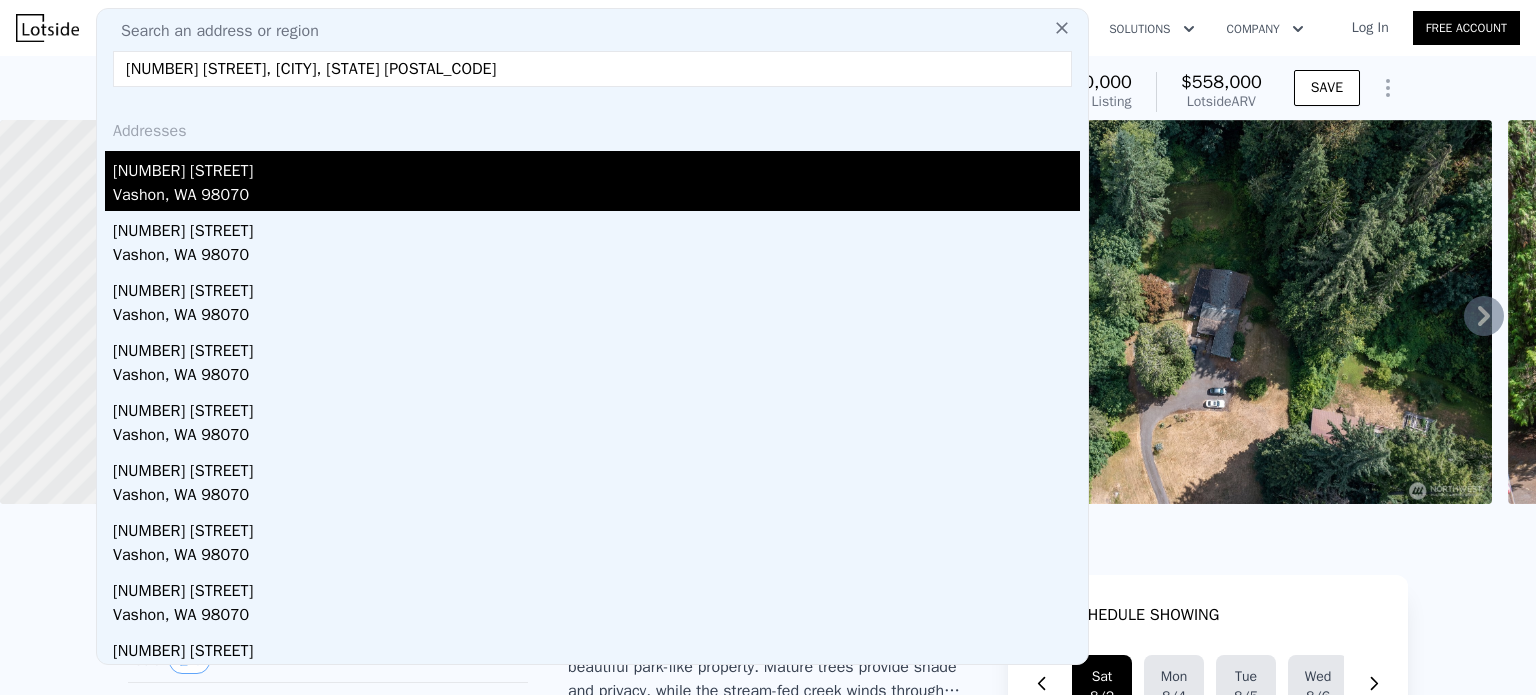 type on "22930 115th Ave SW, Vashon, WA 98070" 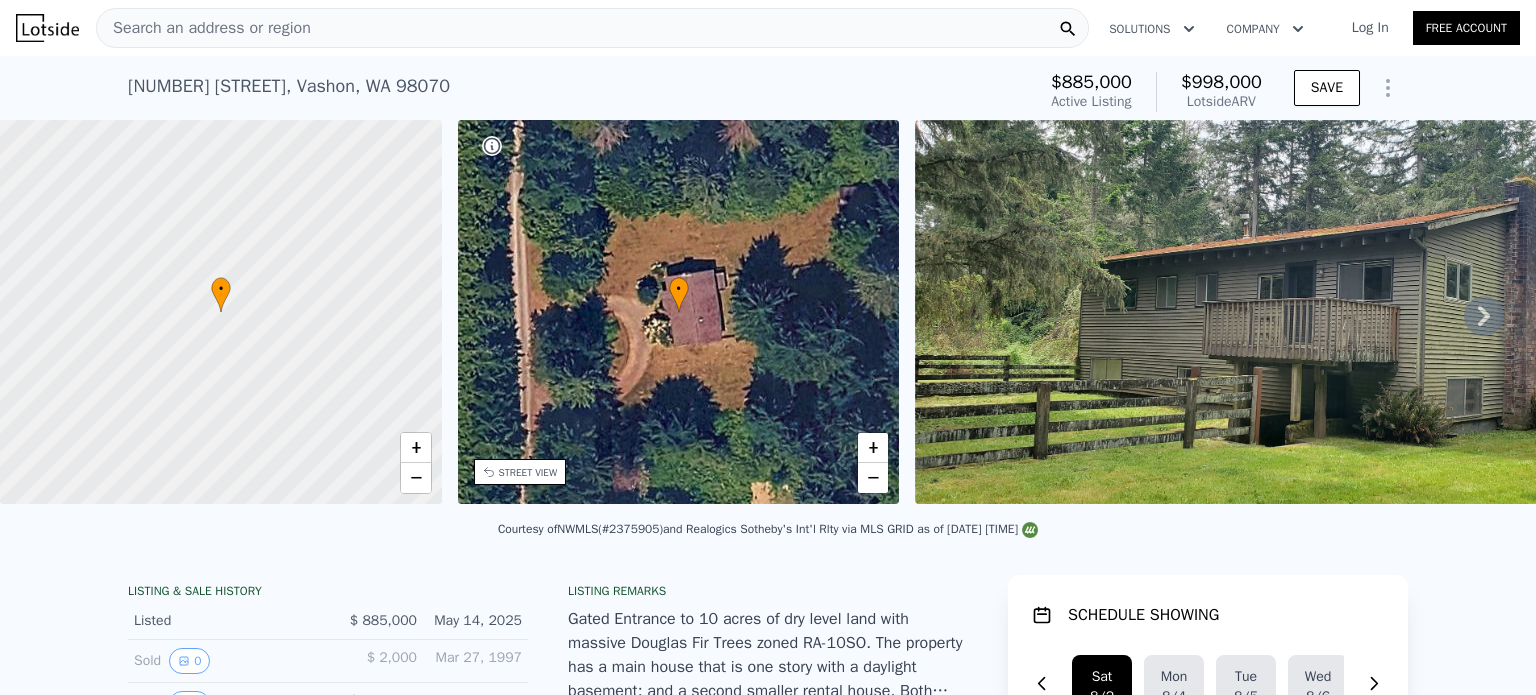 click on "Search an address or region" at bounding box center [204, 28] 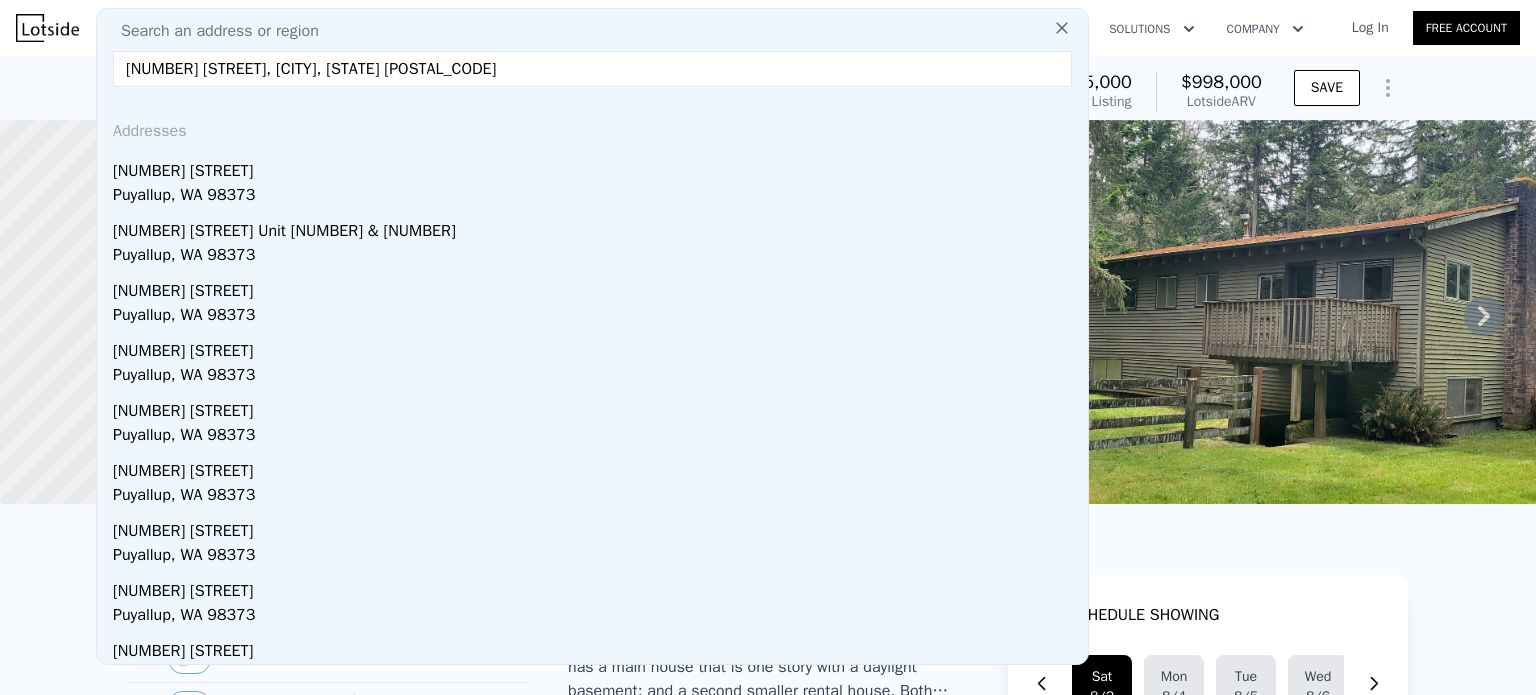 type on "6811 128th St E, Puyallup, WA 98373" 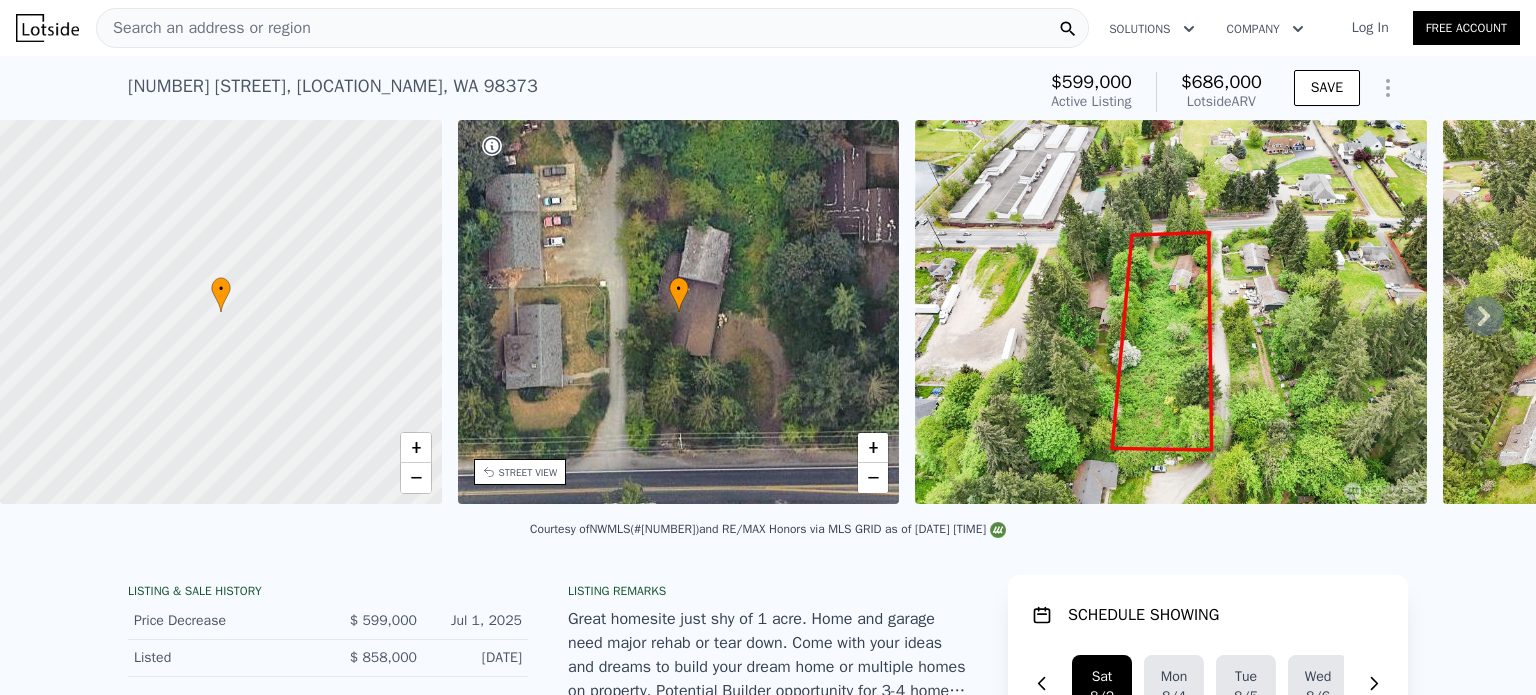 click on "Search an address or region" at bounding box center [592, 28] 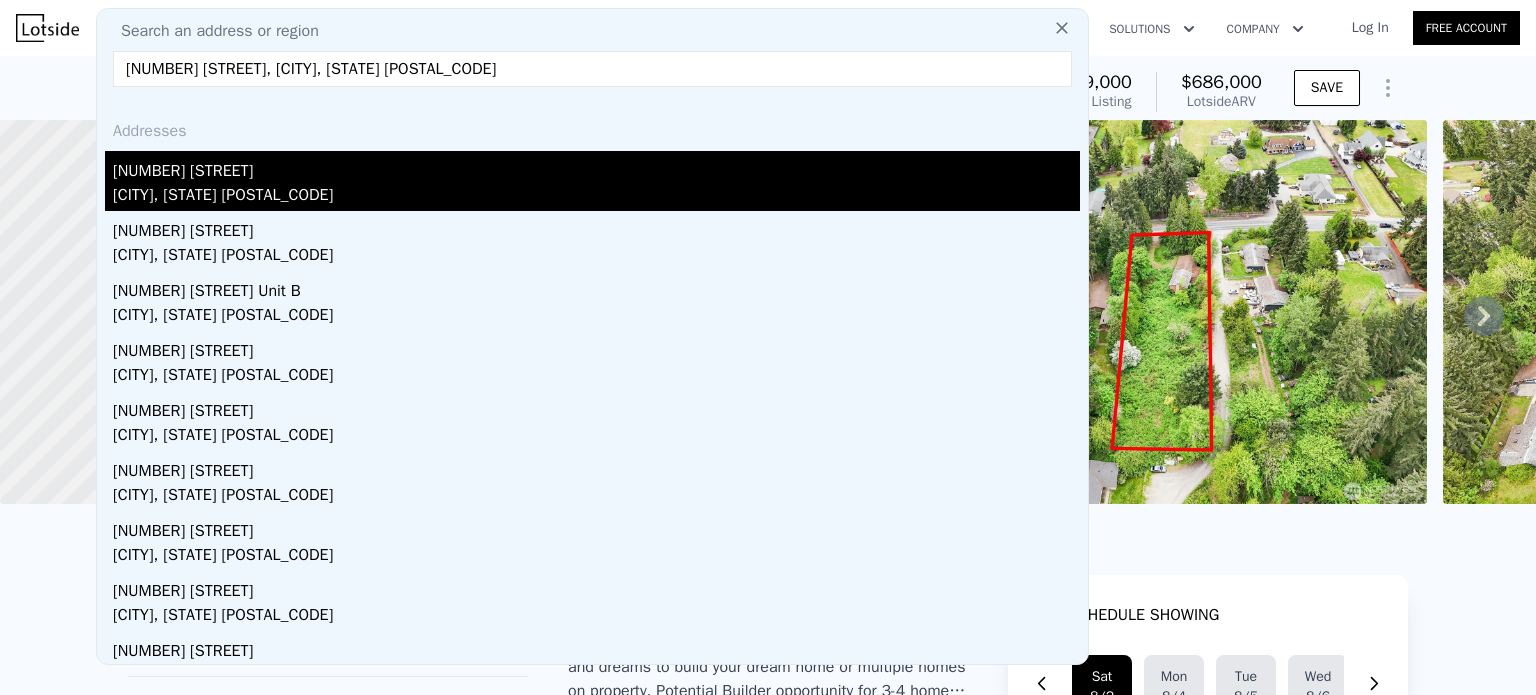 type on "1112 Perry Ave, Bremerton, WA 98310" 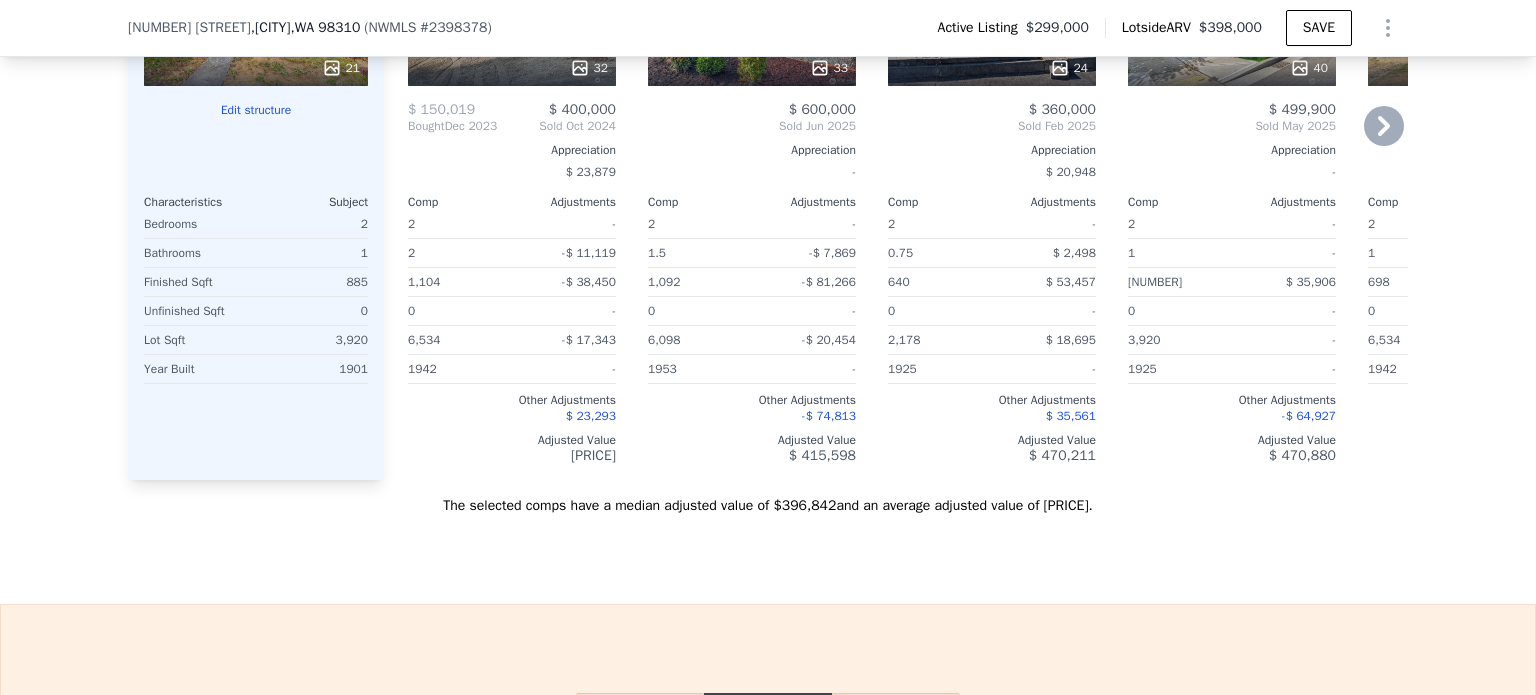 scroll, scrollTop: 2392, scrollLeft: 0, axis: vertical 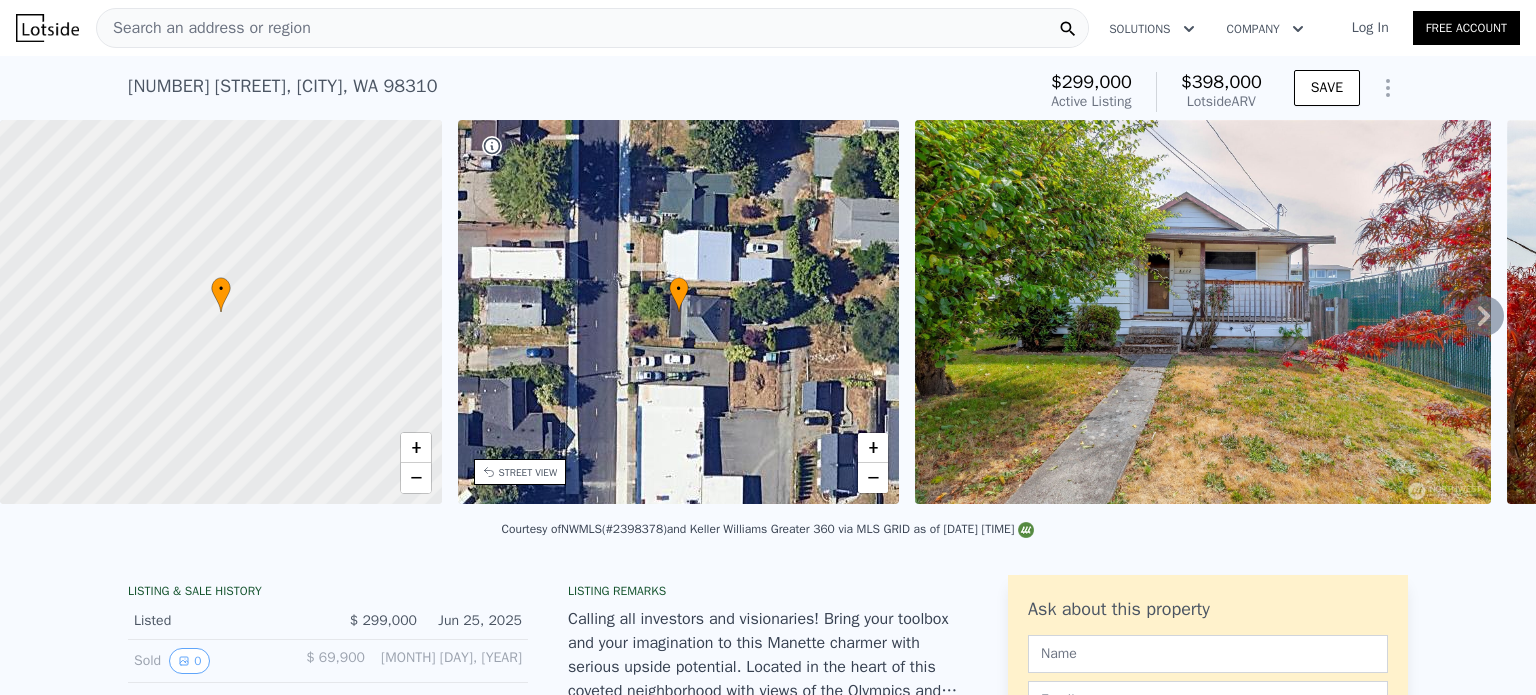 click on "Search an address or region" at bounding box center [204, 28] 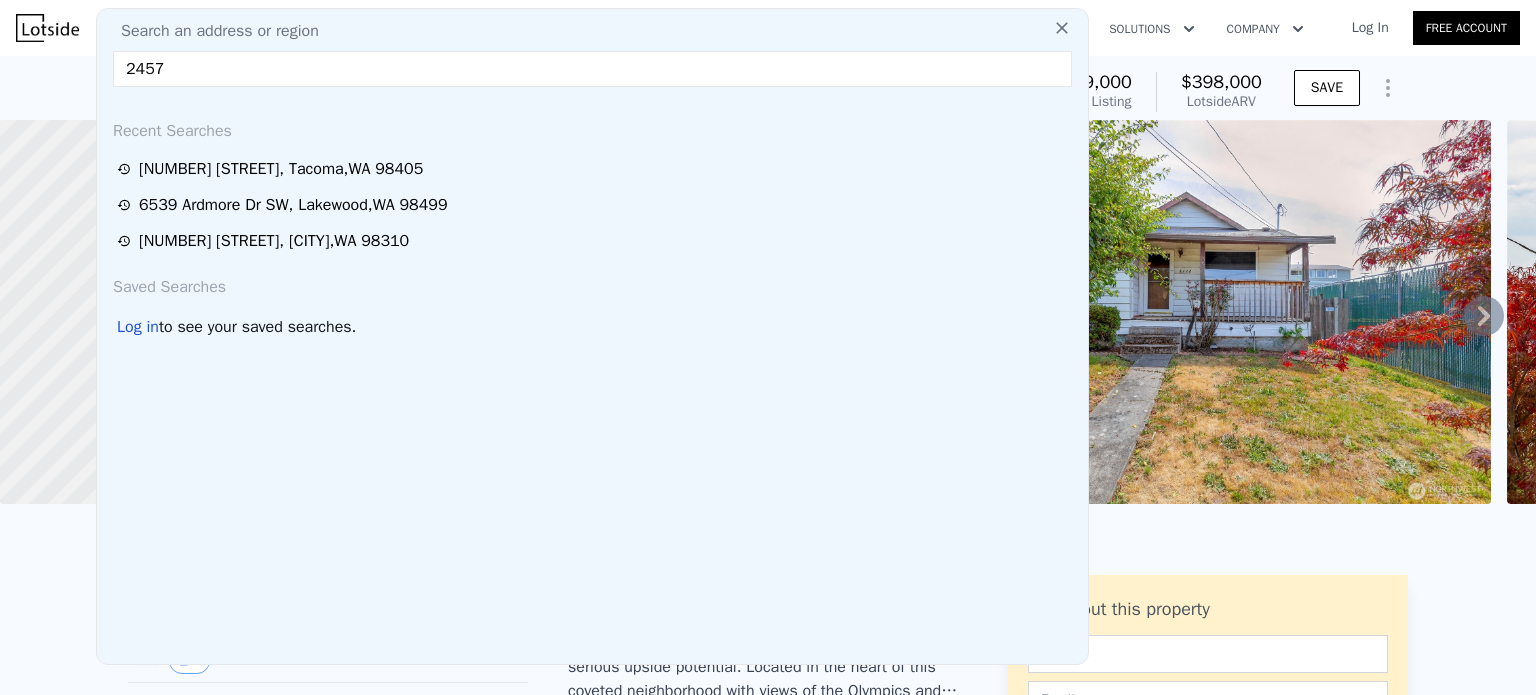 drag, startPoint x: 188, startPoint y: 65, endPoint x: 80, endPoint y: 68, distance: 108.04166 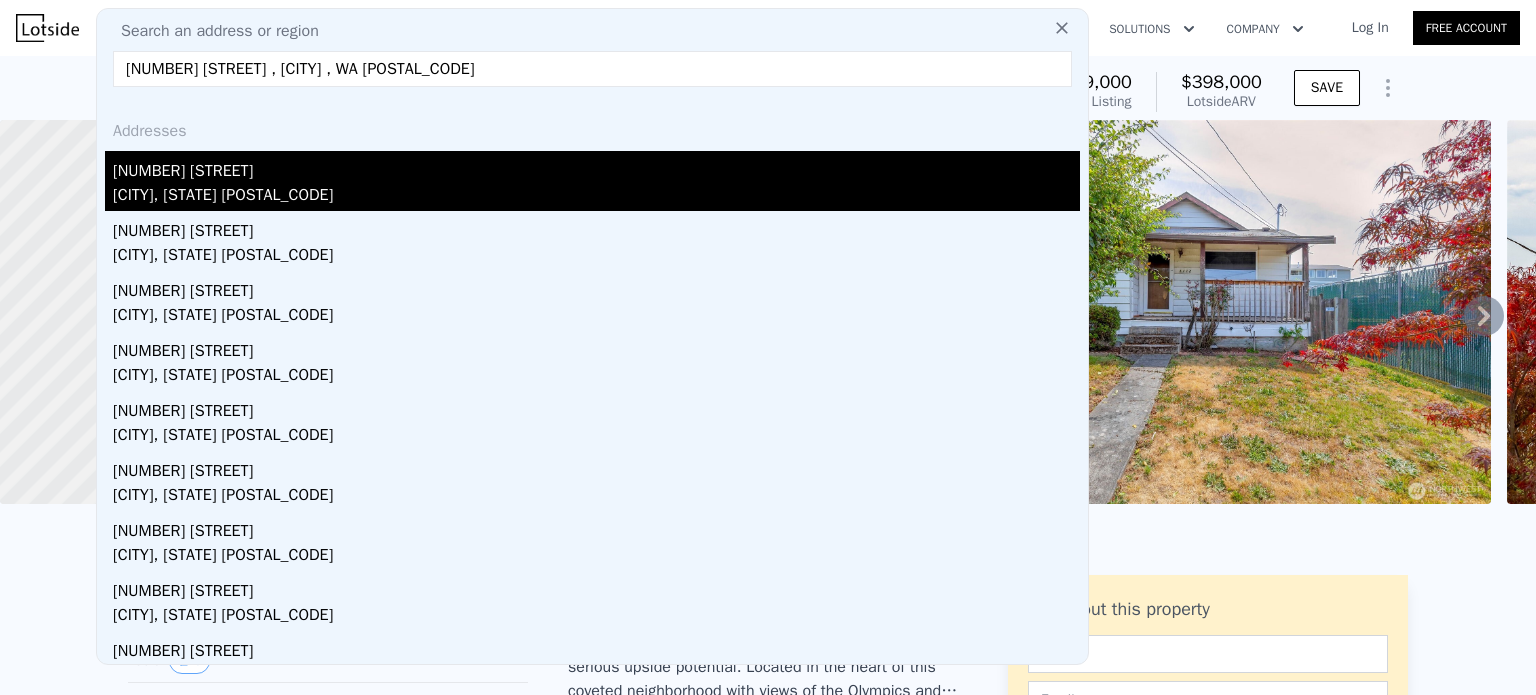 type on "[NUMBER] [STREET] NW, [CITY], [STATE] [POSTAL_CODE]" 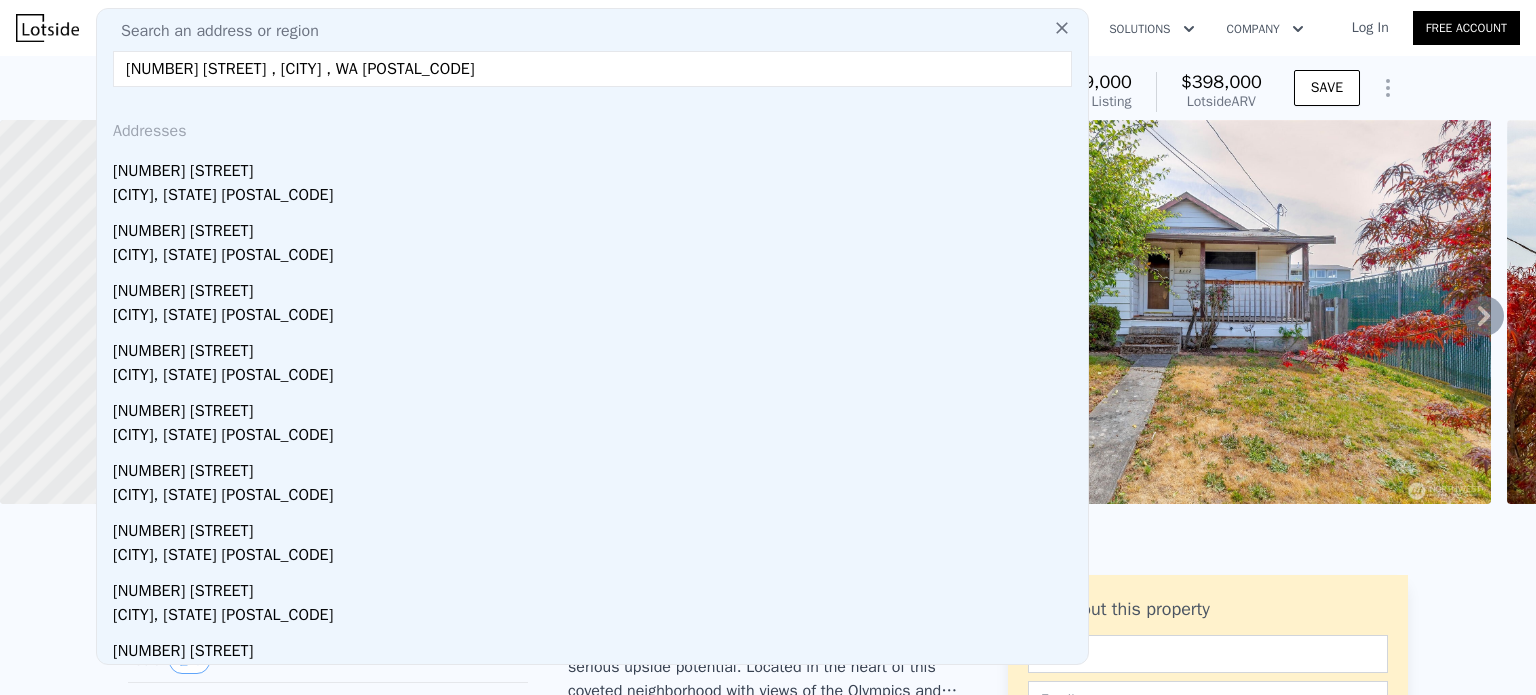 drag, startPoint x: 222, startPoint y: 178, endPoint x: 421, endPoint y: 195, distance: 199.72481 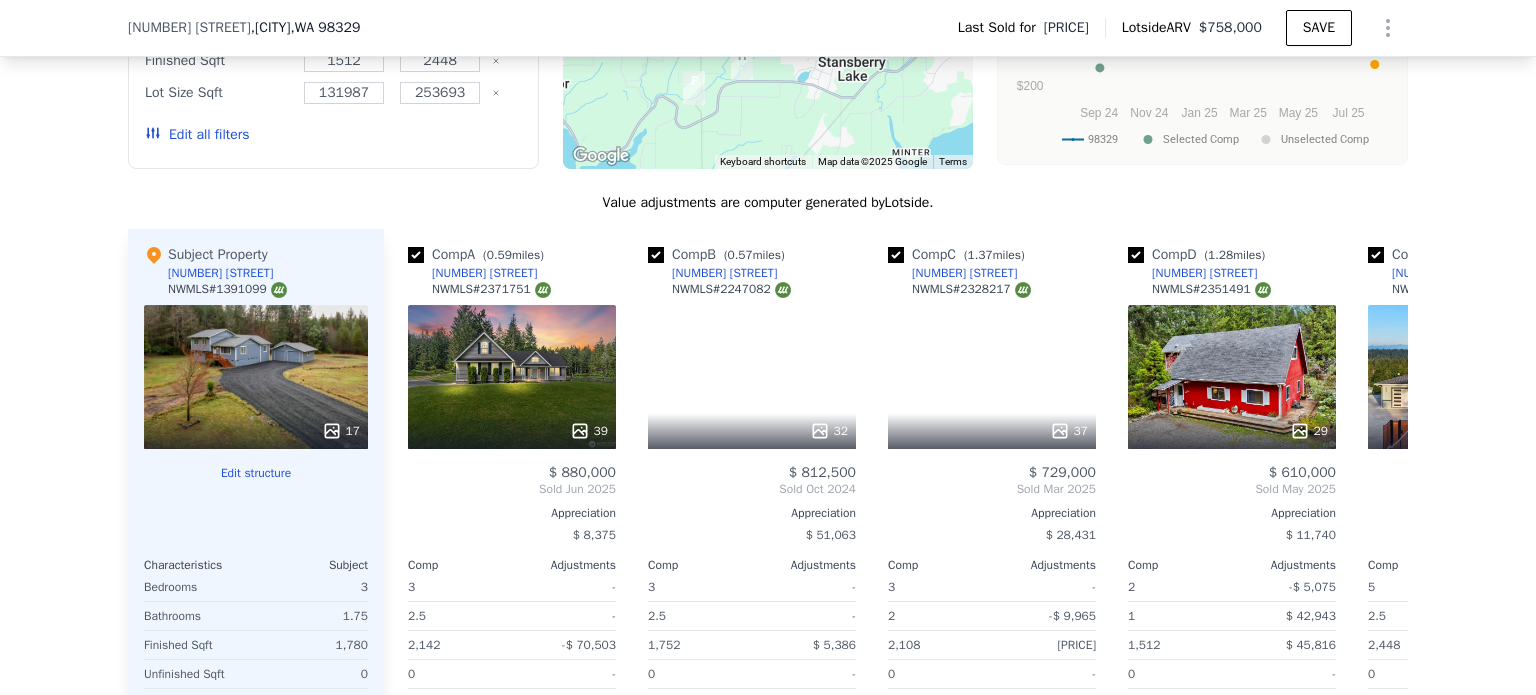 scroll, scrollTop: 1992, scrollLeft: 0, axis: vertical 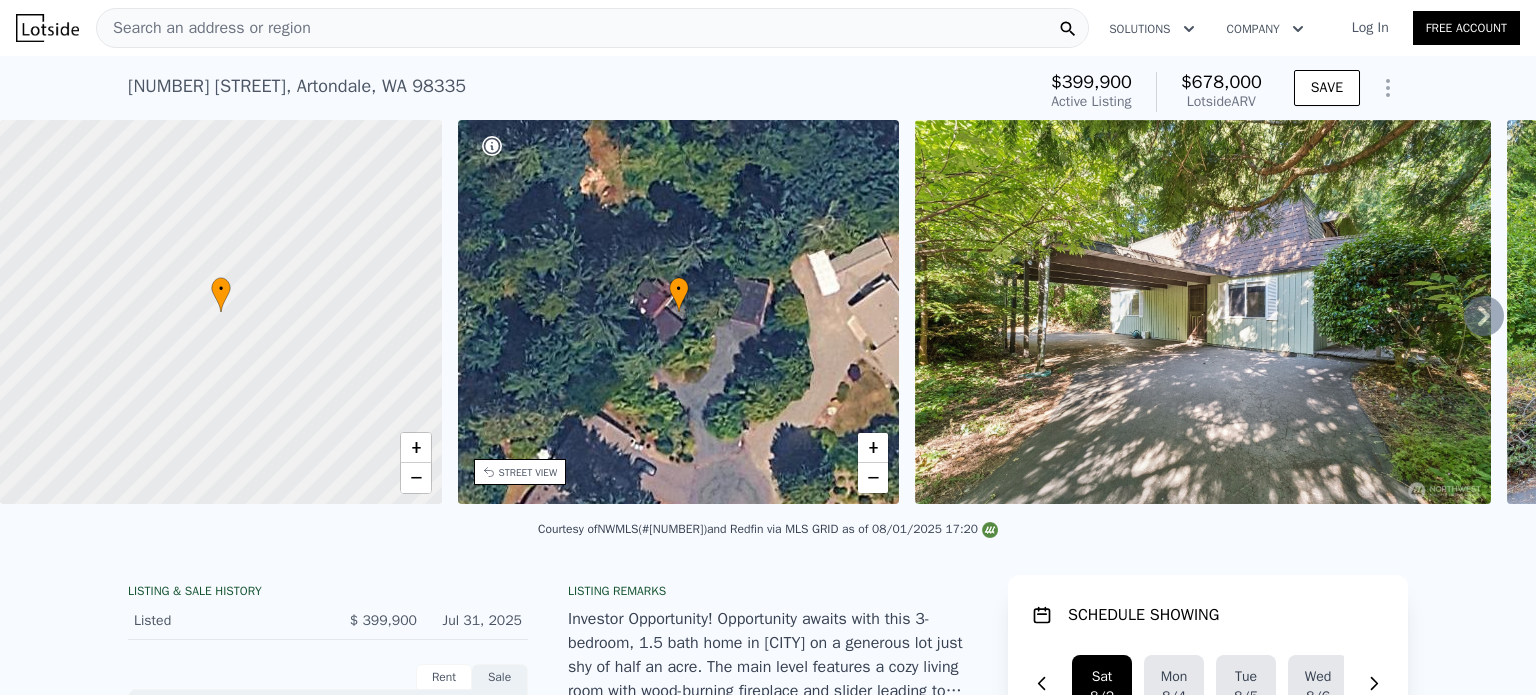 click on "Search an address or region" at bounding box center (204, 28) 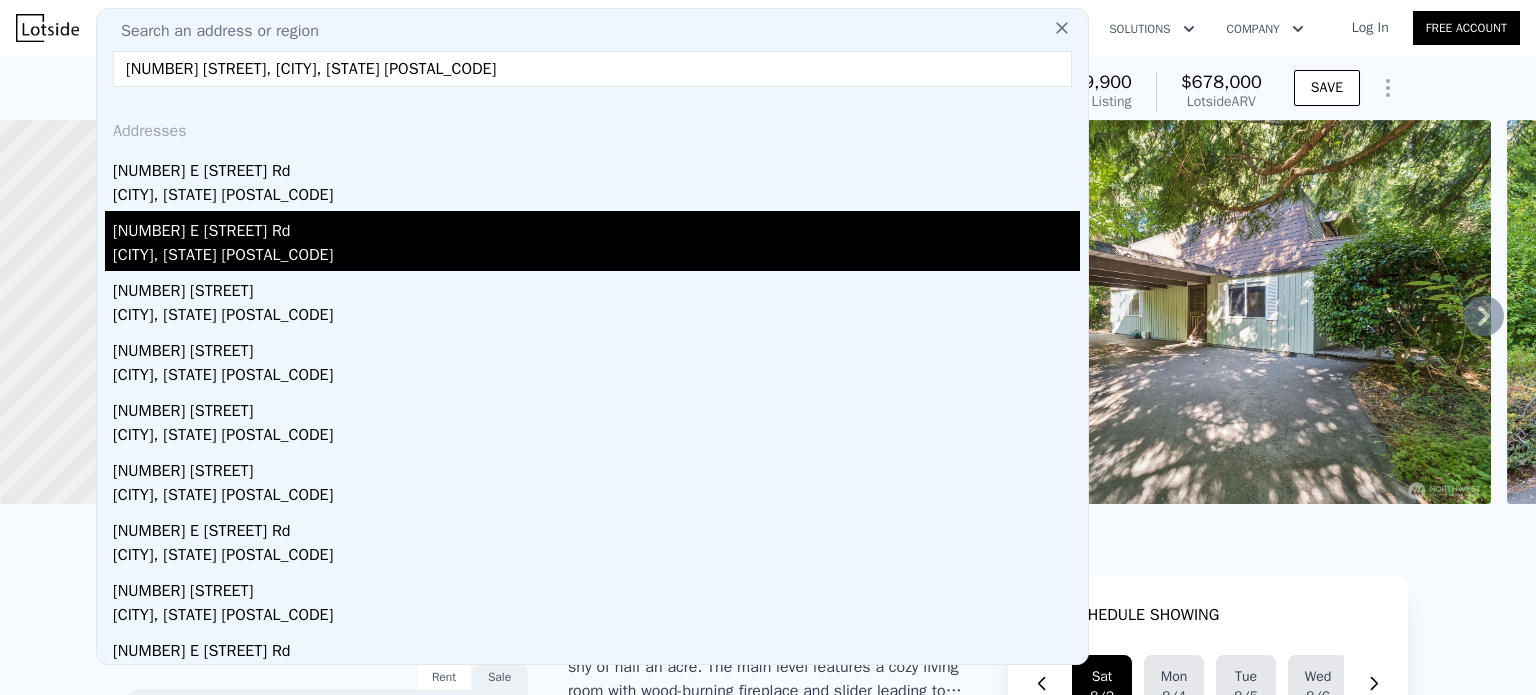 type on "[NUMBER] [STREET], [CITY], [STATE] [POSTAL_CODE]" 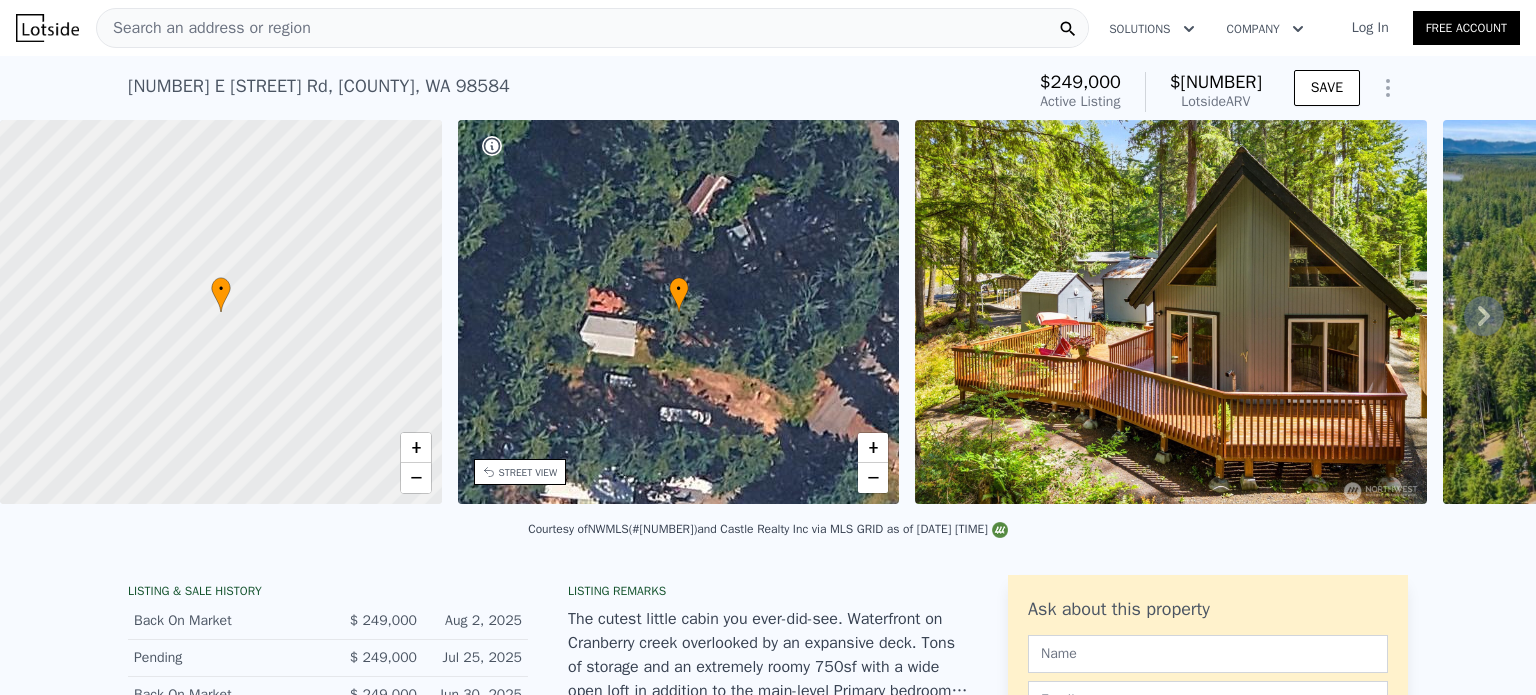 click on "Search an address or region" at bounding box center [204, 28] 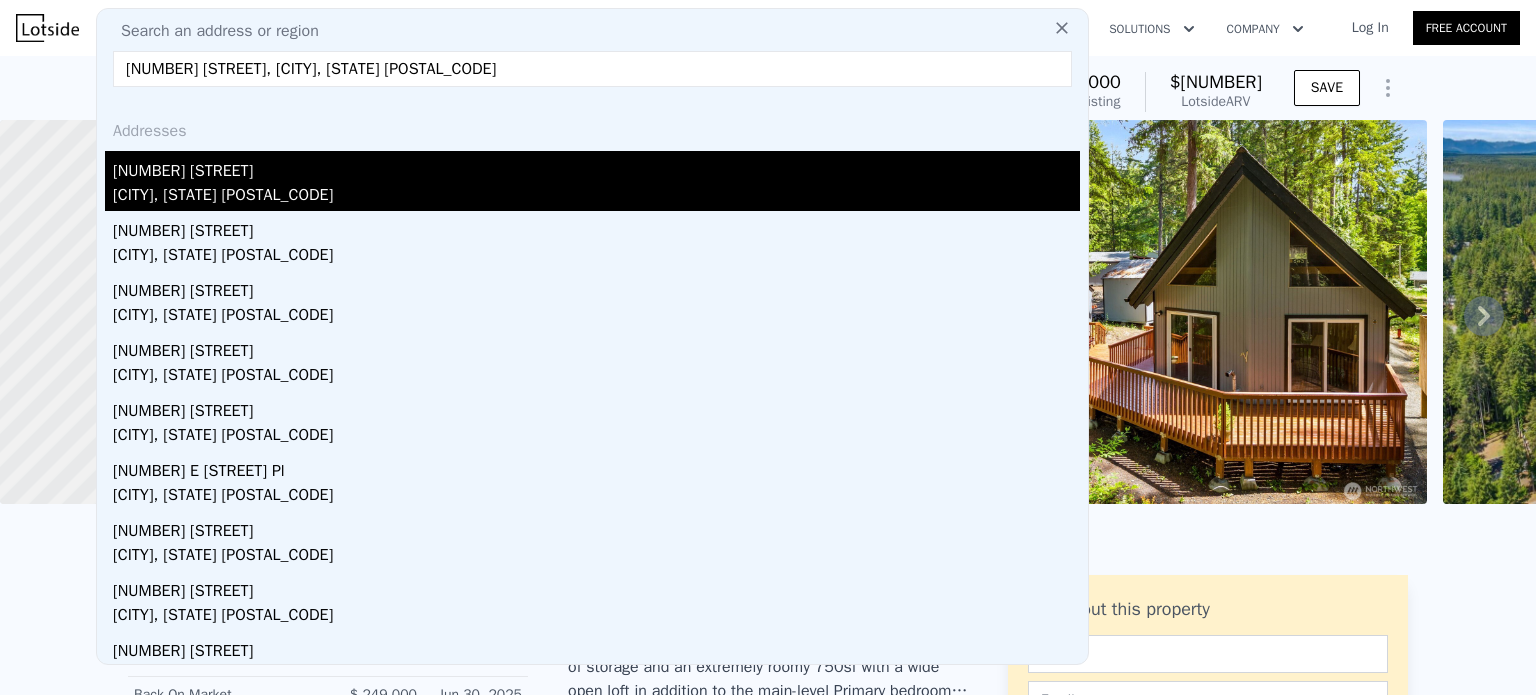type on "[NUMBER] [STREET], [CITY], [STATE] [POSTAL_CODE]" 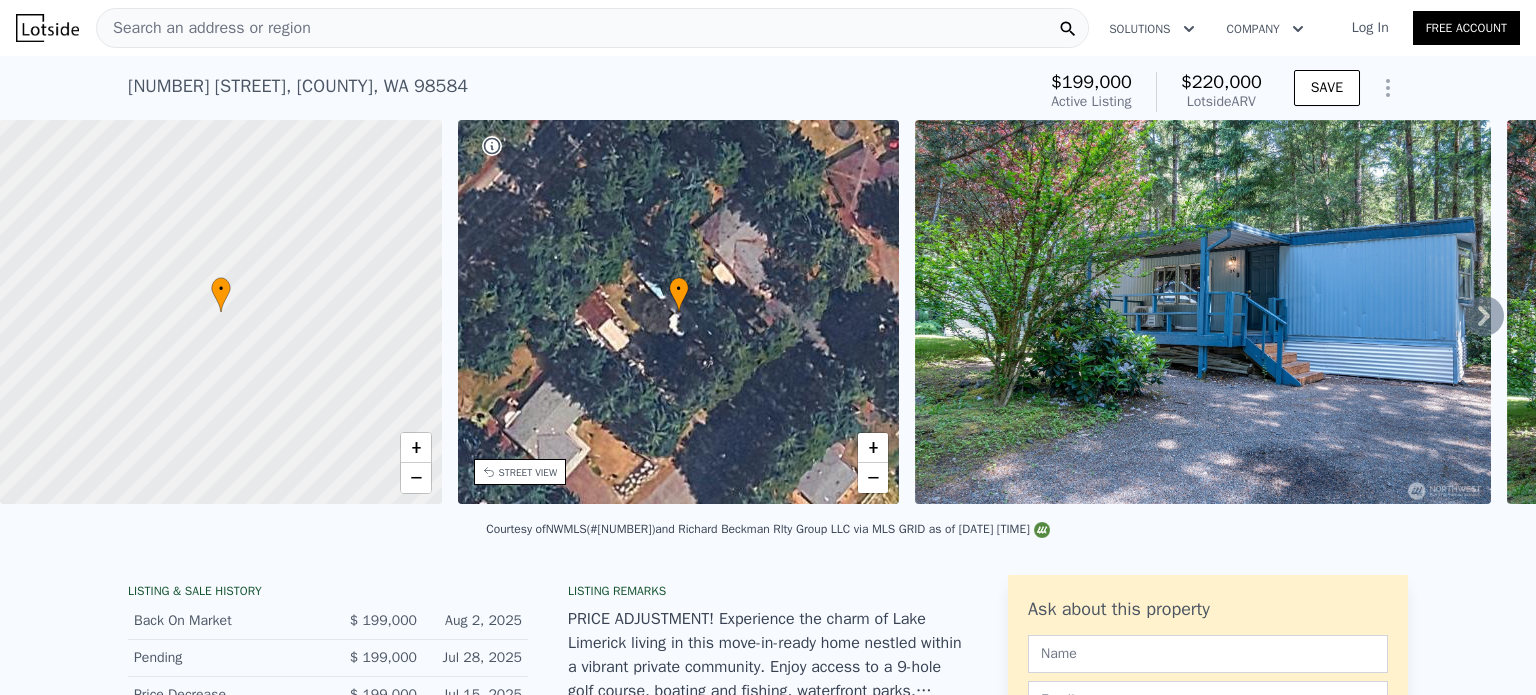 click on "Search an address or region" at bounding box center (592, 28) 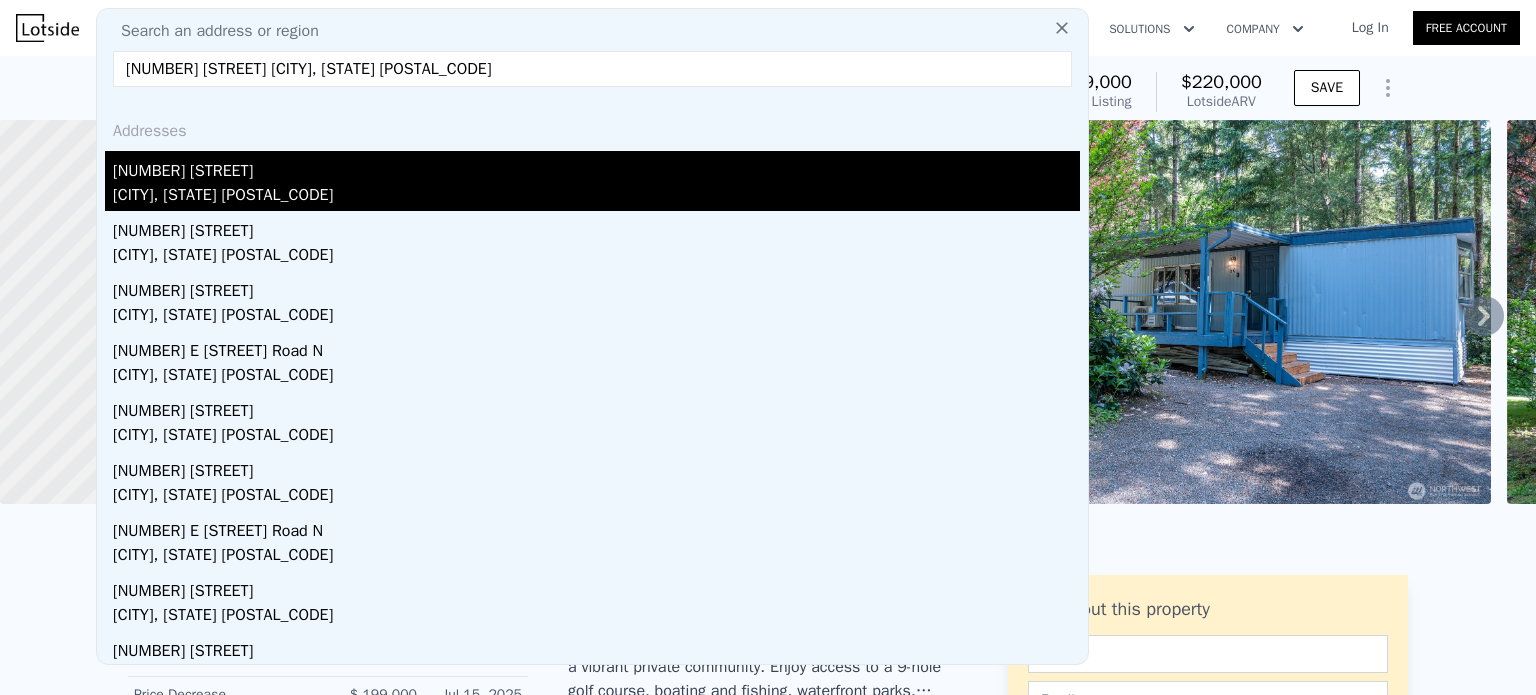 type on "[NUMBER] [STREET] [CITY], [STATE] [POSTAL_CODE]" 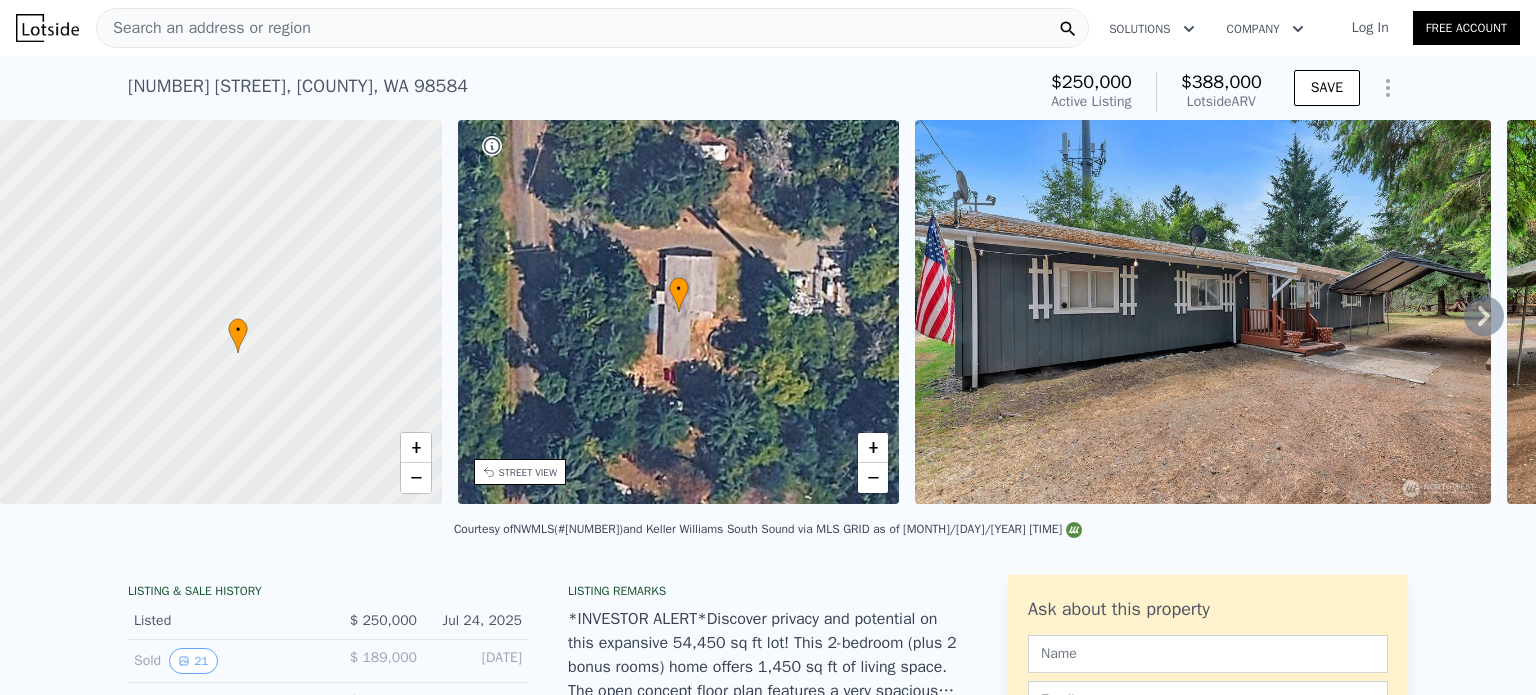 drag, startPoint x: 240, startPoint y: 361, endPoint x: 264, endPoint y: 396, distance: 42.43819 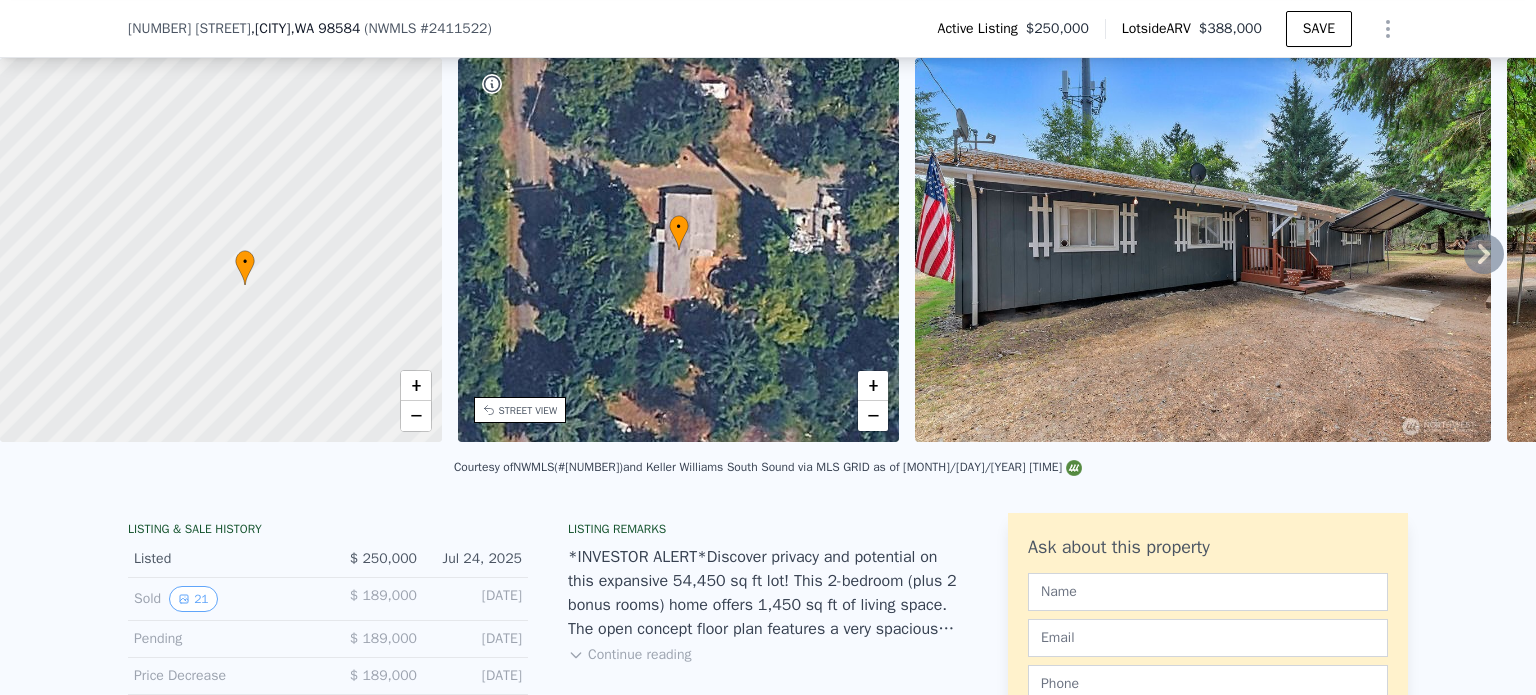 scroll, scrollTop: 92, scrollLeft: 0, axis: vertical 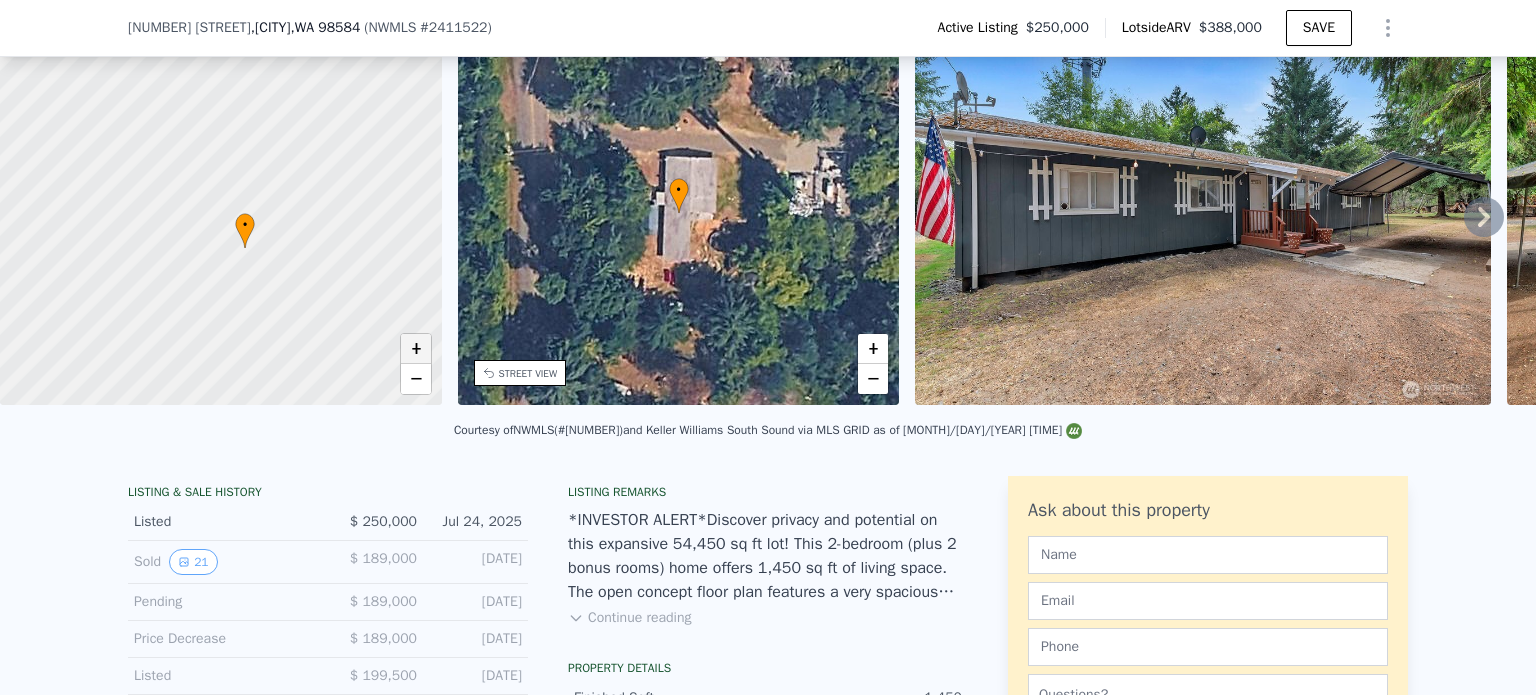 click on "+" at bounding box center (416, 349) 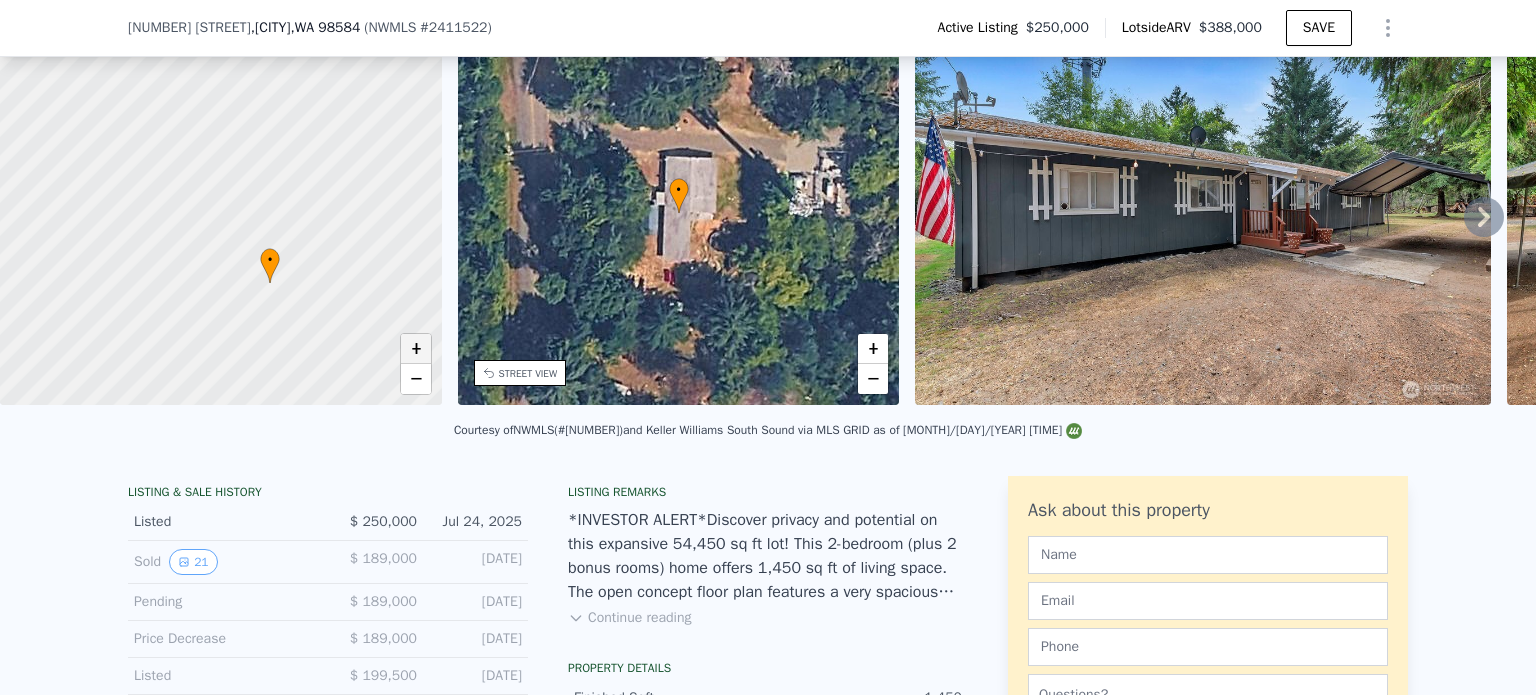 click on "+" at bounding box center [416, 349] 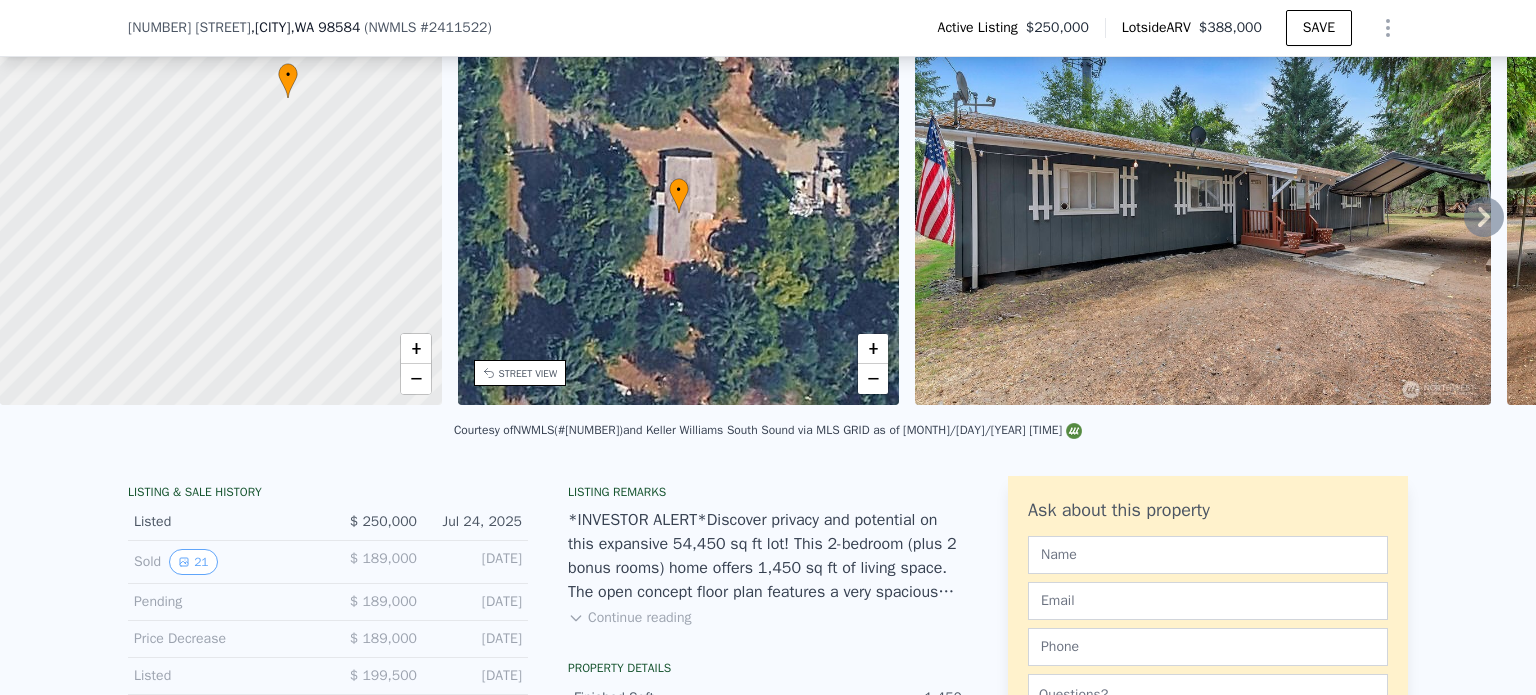 drag, startPoint x: 228, startPoint y: 251, endPoint x: 204, endPoint y: -6, distance: 258.1182 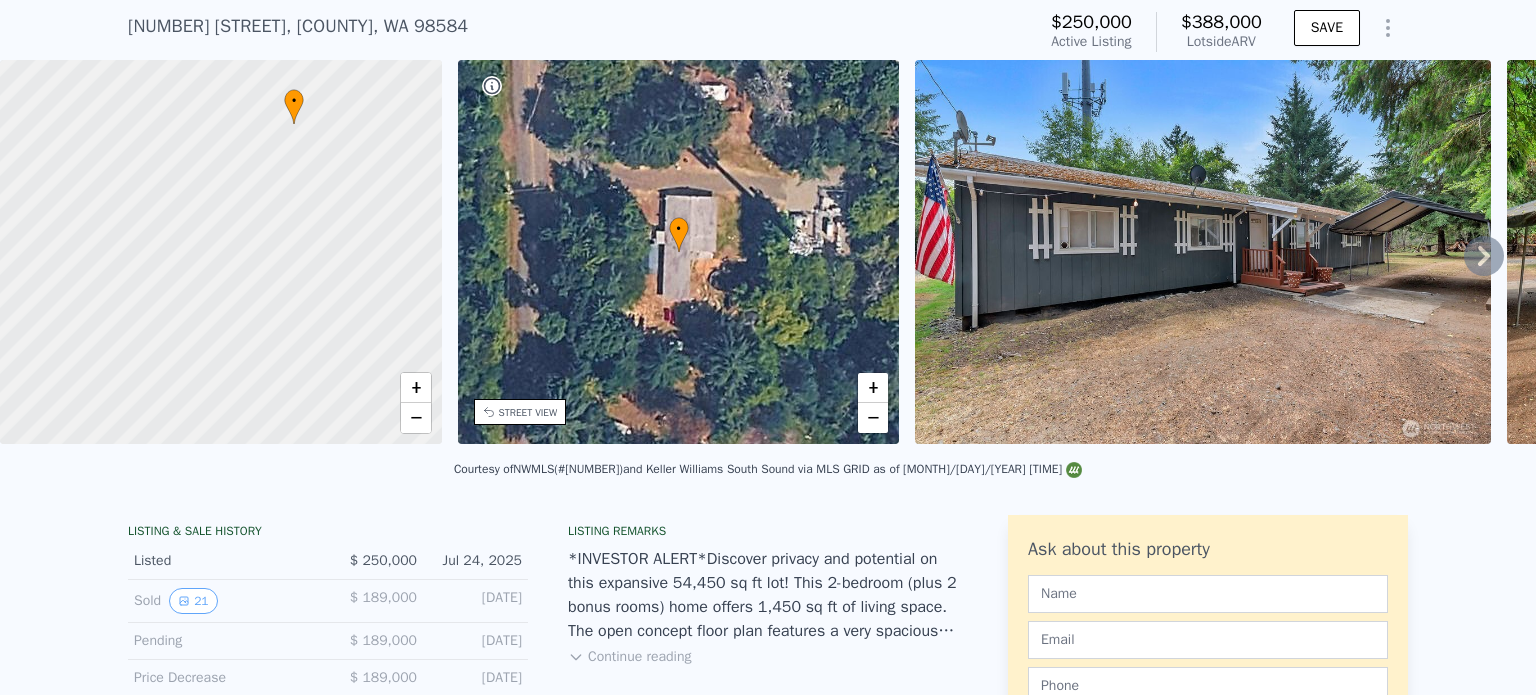 scroll, scrollTop: 7, scrollLeft: 0, axis: vertical 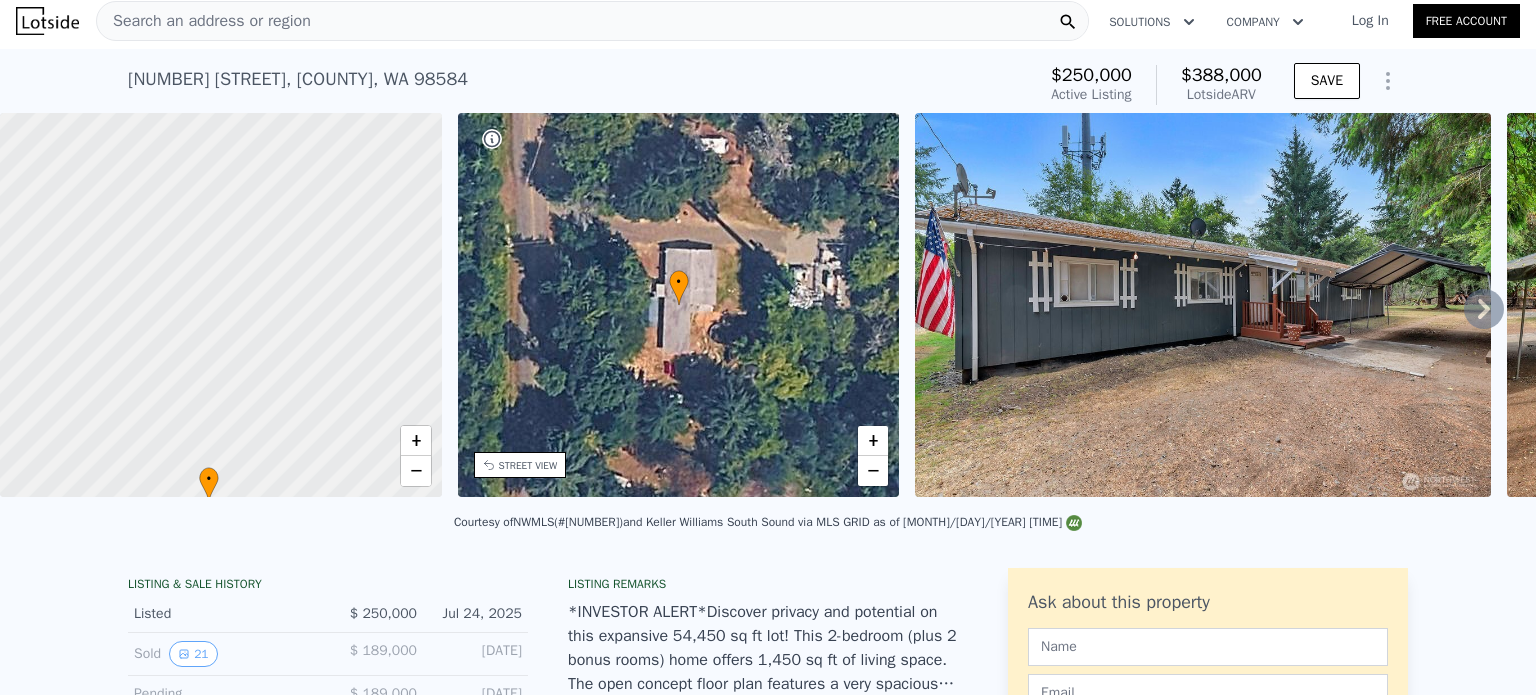 drag, startPoint x: 276, startPoint y: 211, endPoint x: 197, endPoint y: 507, distance: 306.3609 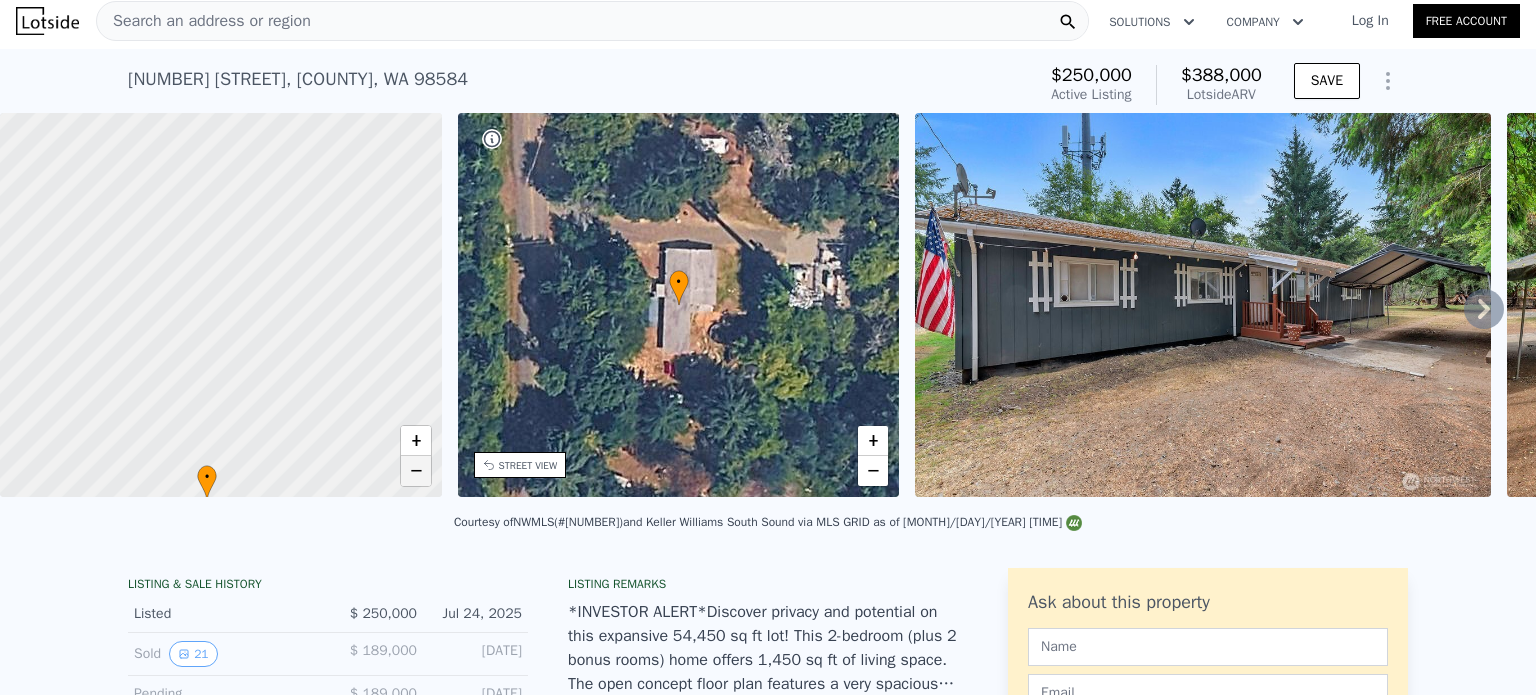 click on "−" at bounding box center [416, 471] 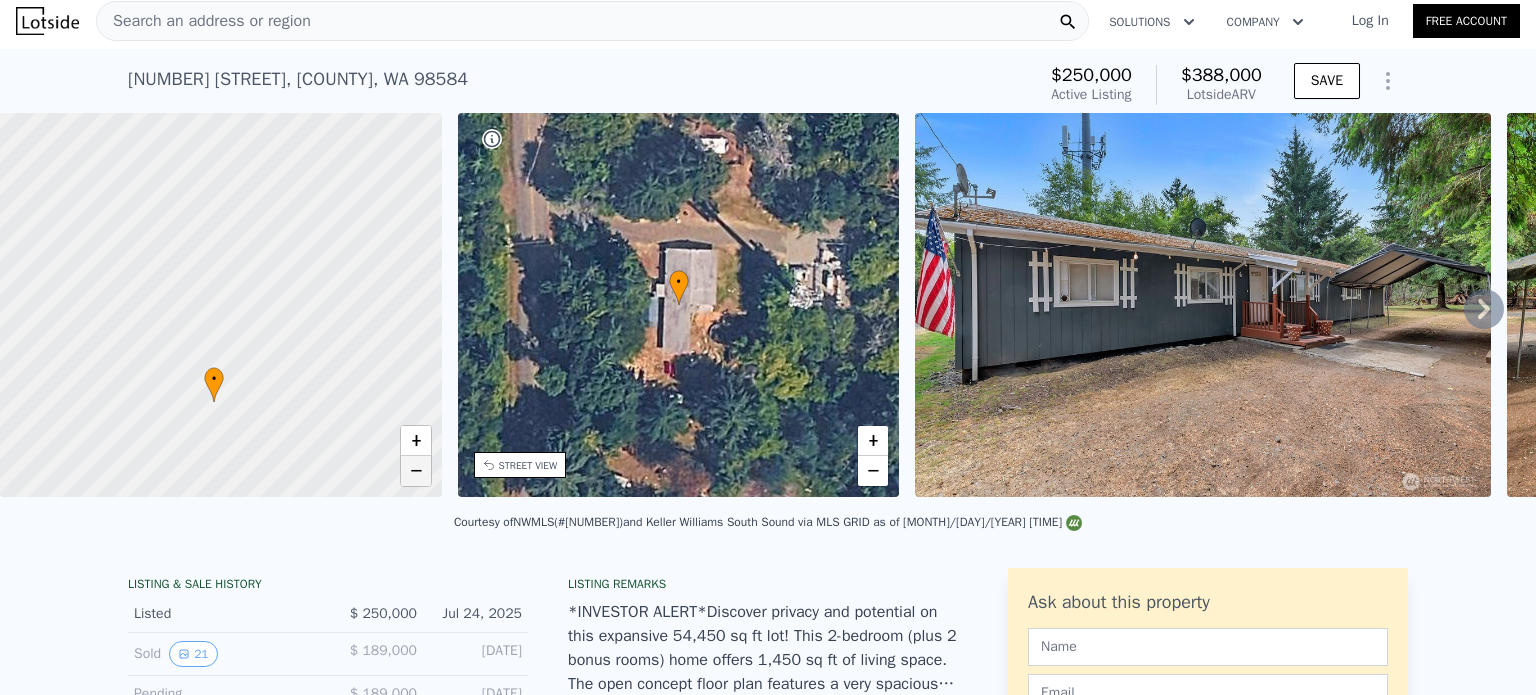 click on "−" at bounding box center [416, 471] 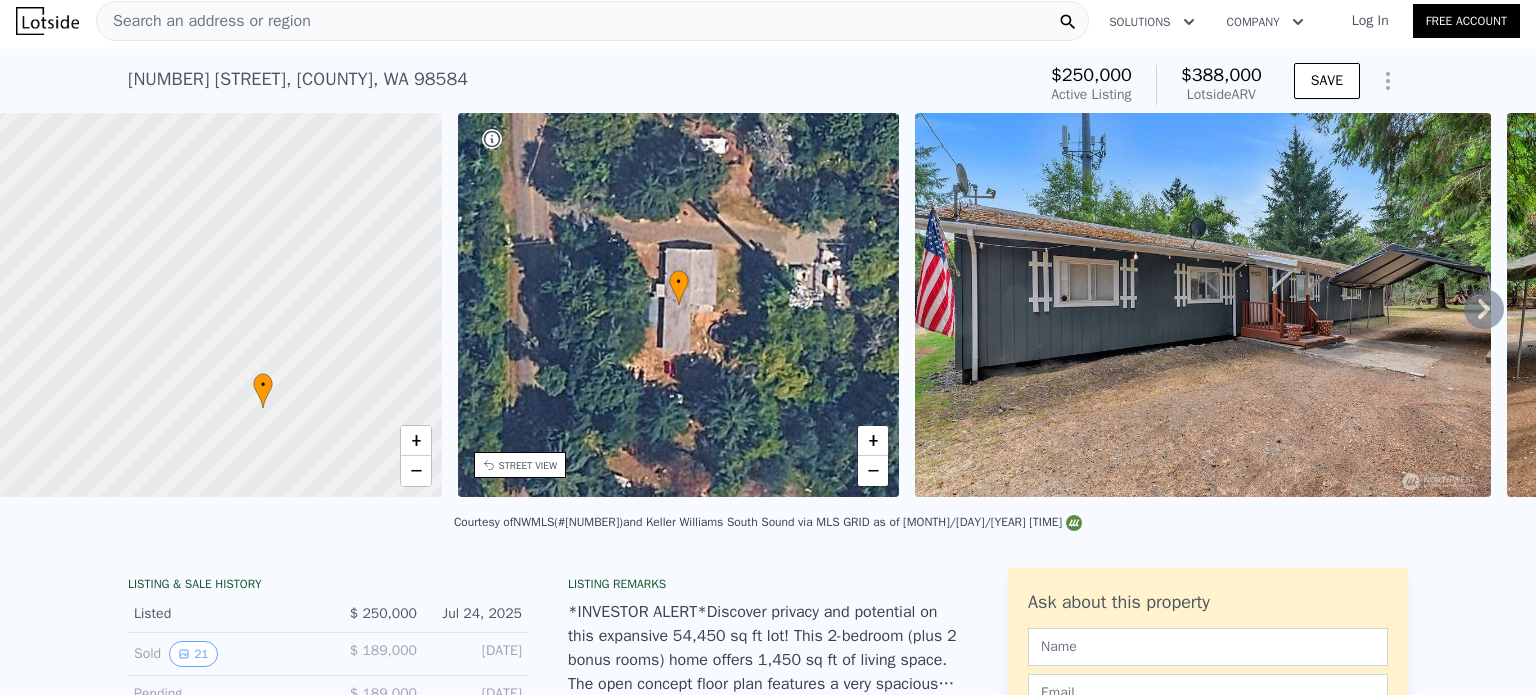 drag, startPoint x: 224, startPoint y: 362, endPoint x: 274, endPoint y: 416, distance: 73.593475 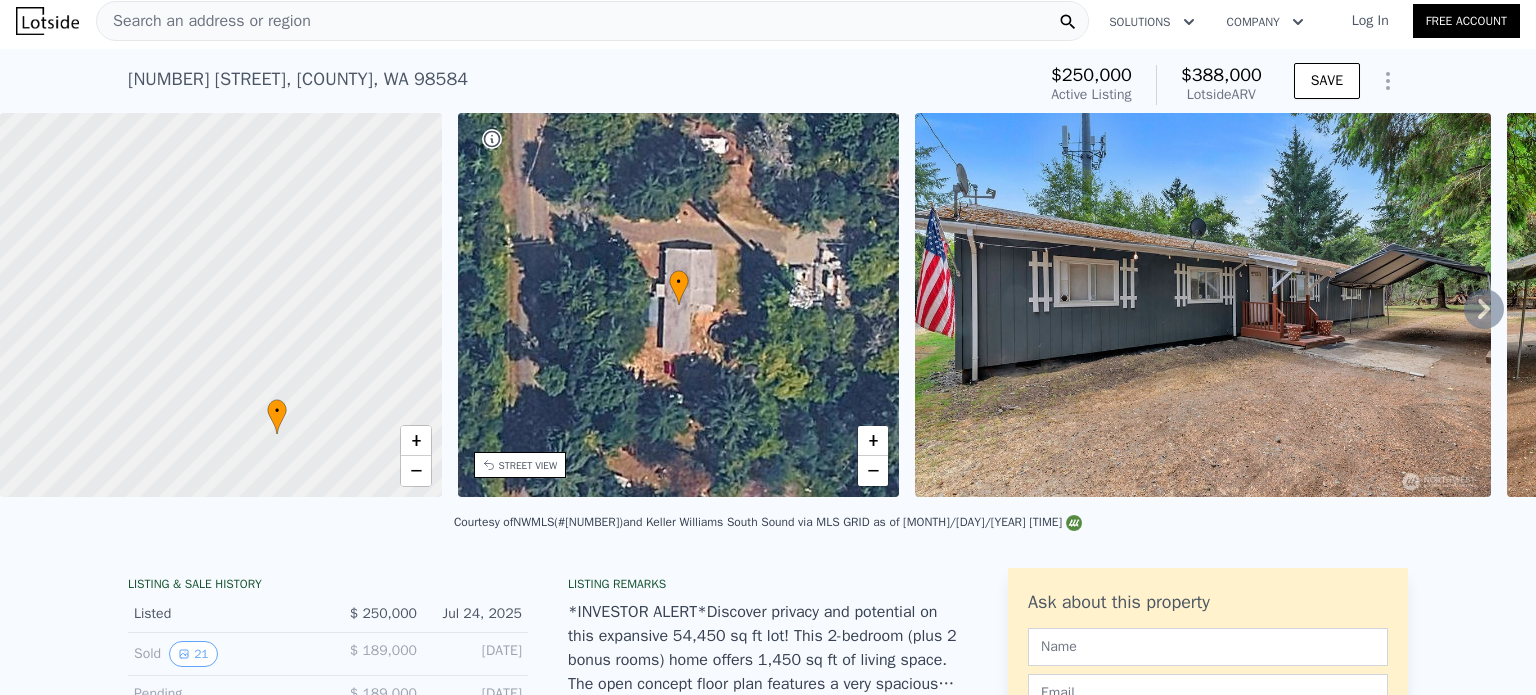drag, startPoint x: 235, startPoint y: 280, endPoint x: 243, endPoint y: 315, distance: 35.902645 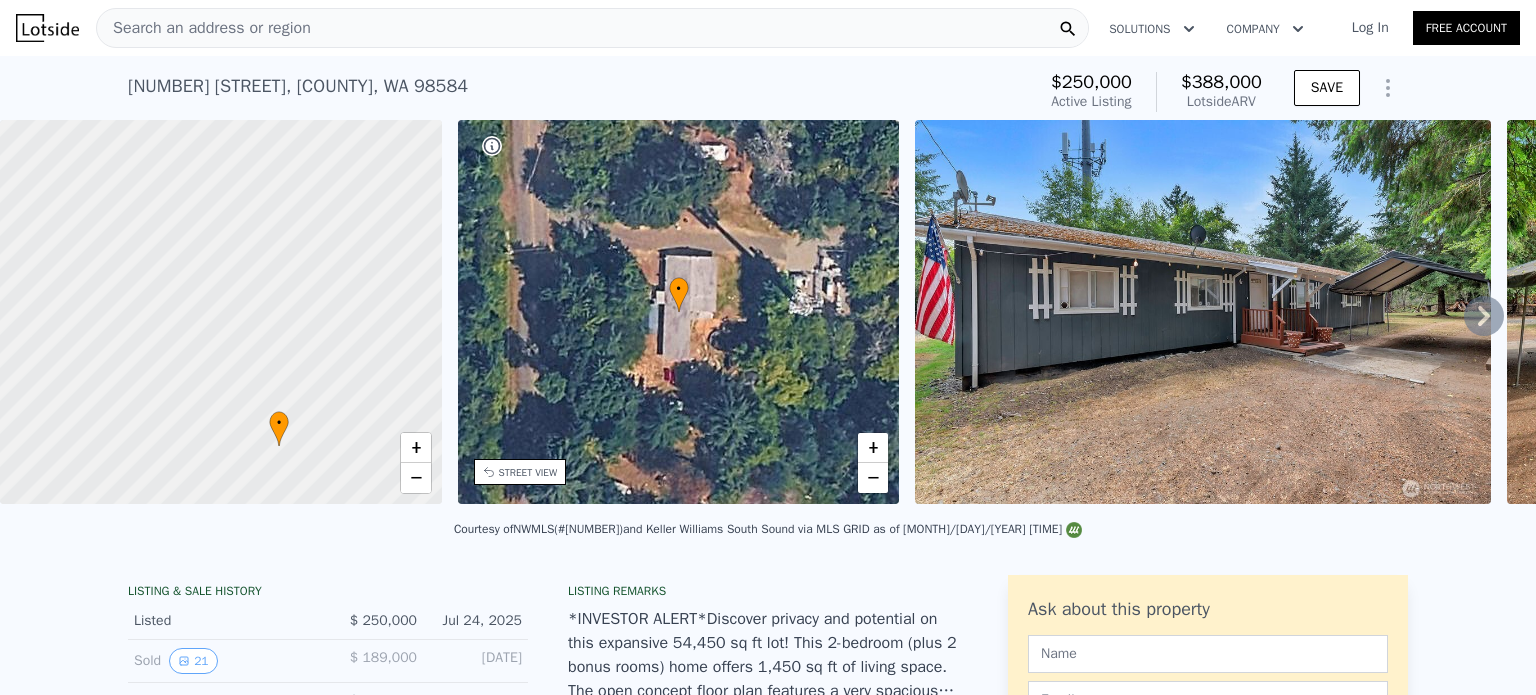 scroll, scrollTop: 0, scrollLeft: 0, axis: both 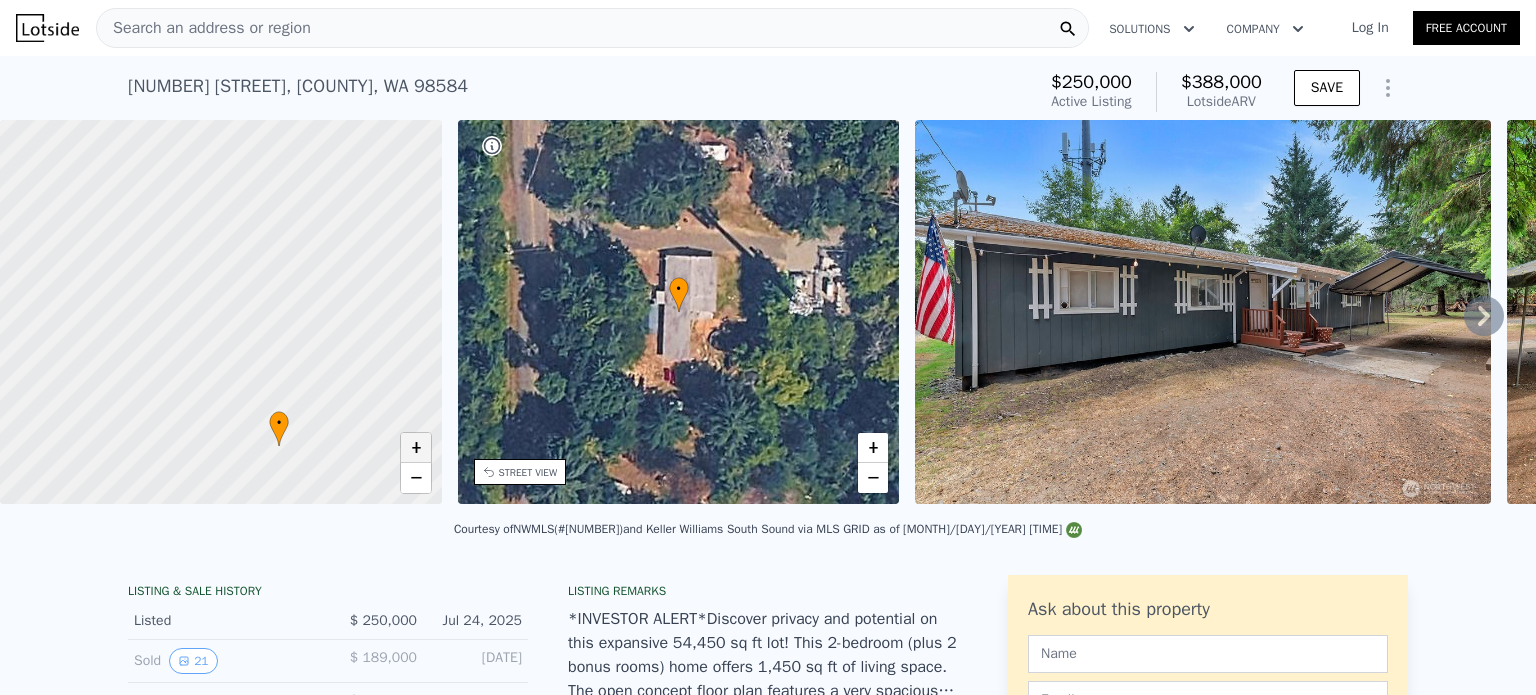 click on "+" at bounding box center (416, 448) 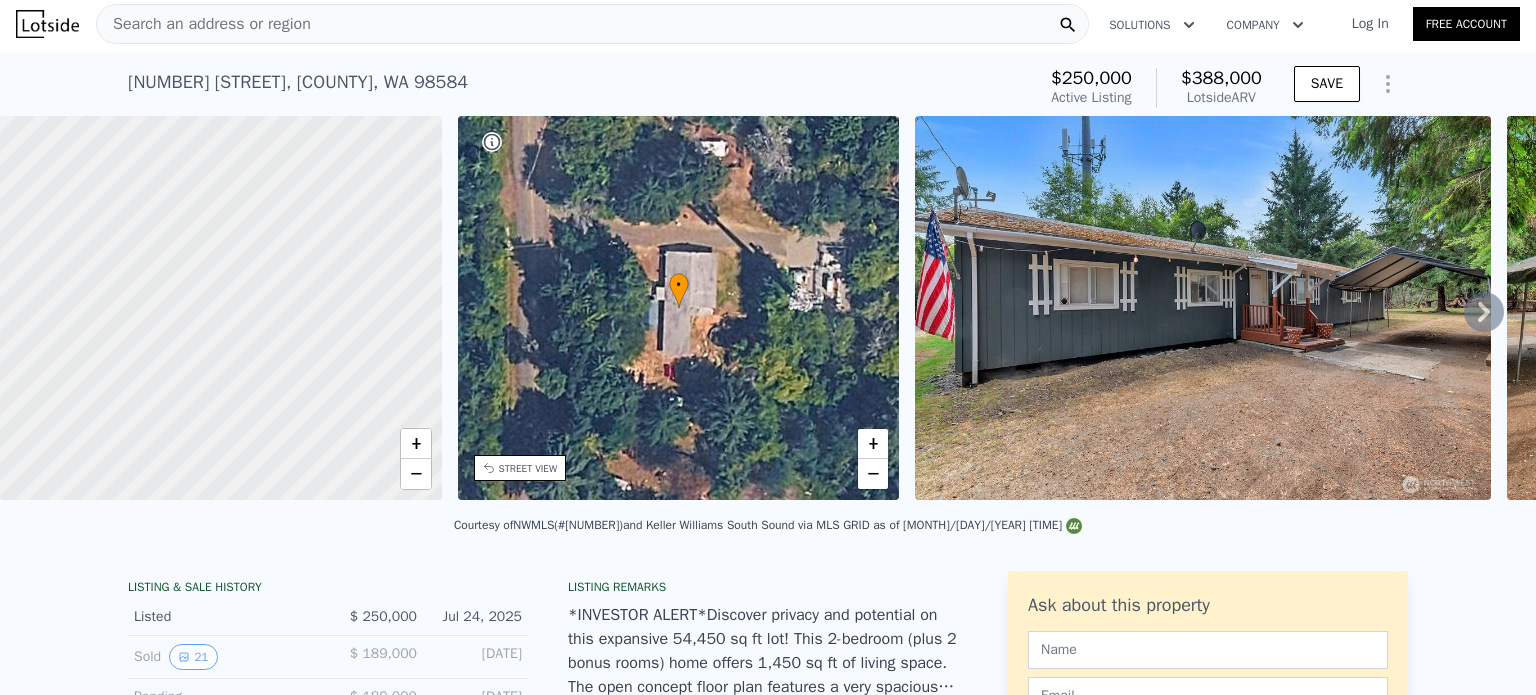 scroll, scrollTop: 0, scrollLeft: 0, axis: both 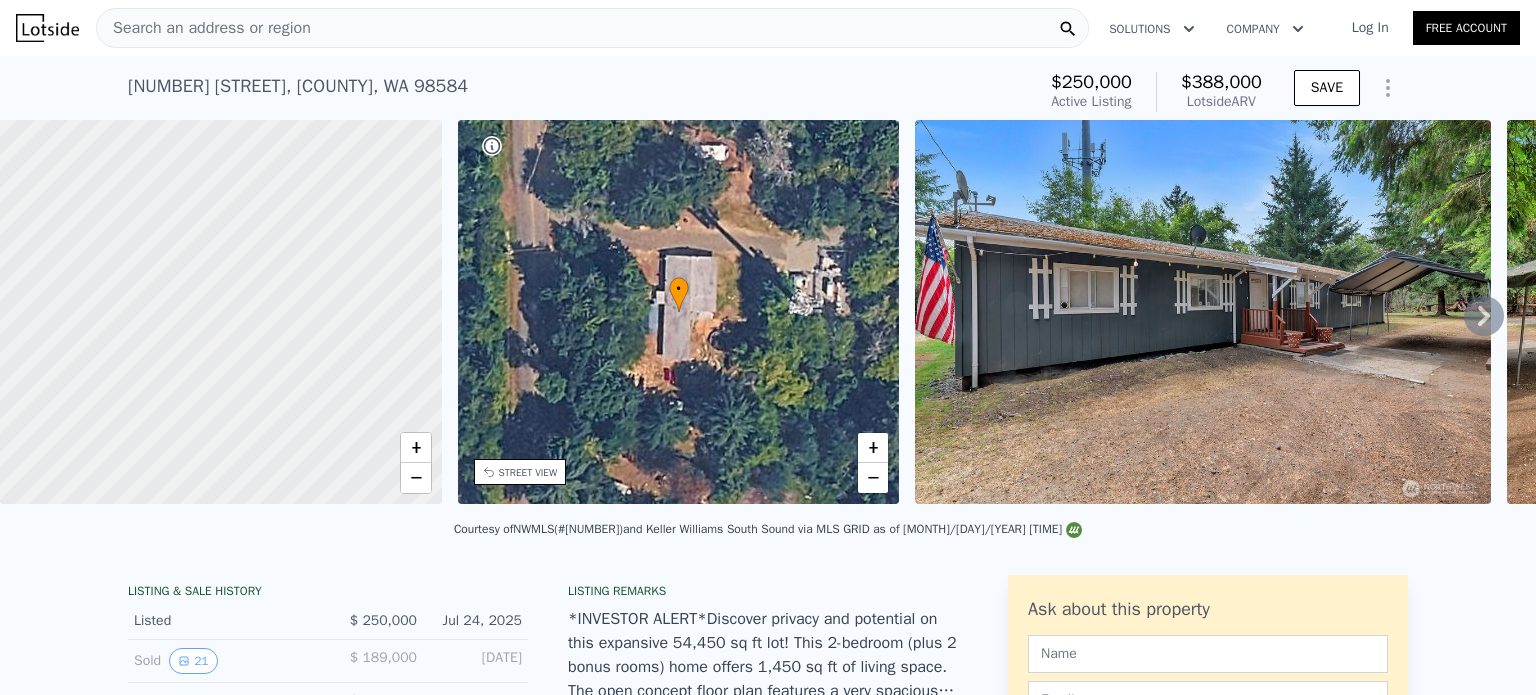 click on "Search an address or region" at bounding box center [204, 28] 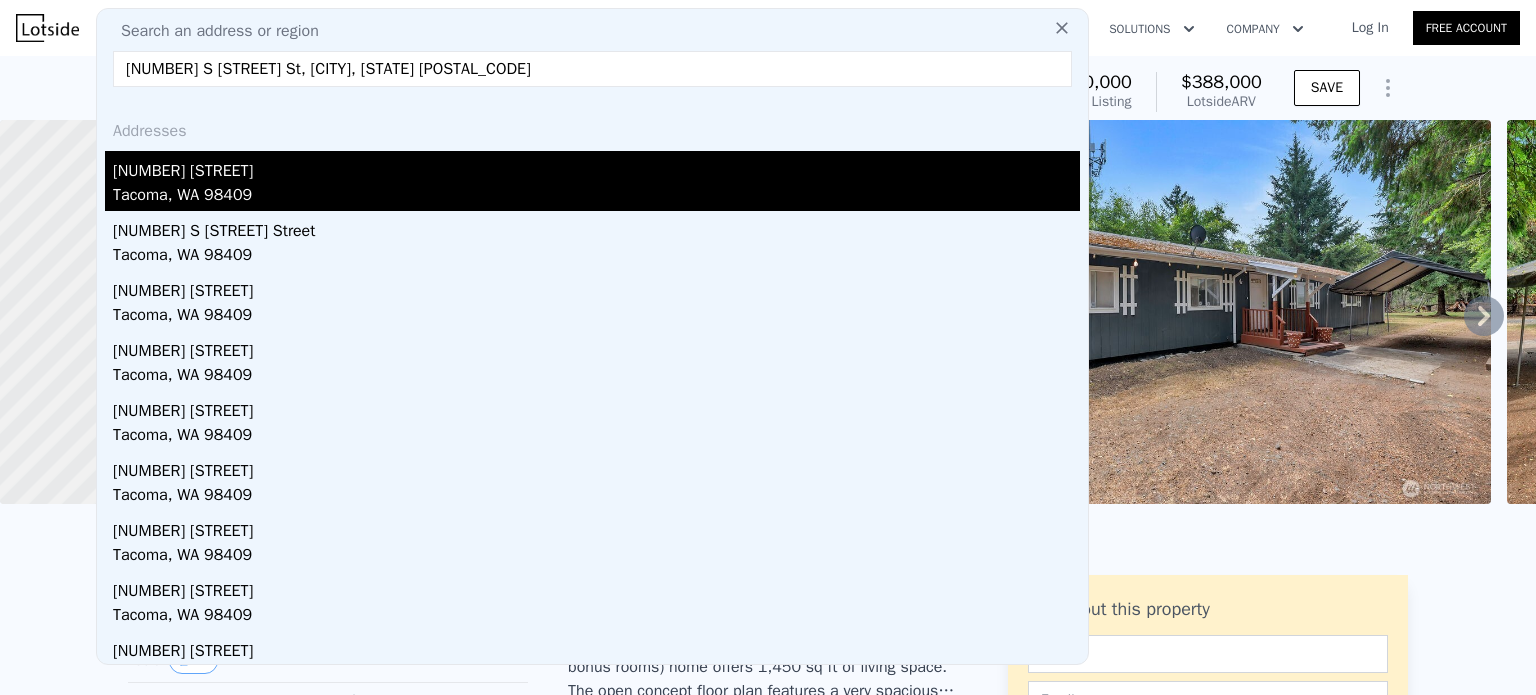 type on "[NUMBER] S [STREET] St, [CITY], [STATE] [POSTAL_CODE]" 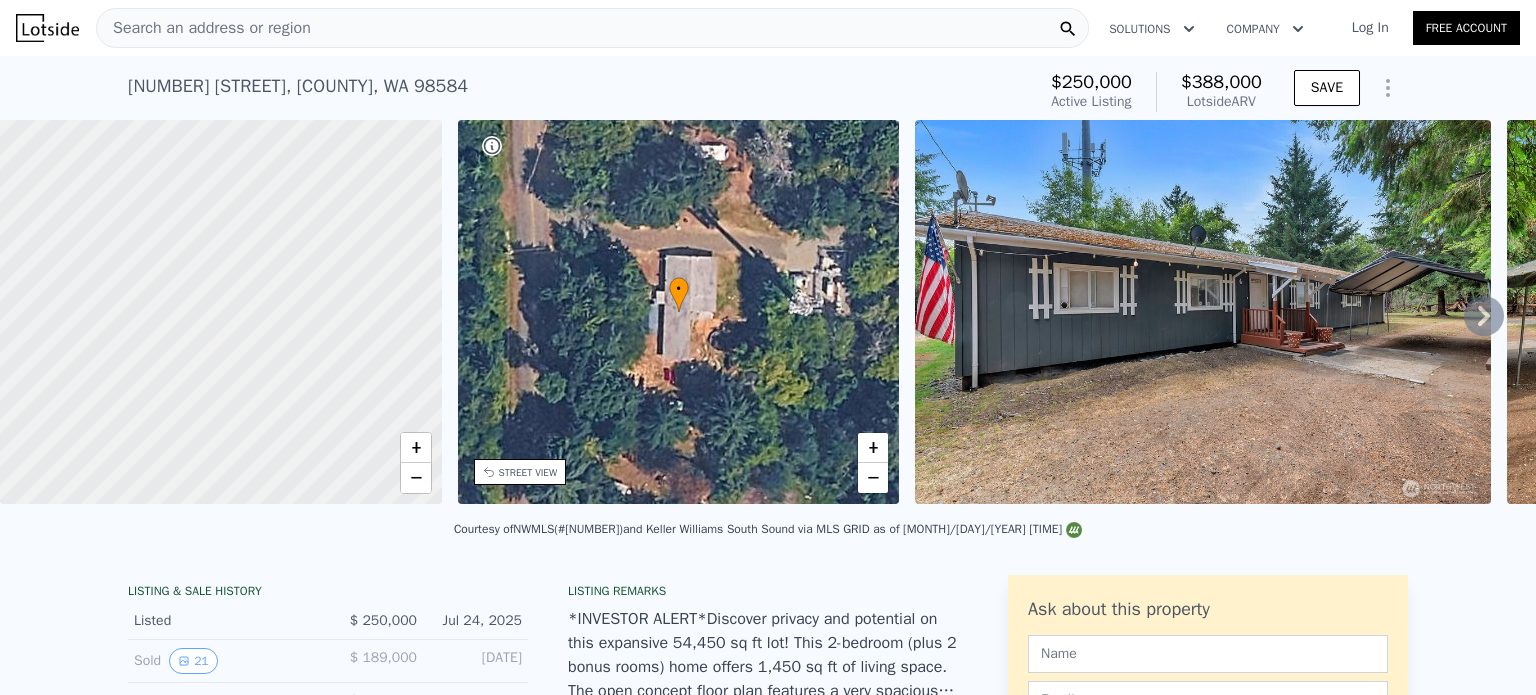 type on "5" 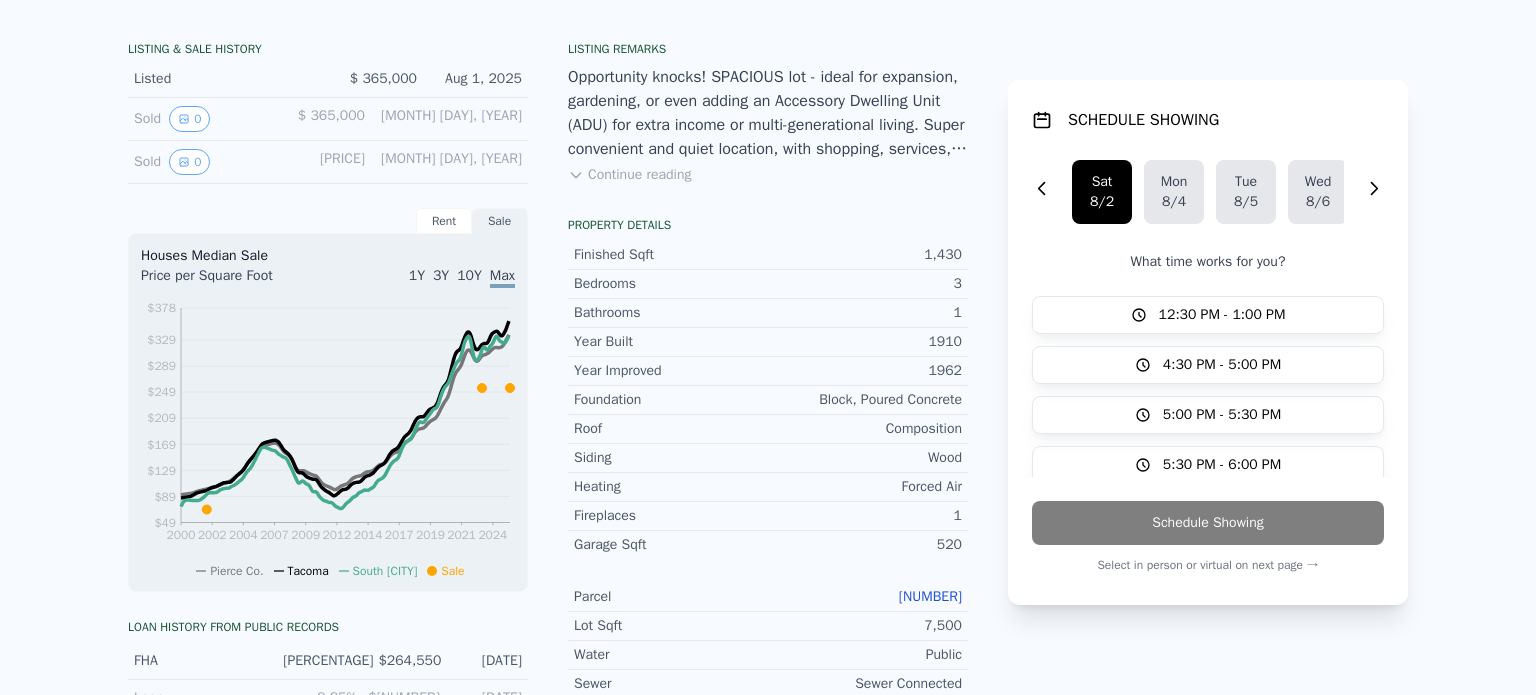 scroll, scrollTop: 0, scrollLeft: 0, axis: both 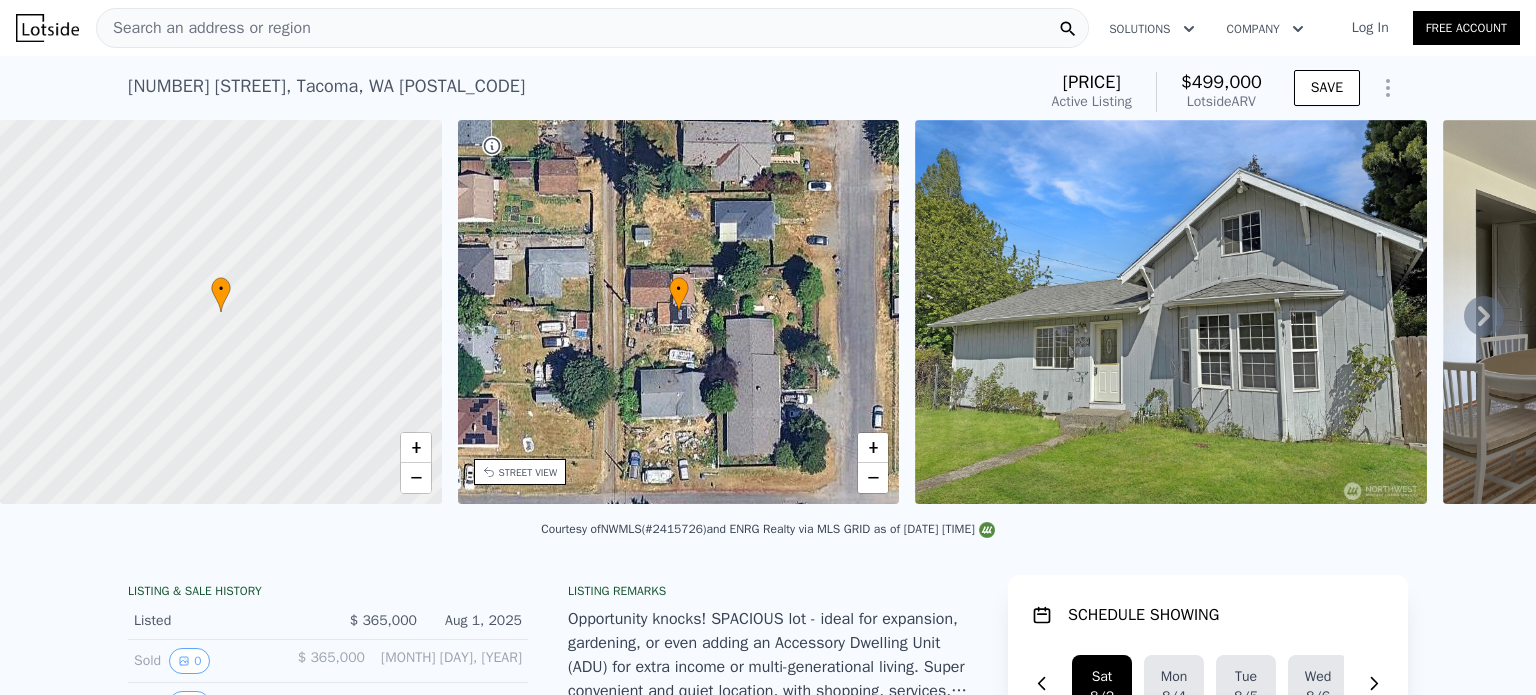 click on "Search an address or region" at bounding box center [204, 28] 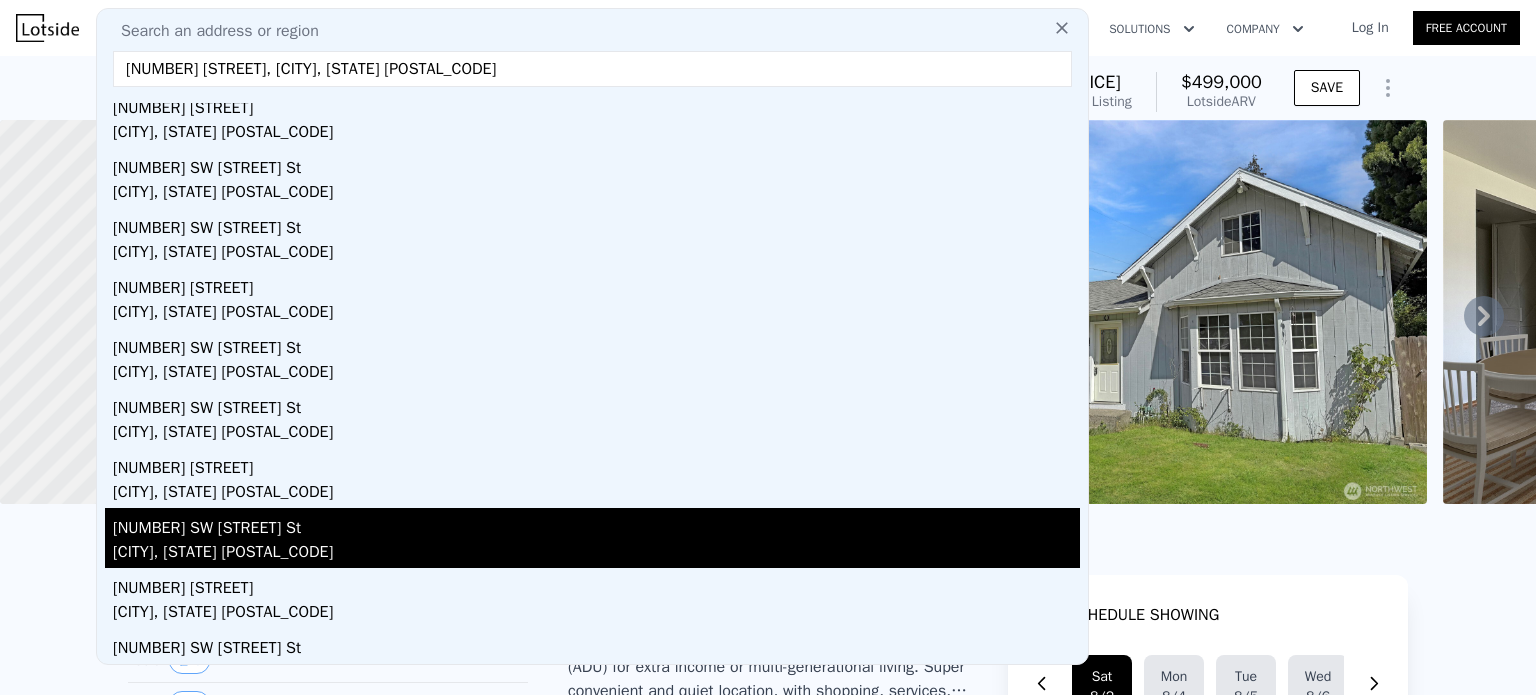 scroll, scrollTop: 86, scrollLeft: 0, axis: vertical 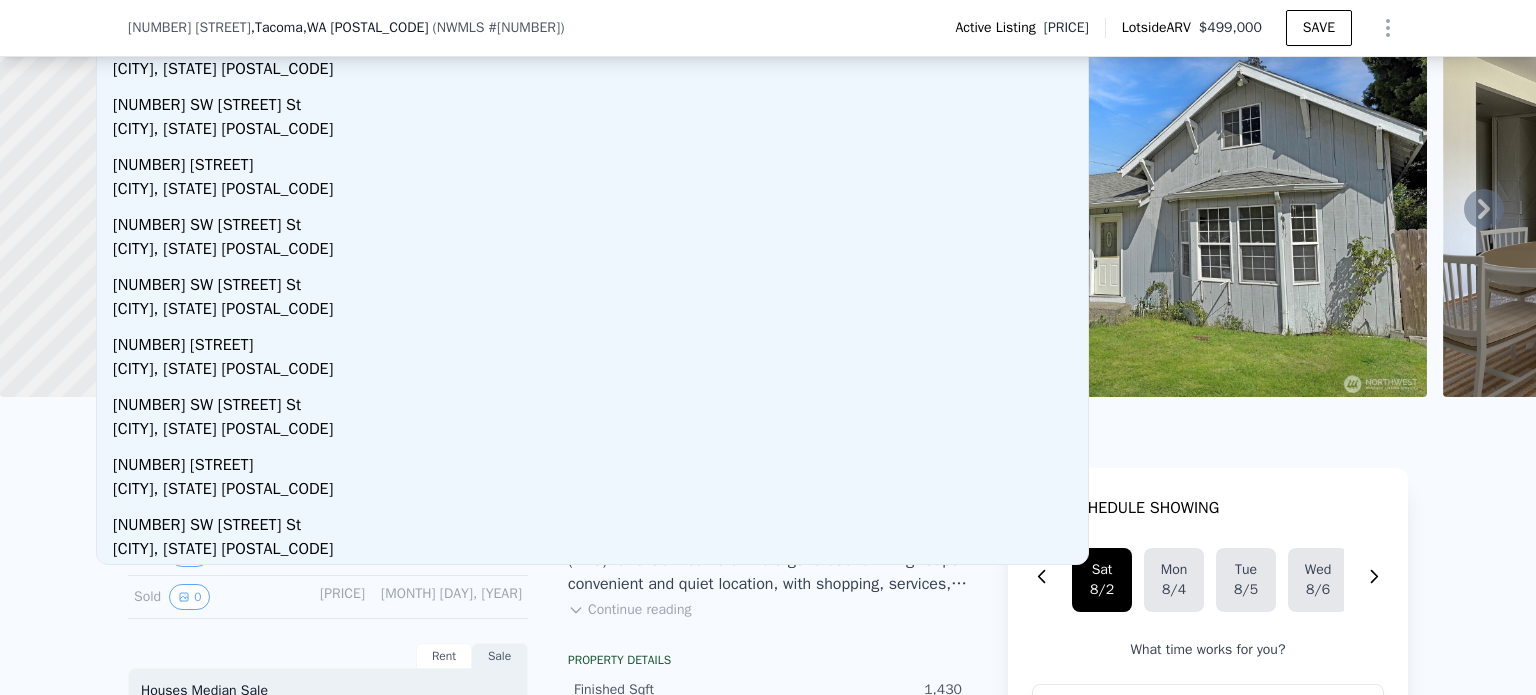 type on "[NUMBER] [STREET], [CITY], [STATE] [POSTAL_CODE]" 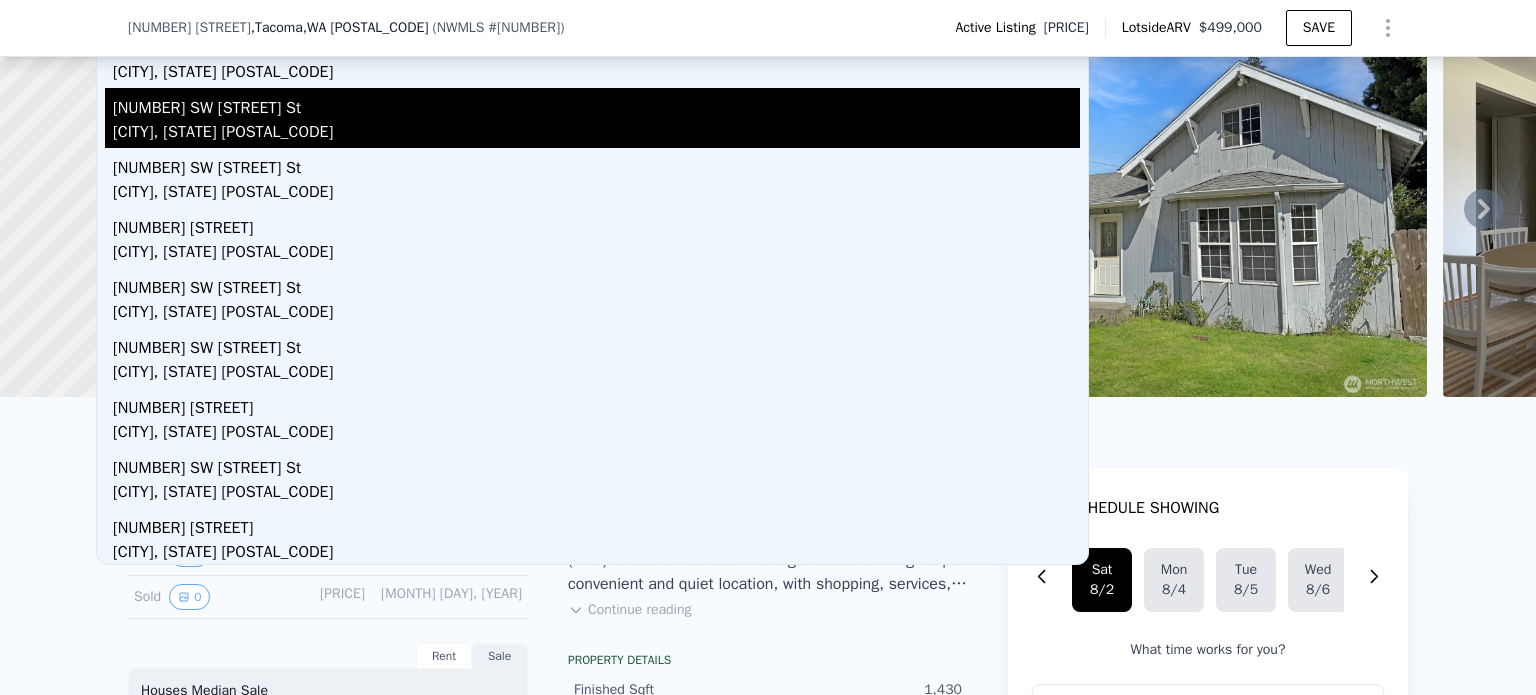 scroll, scrollTop: 0, scrollLeft: 0, axis: both 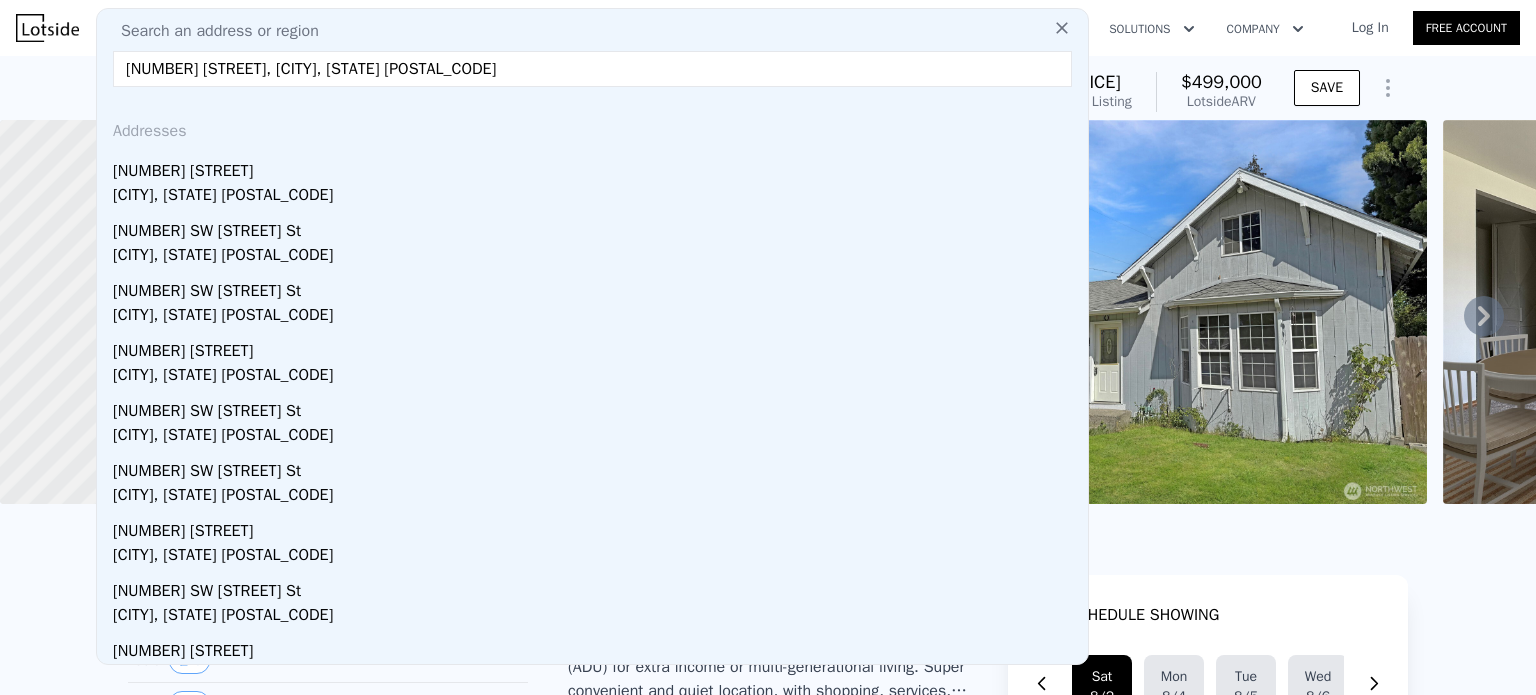 drag, startPoint x: 414, startPoint y: 69, endPoint x: 109, endPoint y: 78, distance: 305.13275 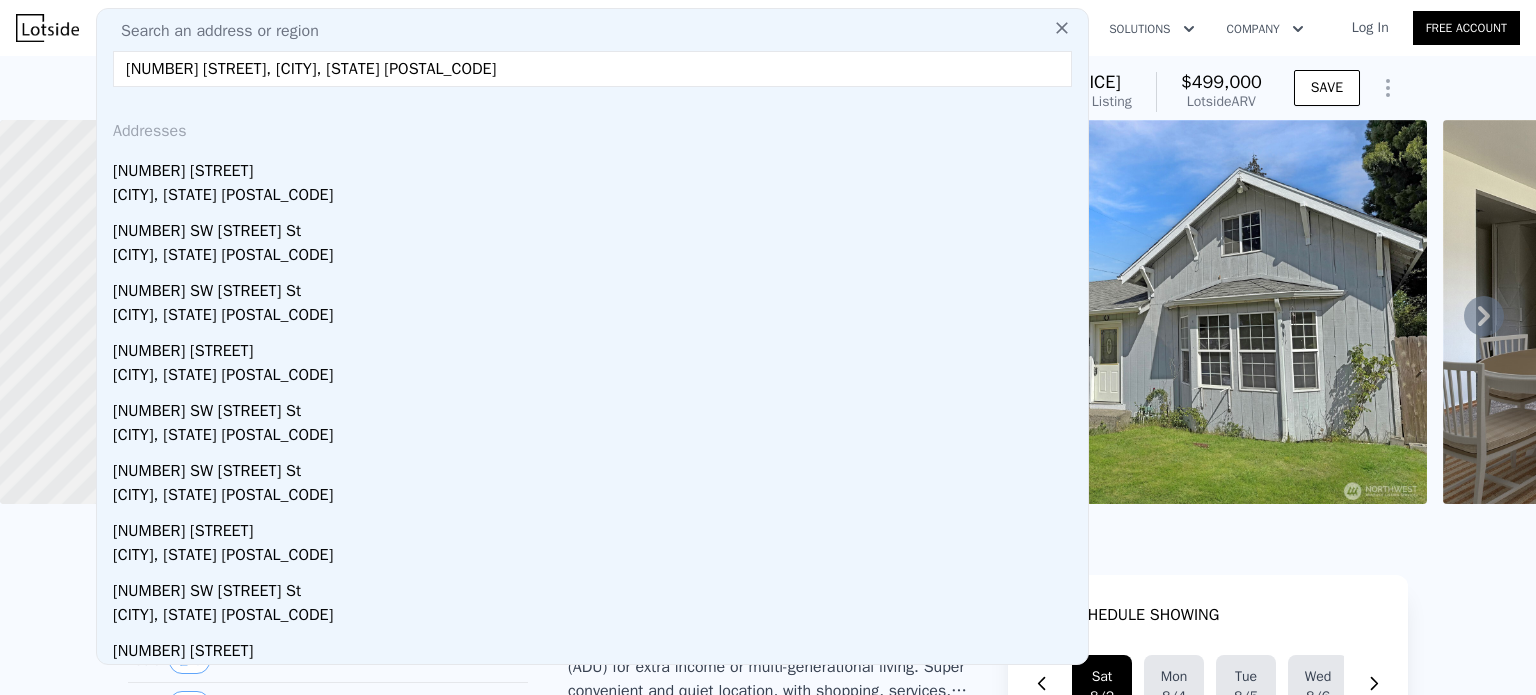 click on "[NUMBER] [STREET], [CITY], [STATE] [POSTAL_CODE]" at bounding box center [592, 69] 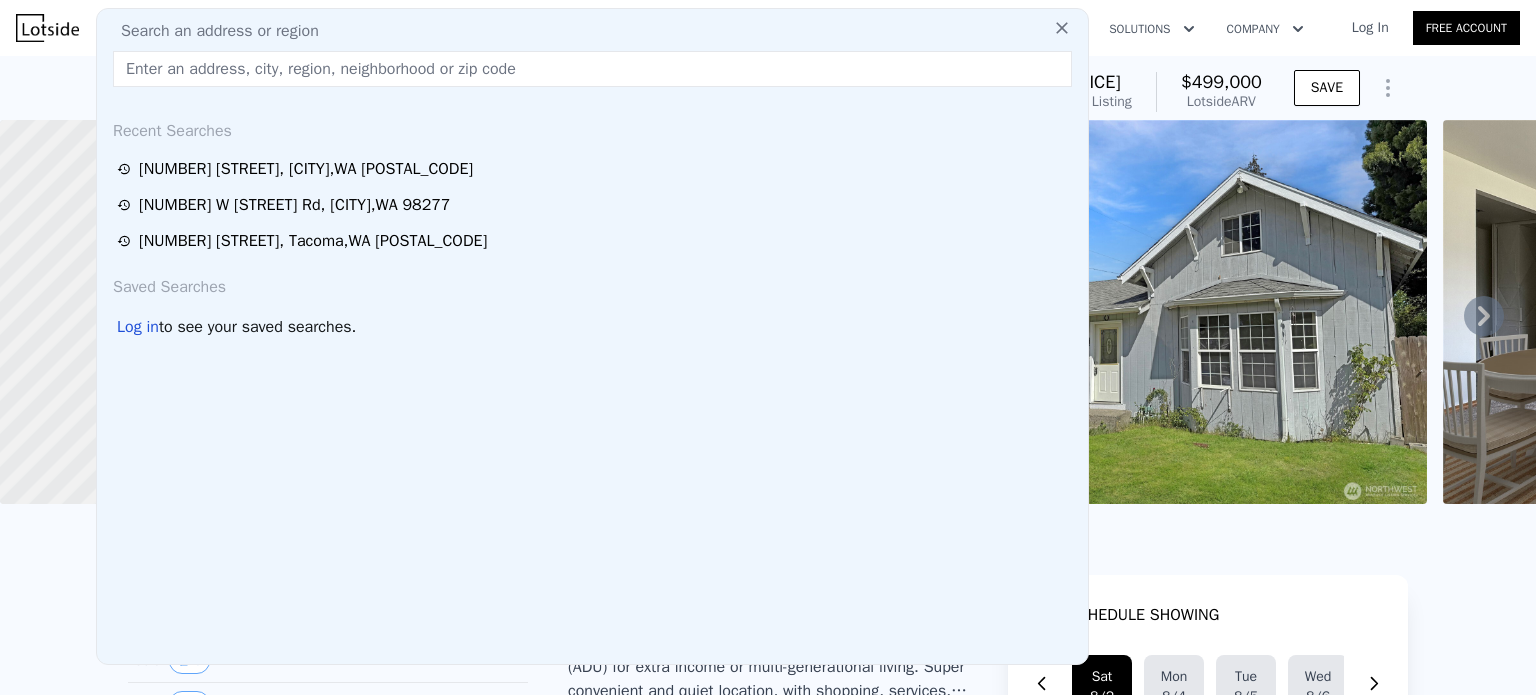 paste on "[NUMBER] [STREET], [CITY], [STATE] [POSTAL_CODE]" 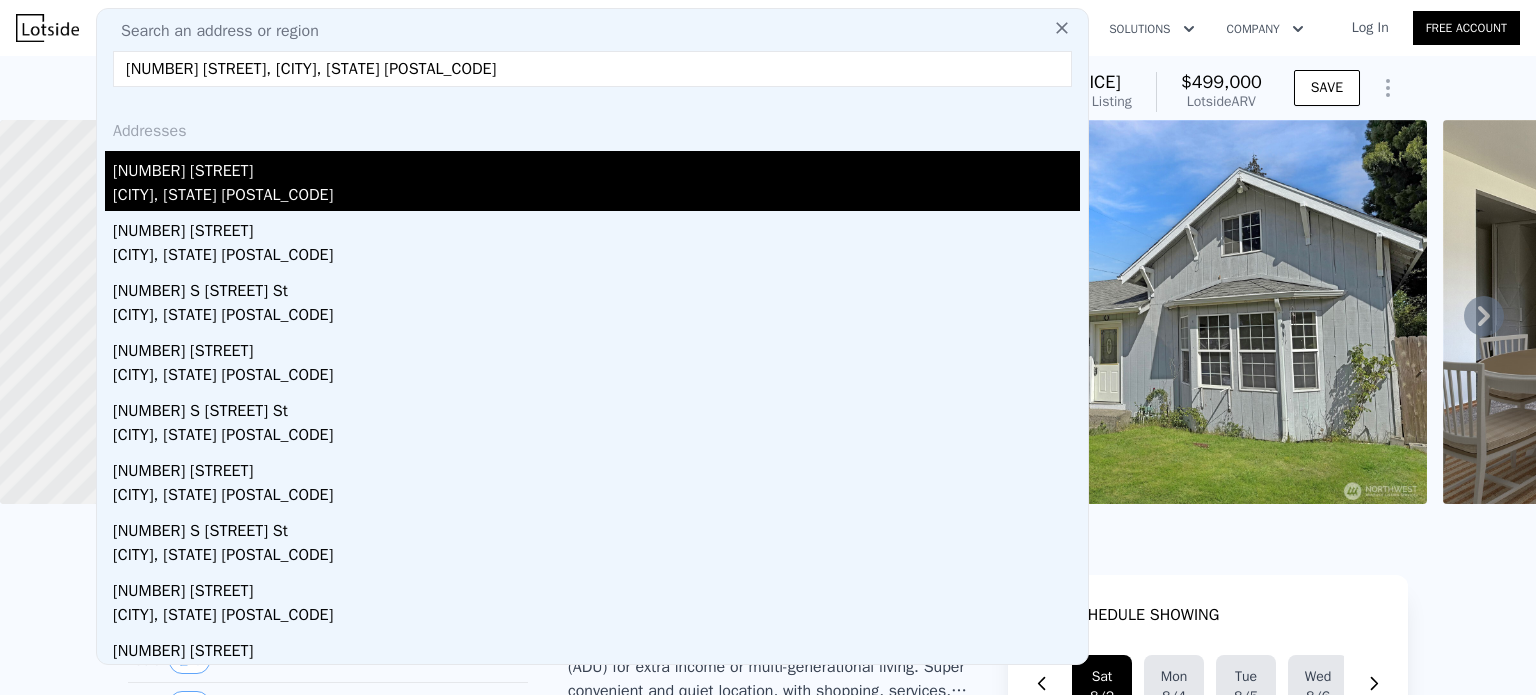 type on "[NUMBER] [STREET], [CITY], [STATE] [POSTAL_CODE]" 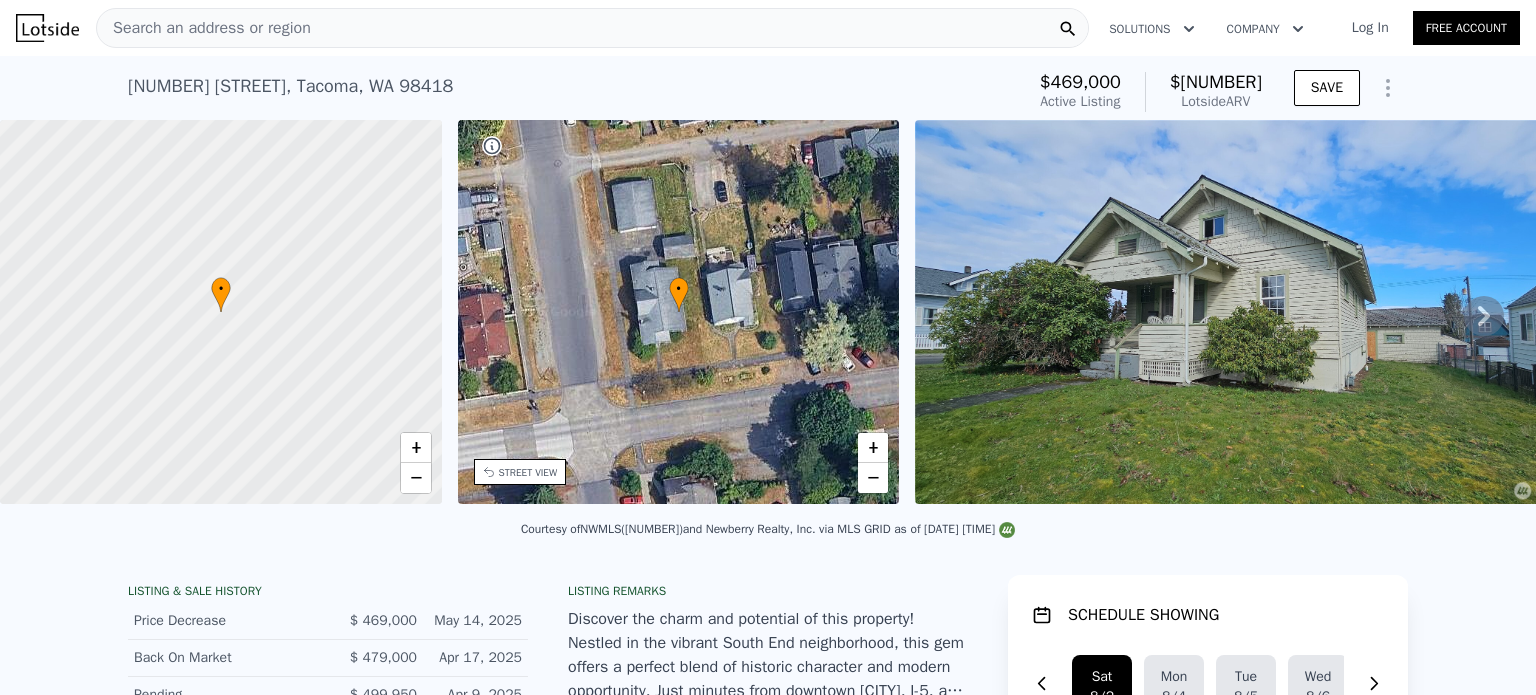 click on "Search an address or region" at bounding box center [204, 28] 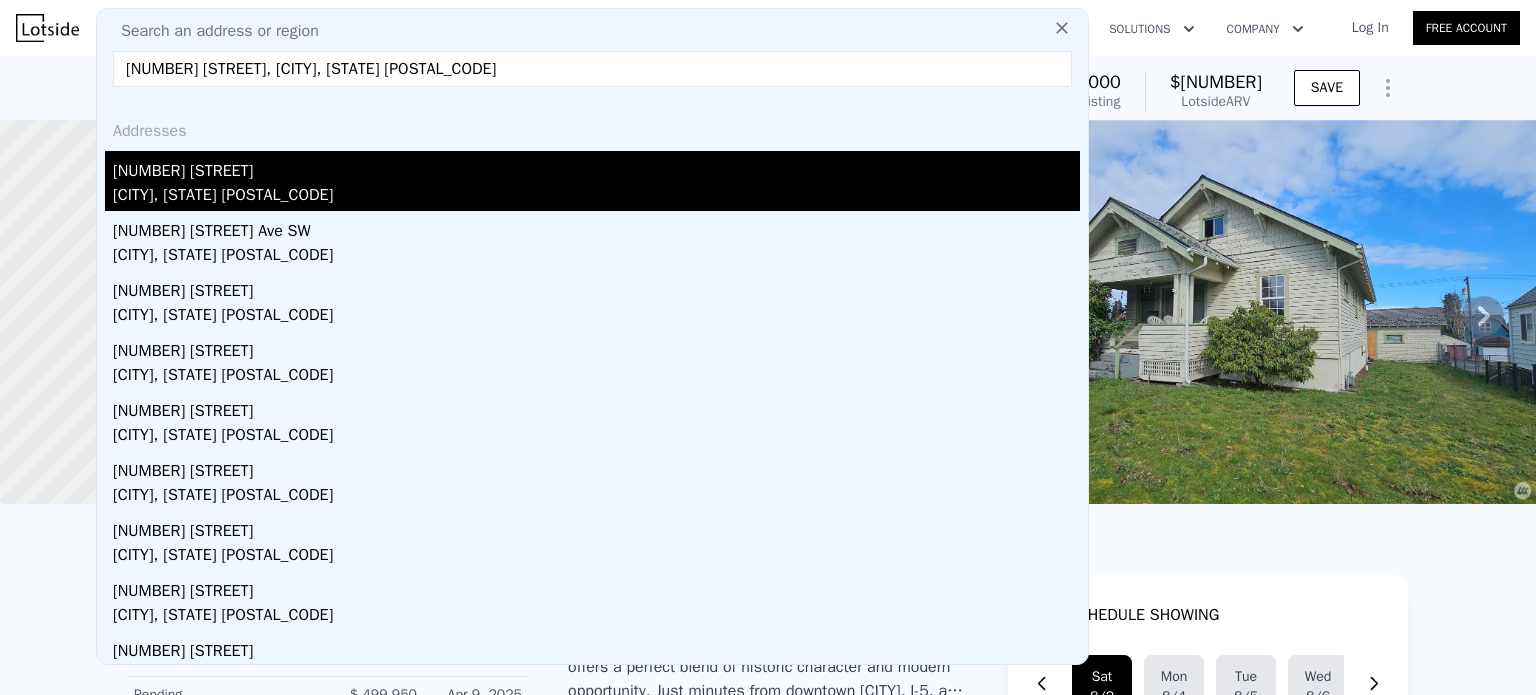 type on "[NUMBER] [STREET], [CITY], [STATE] [POSTAL_CODE]" 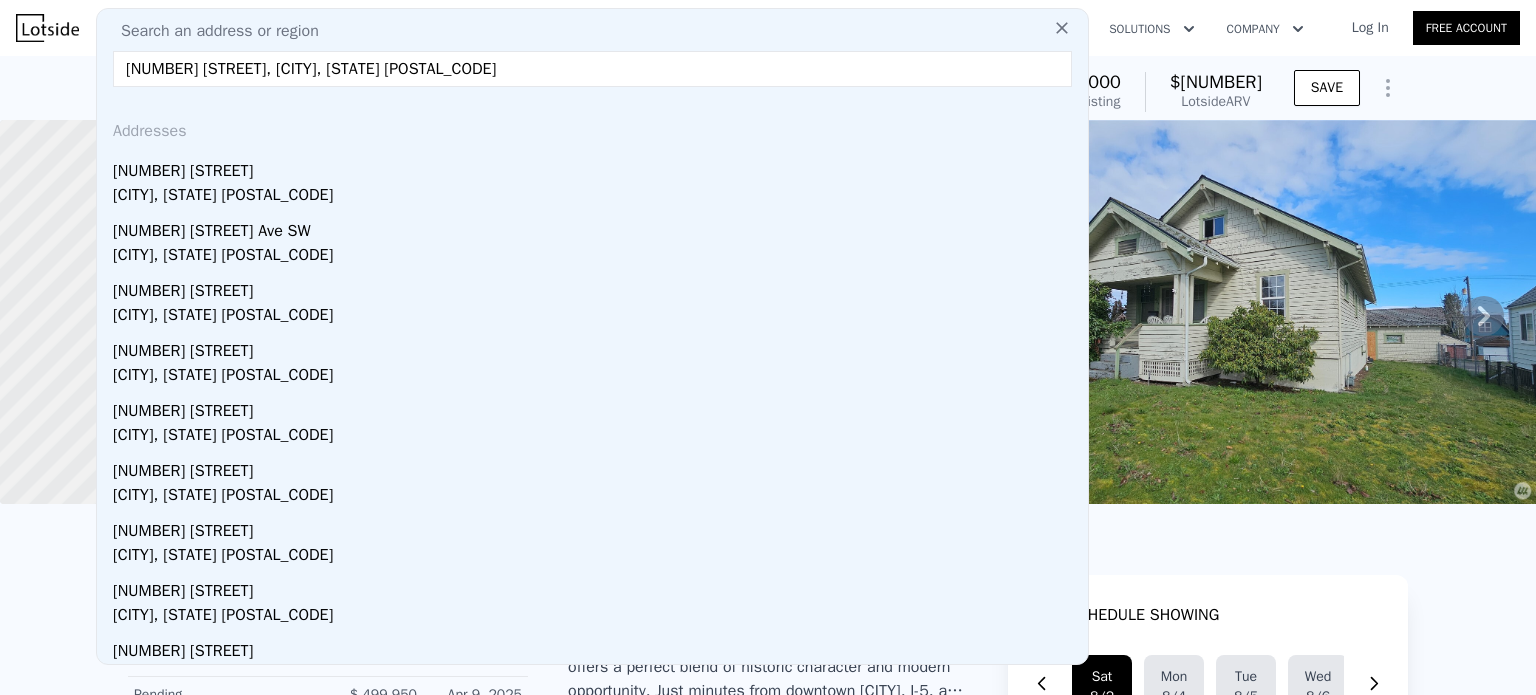 click at bounding box center (221, 312) 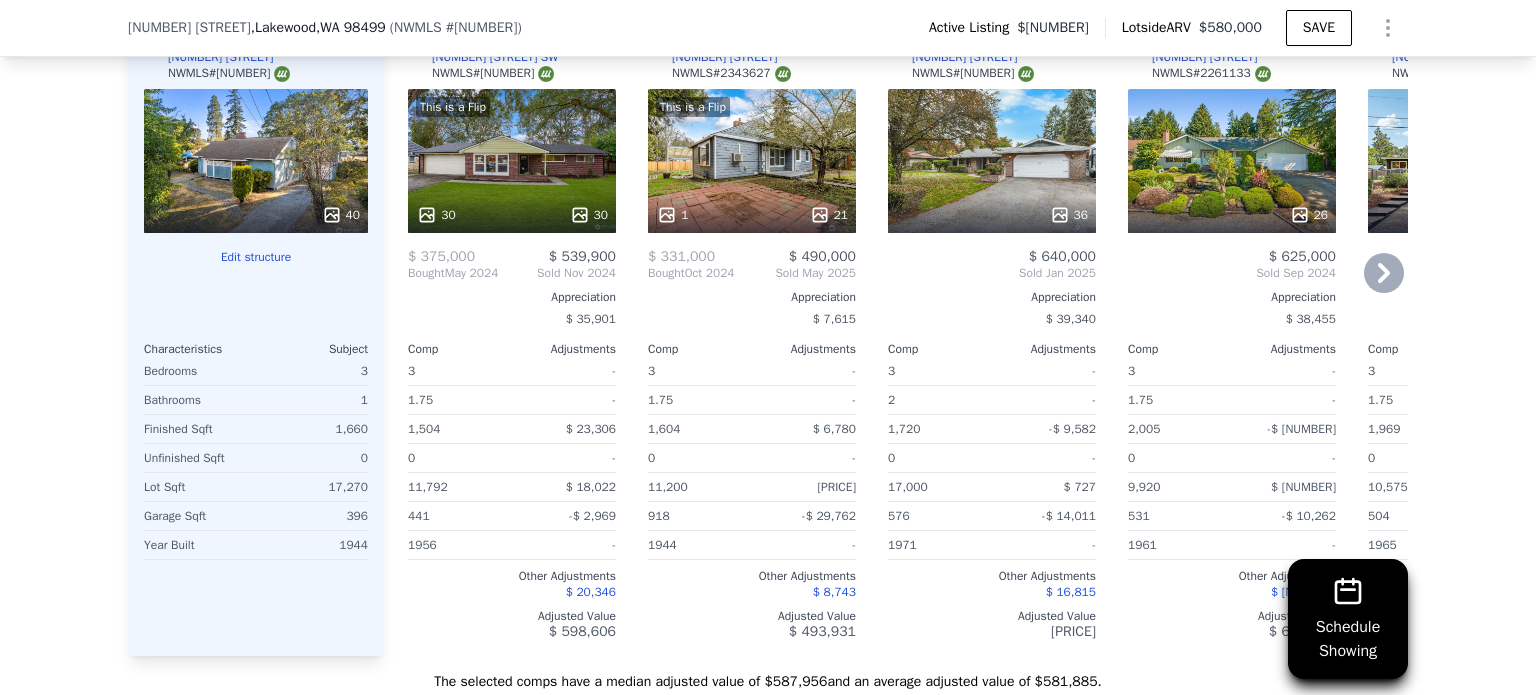 scroll, scrollTop: 2192, scrollLeft: 0, axis: vertical 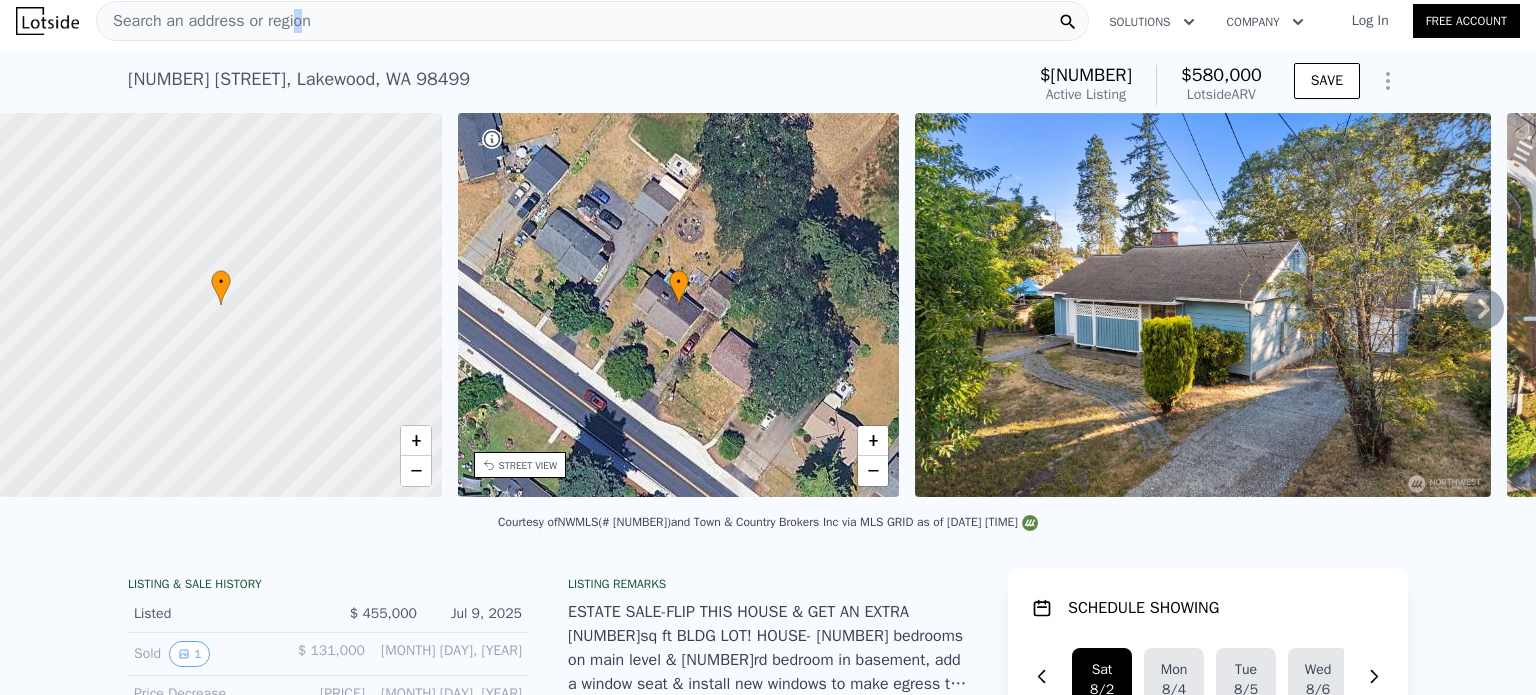 click on "Search an address or region" at bounding box center (204, 21) 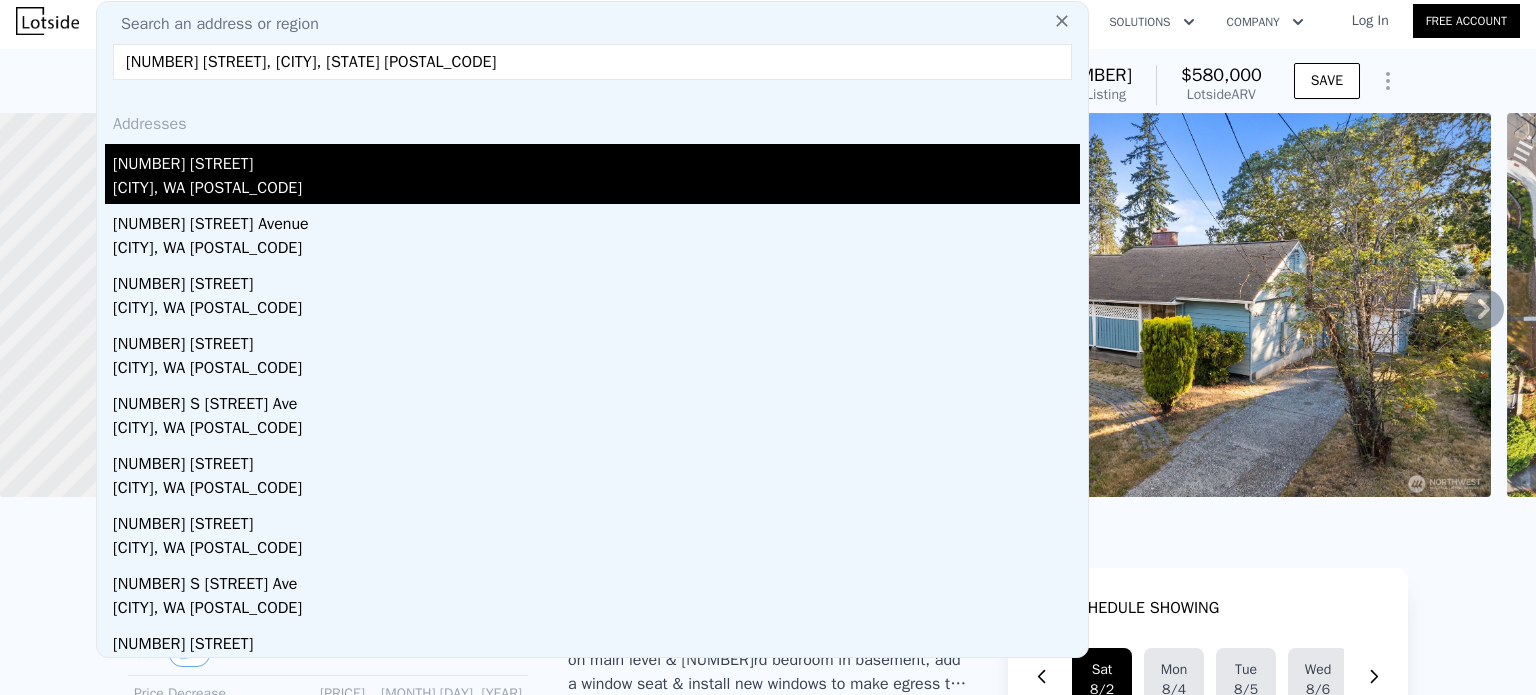 type on "[NUMBER] [STREET], [CITY], [STATE] [POSTAL_CODE]" 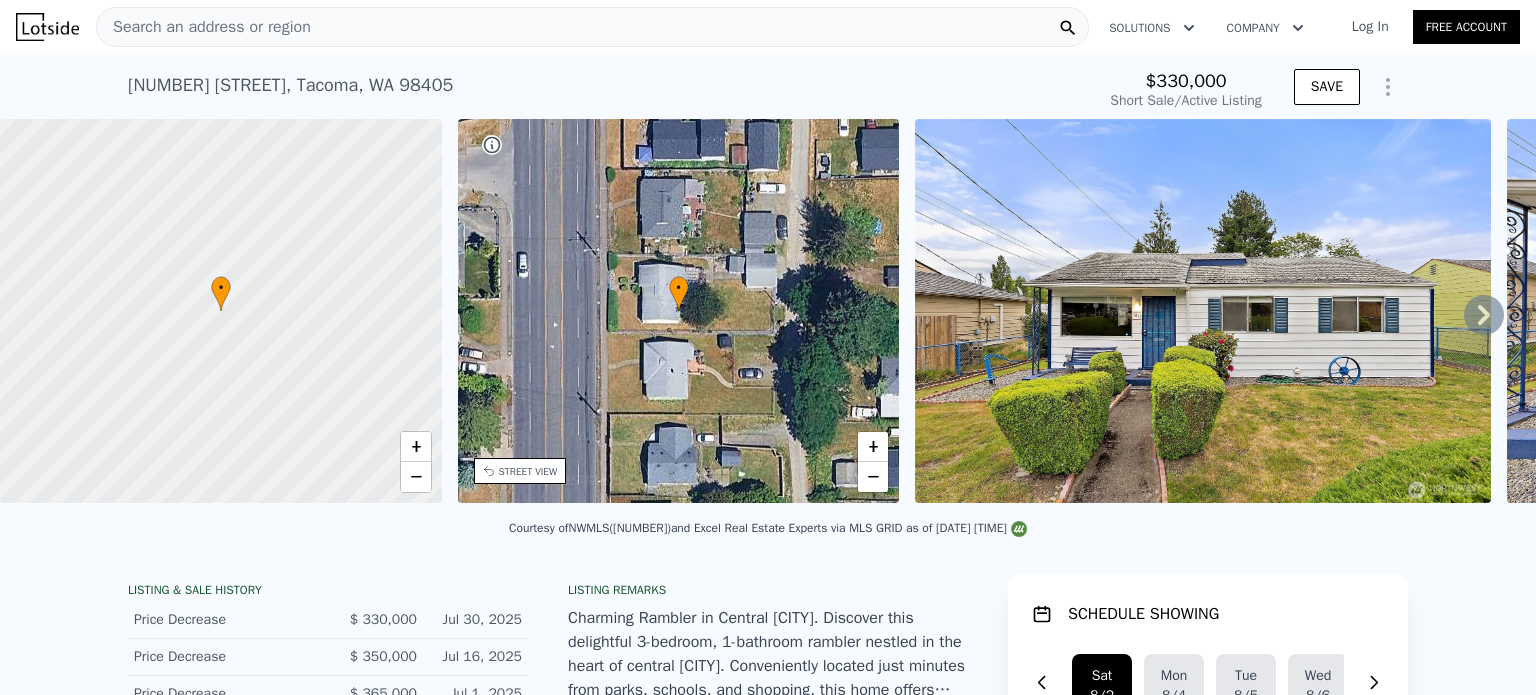 scroll, scrollTop: 0, scrollLeft: 0, axis: both 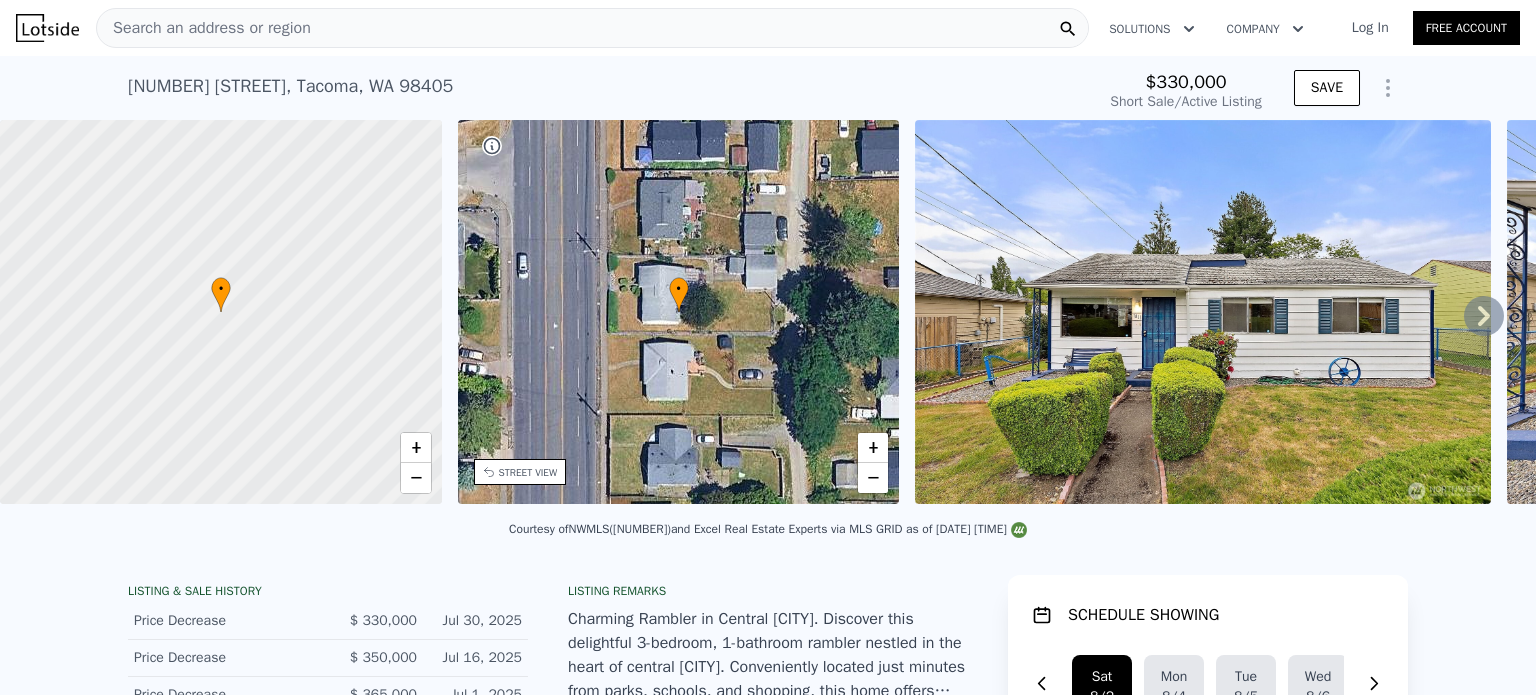 click on "Search an address or region" at bounding box center (204, 28) 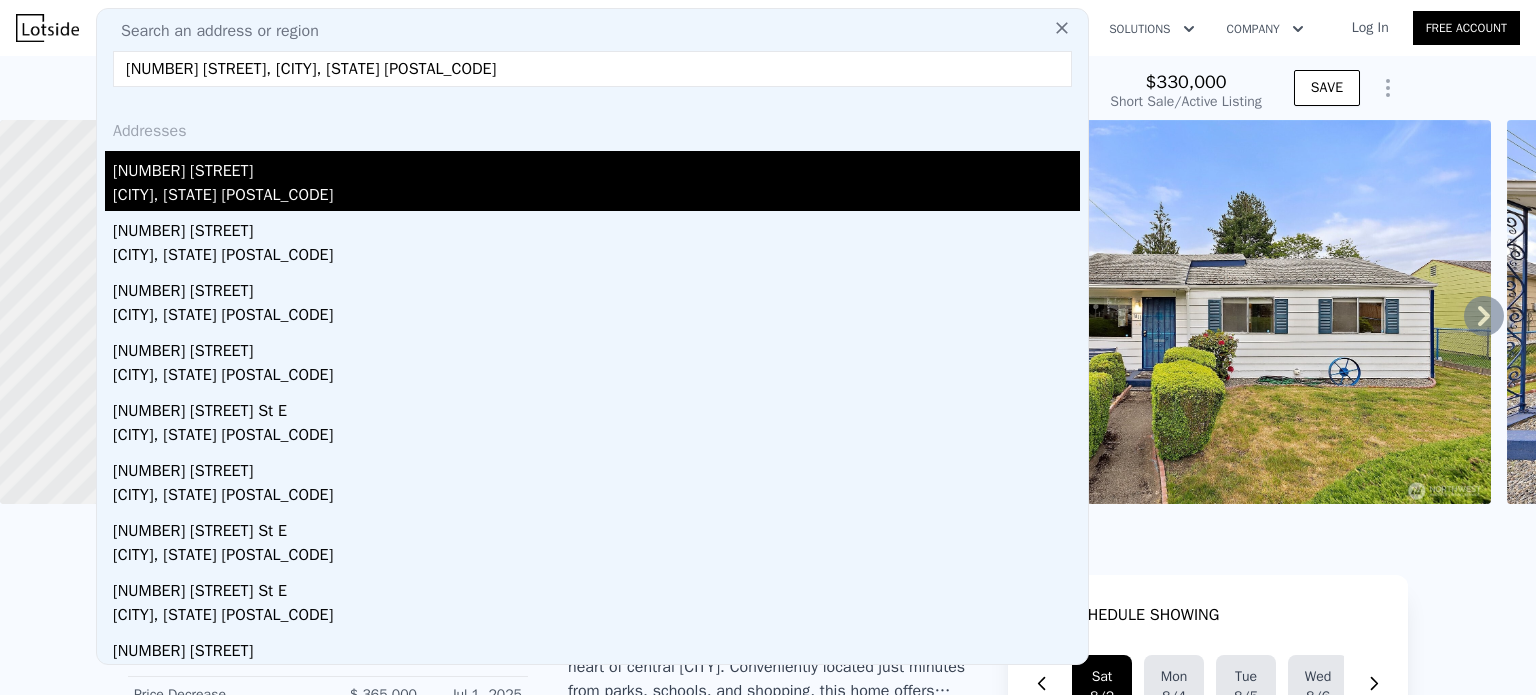 type on "[NUMBER] [STREET], [CITY], [STATE] [POSTAL_CODE]" 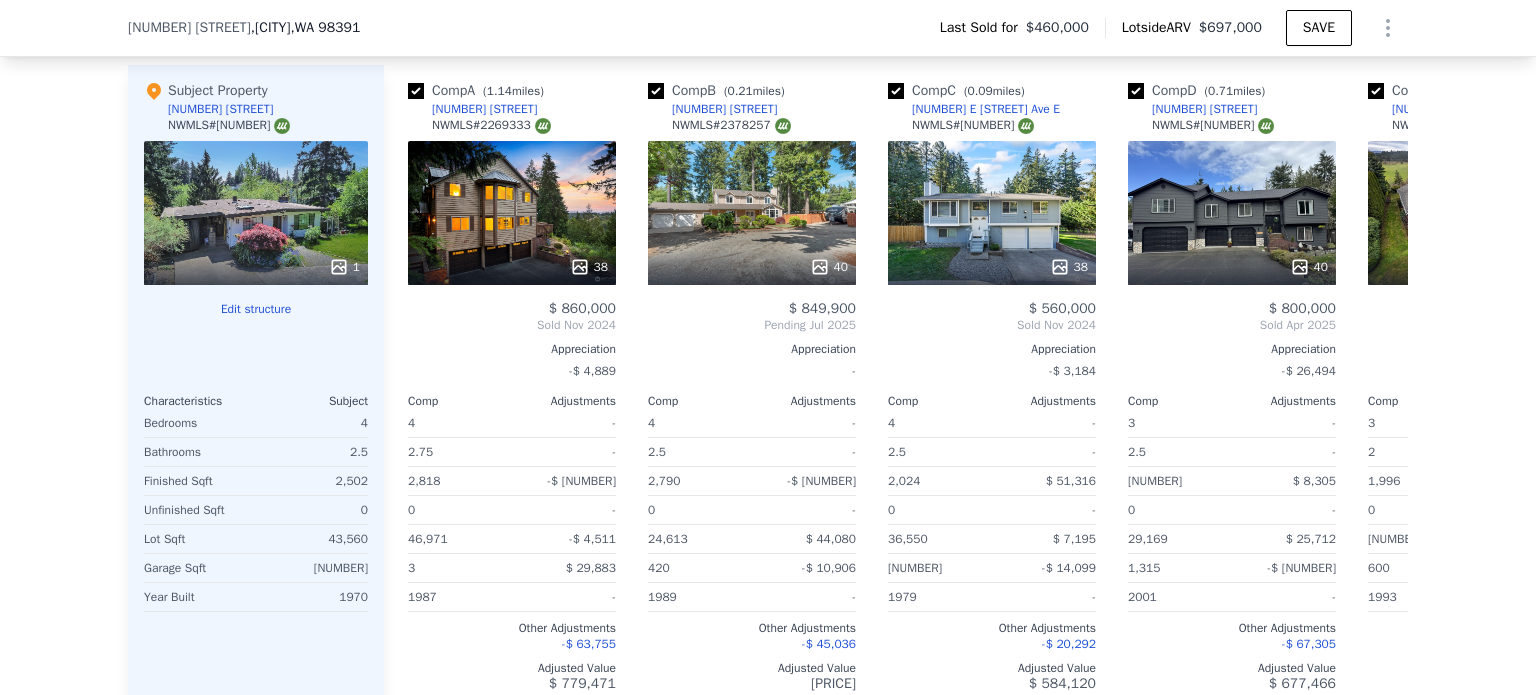 scroll, scrollTop: 1892, scrollLeft: 0, axis: vertical 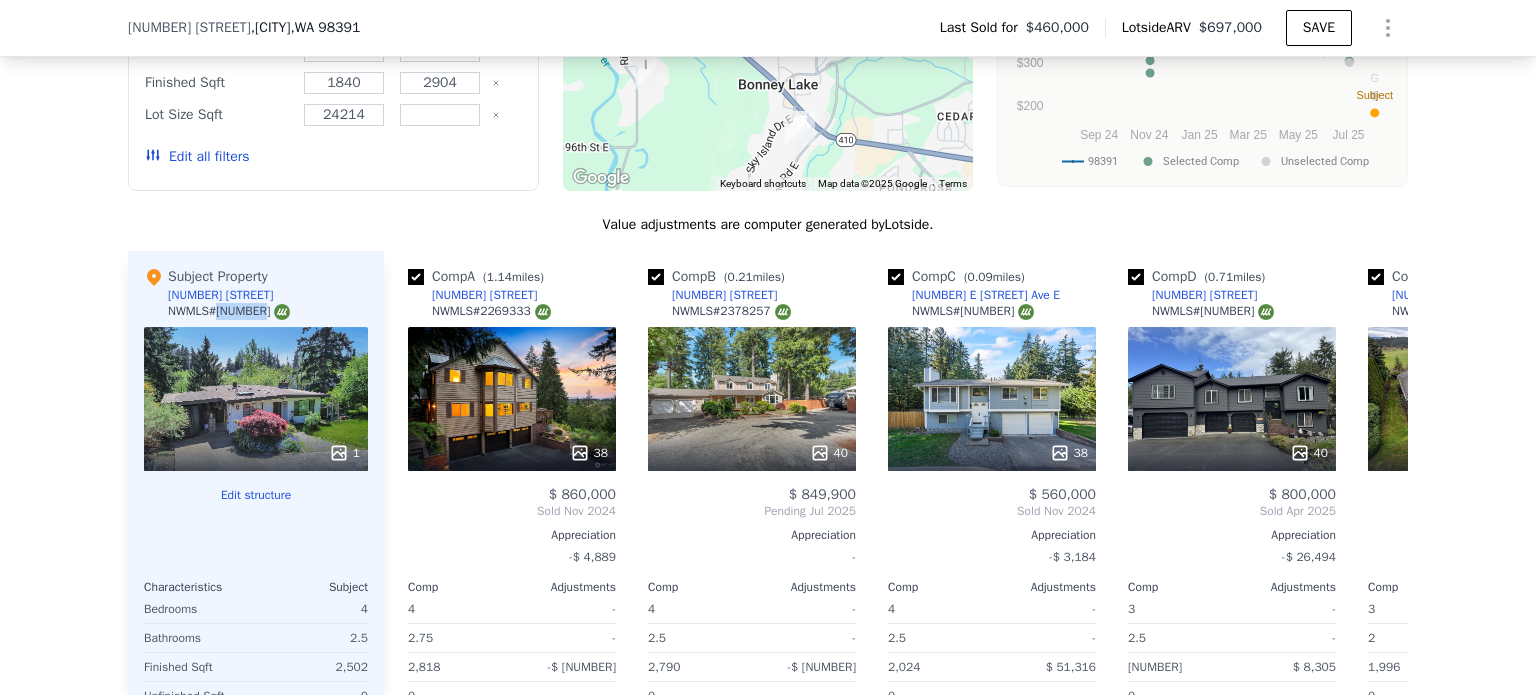 drag, startPoint x: 210, startPoint y: 325, endPoint x: 252, endPoint y: 331, distance: 42.426407 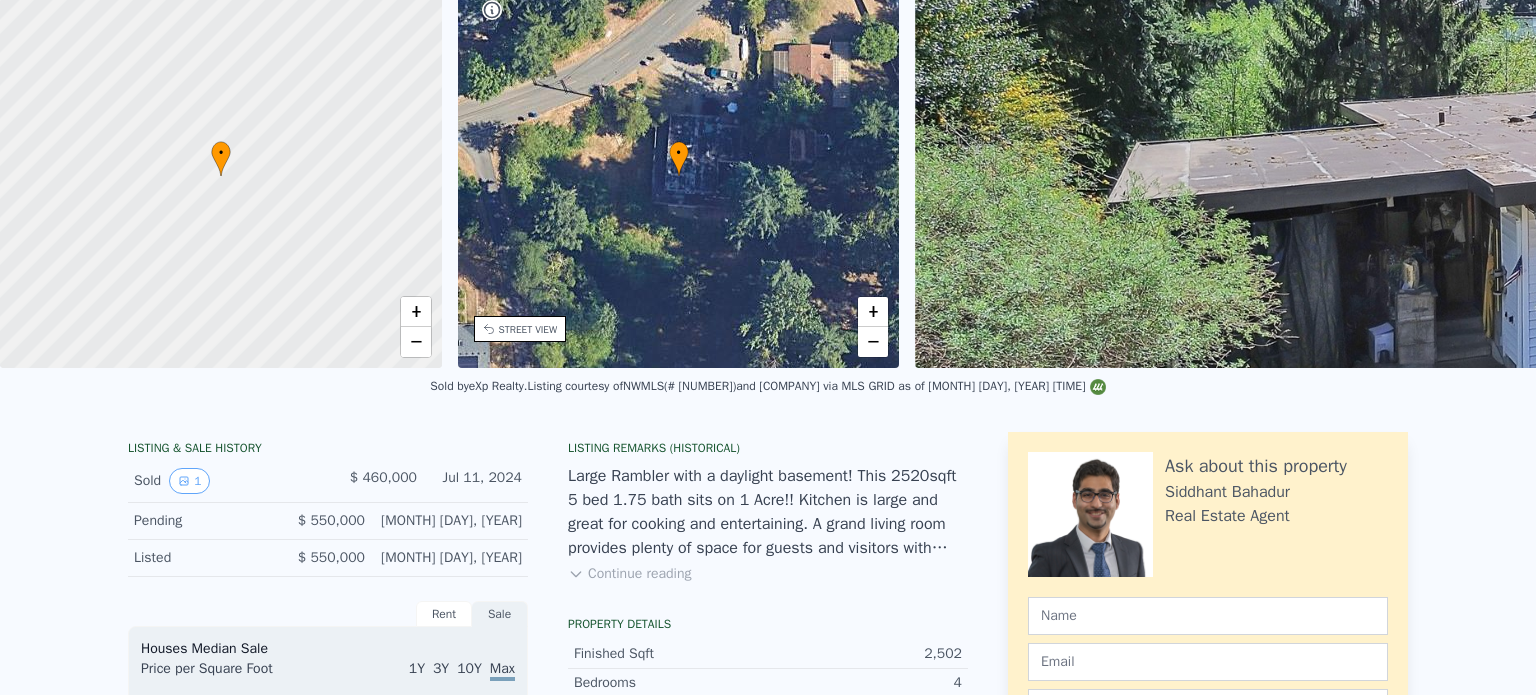 scroll, scrollTop: 0, scrollLeft: 0, axis: both 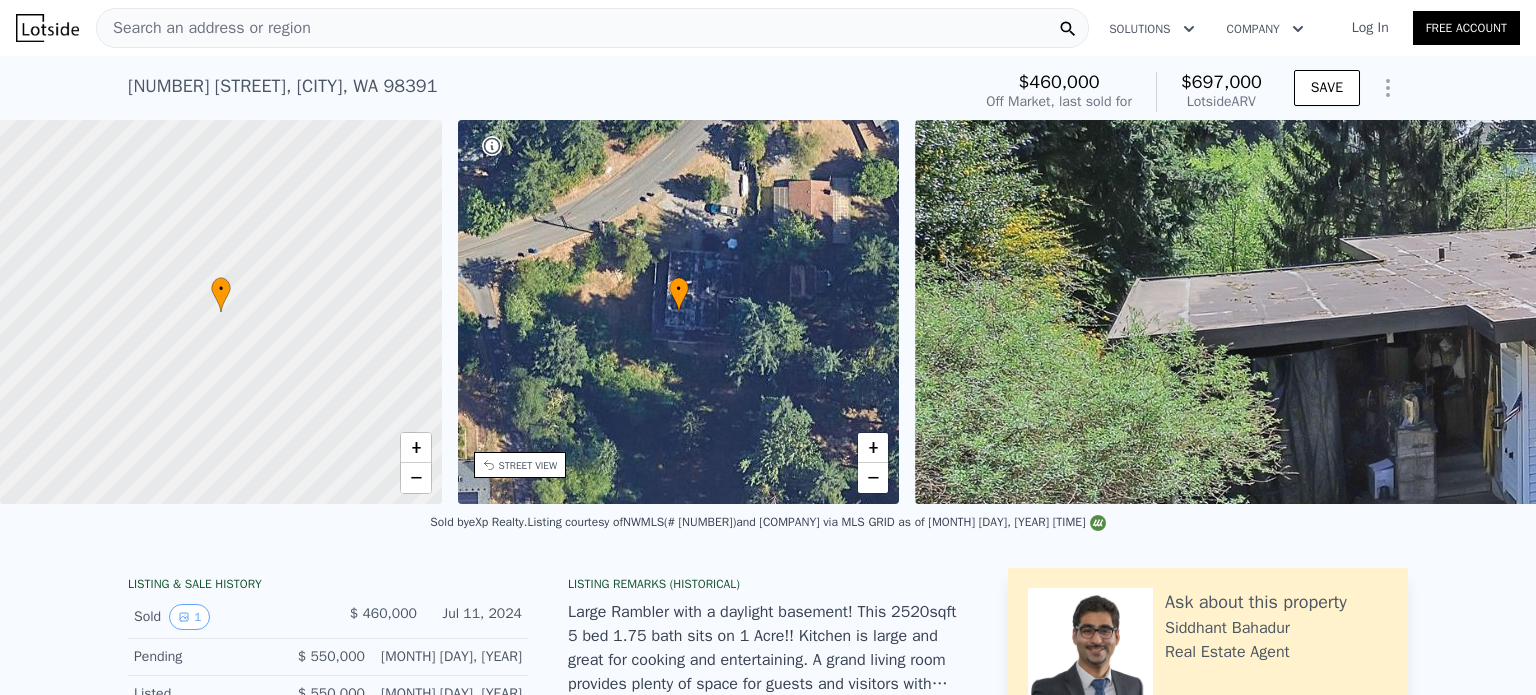 click on "Search an address or region" at bounding box center (592, 28) 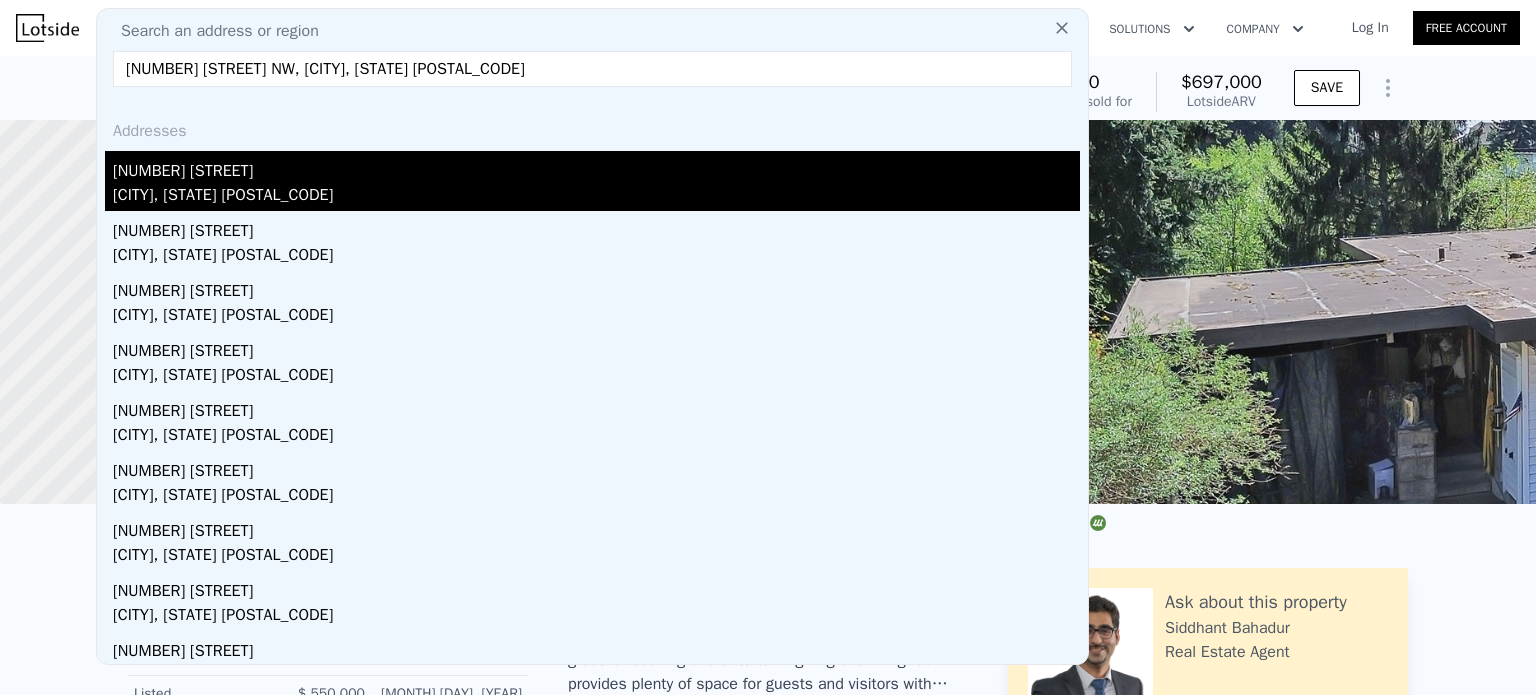 type on "[NUMBER] [STREET] NW, [CITY], [STATE] [POSTAL_CODE]" 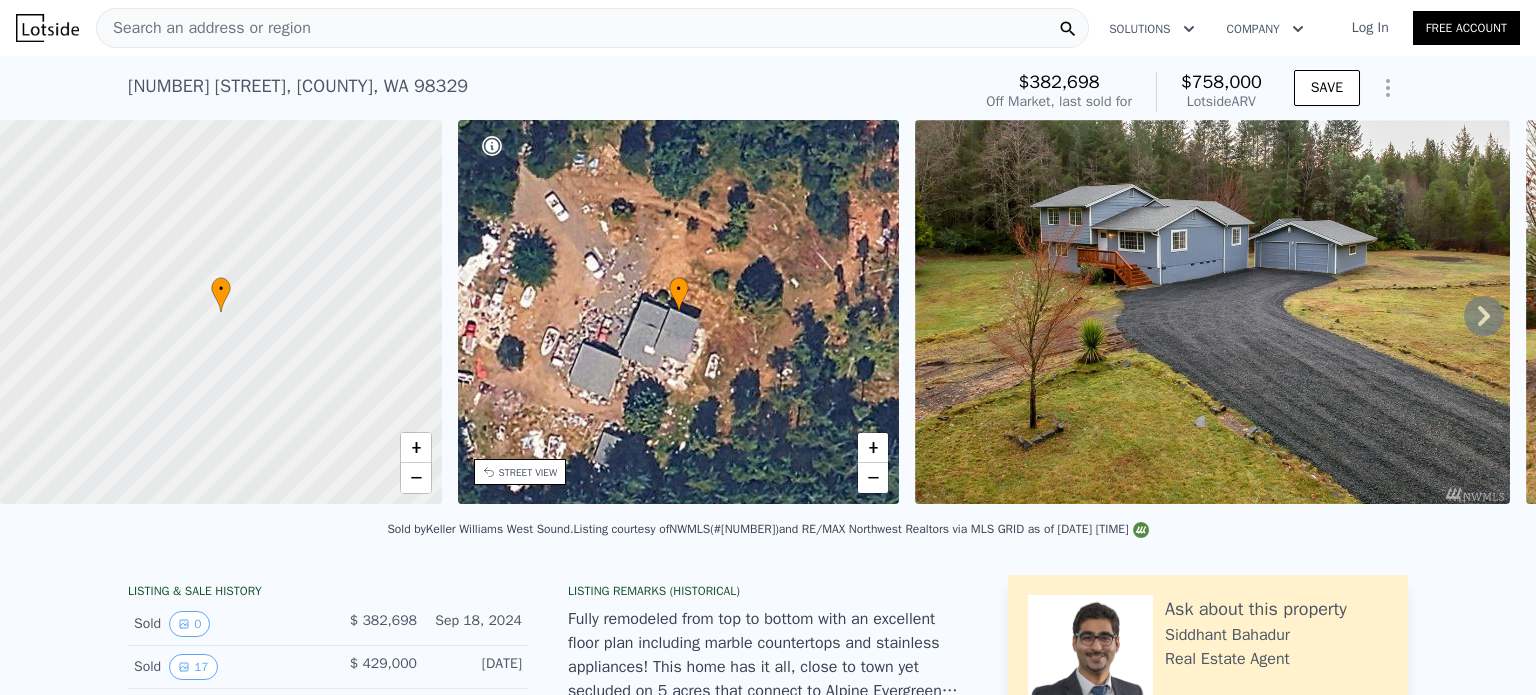 click on "Search an address or region" at bounding box center [204, 28] 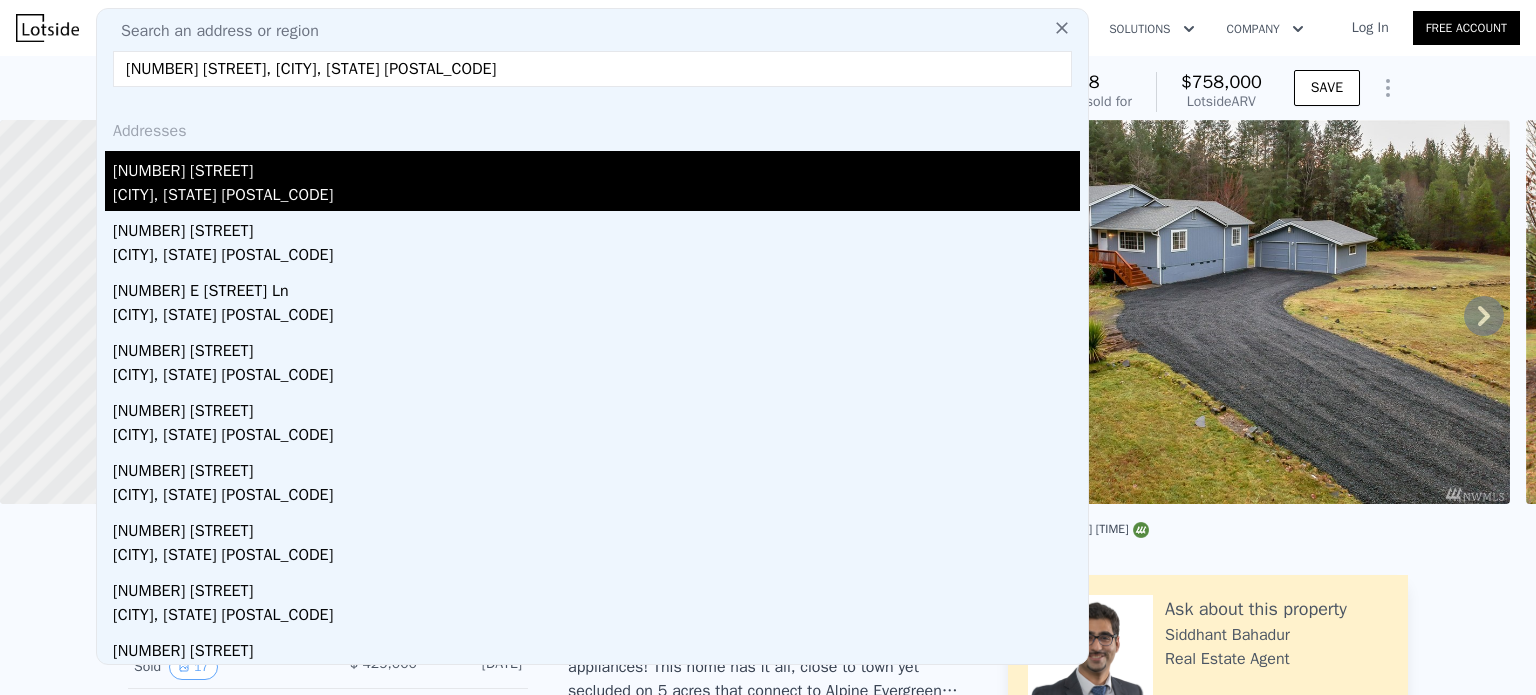 type on "[NUMBER] [STREET], [CITY], [STATE] [POSTAL_CODE]" 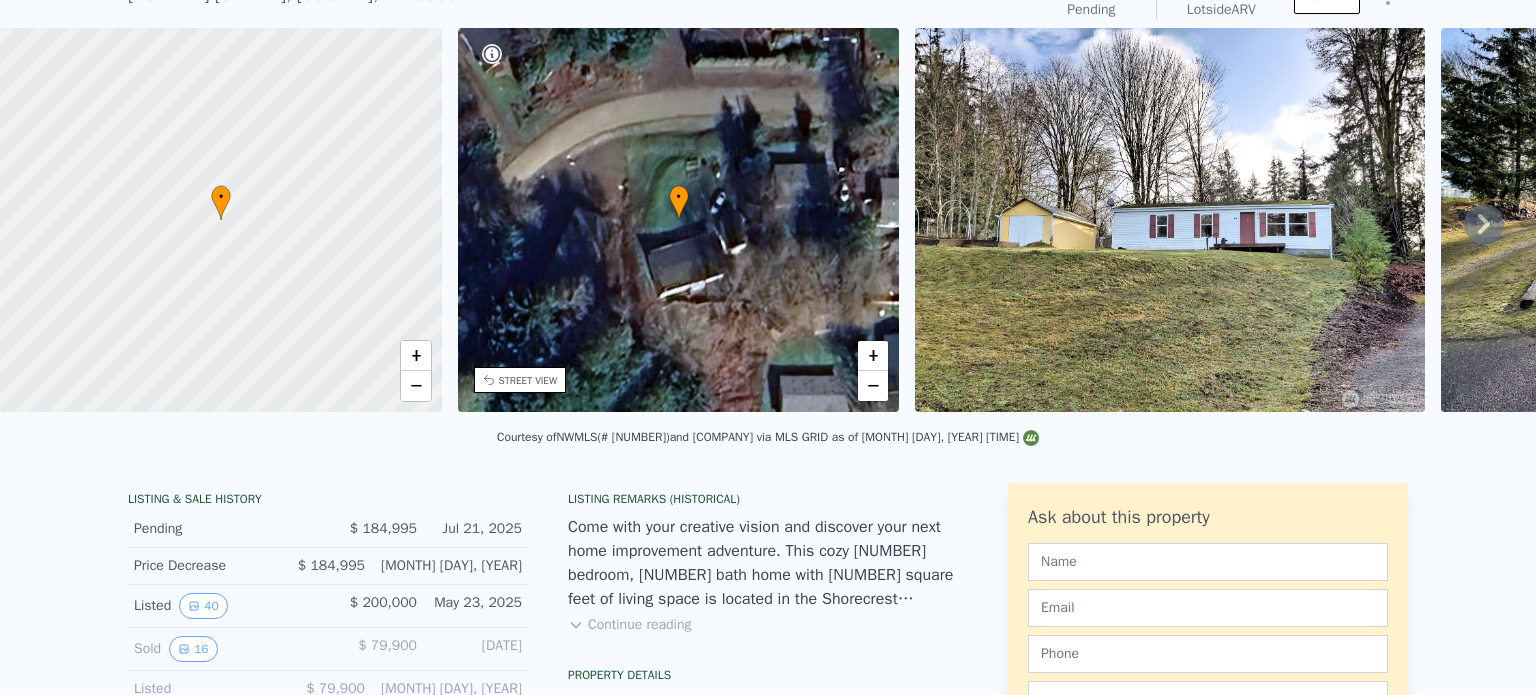 scroll, scrollTop: 7, scrollLeft: 0, axis: vertical 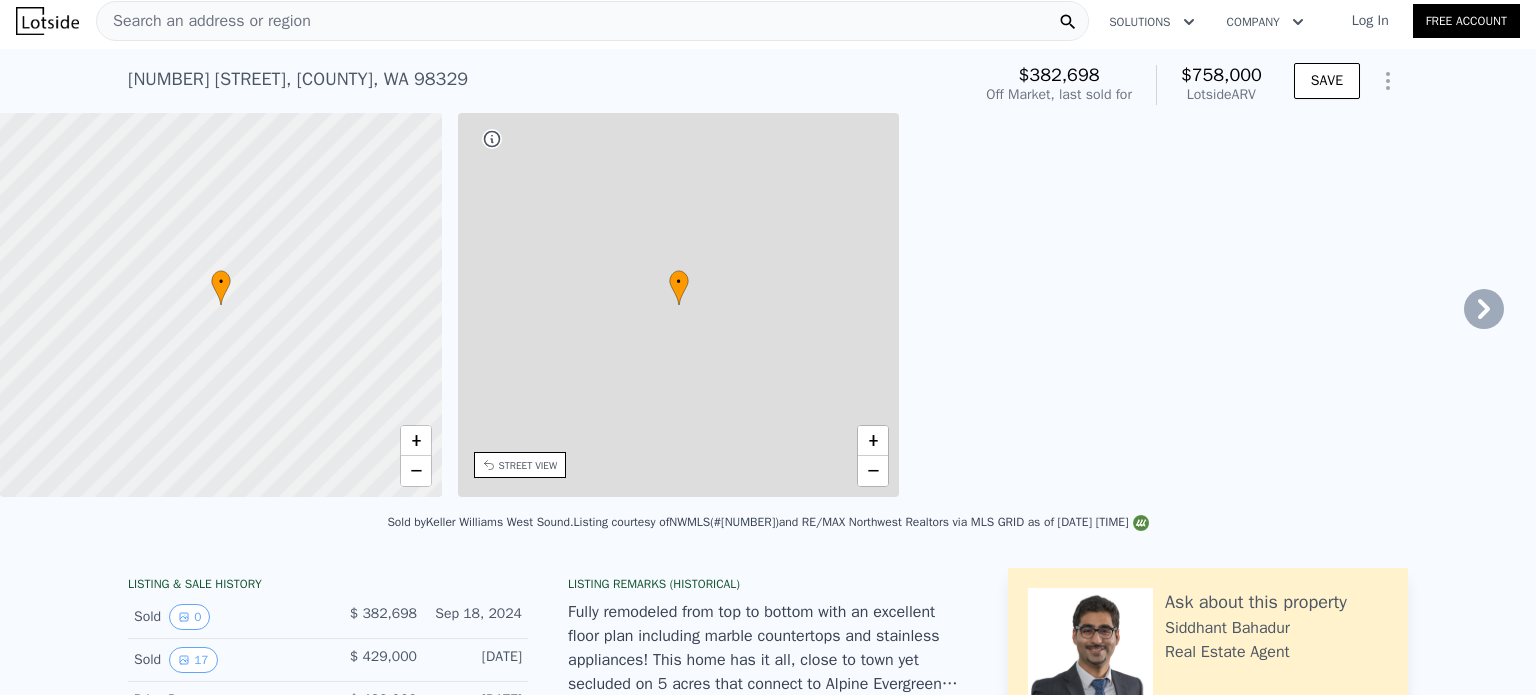 type on "$ 758,000" 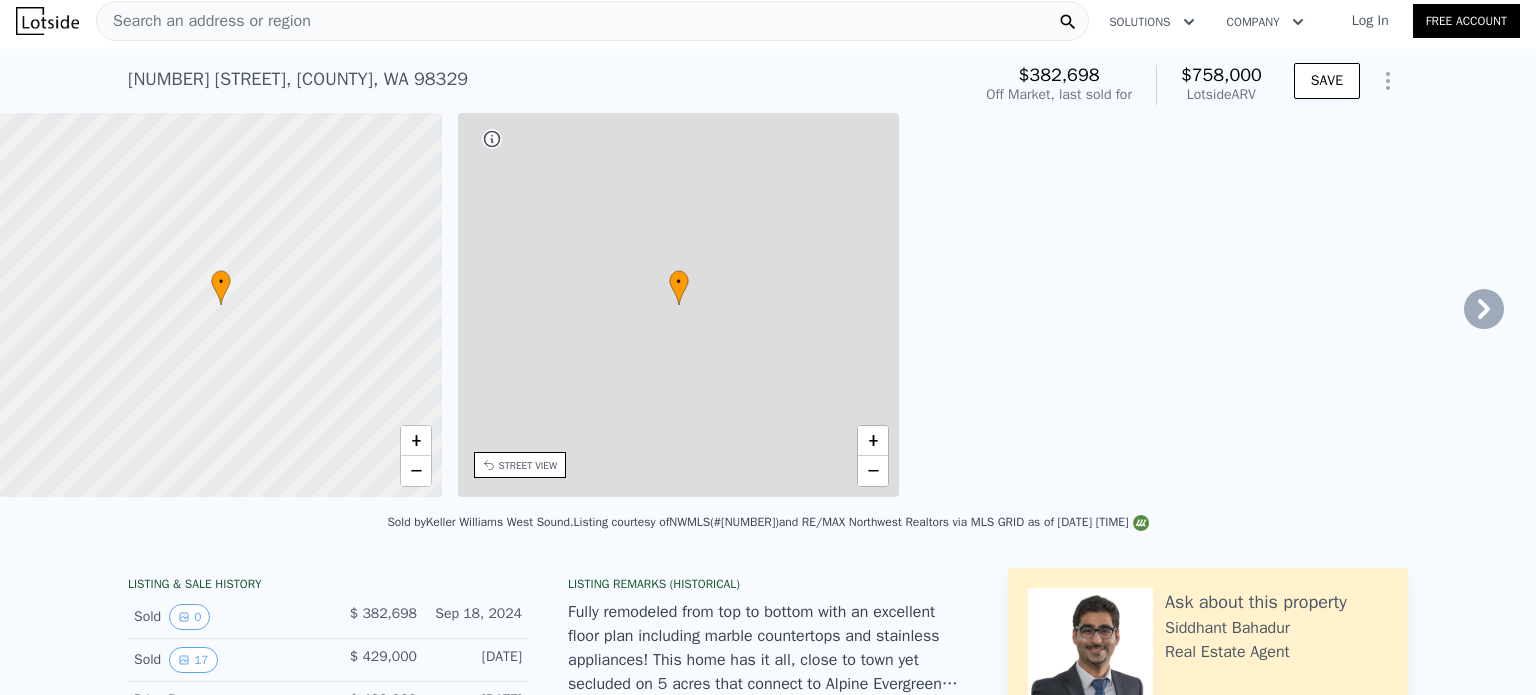 type on "5" 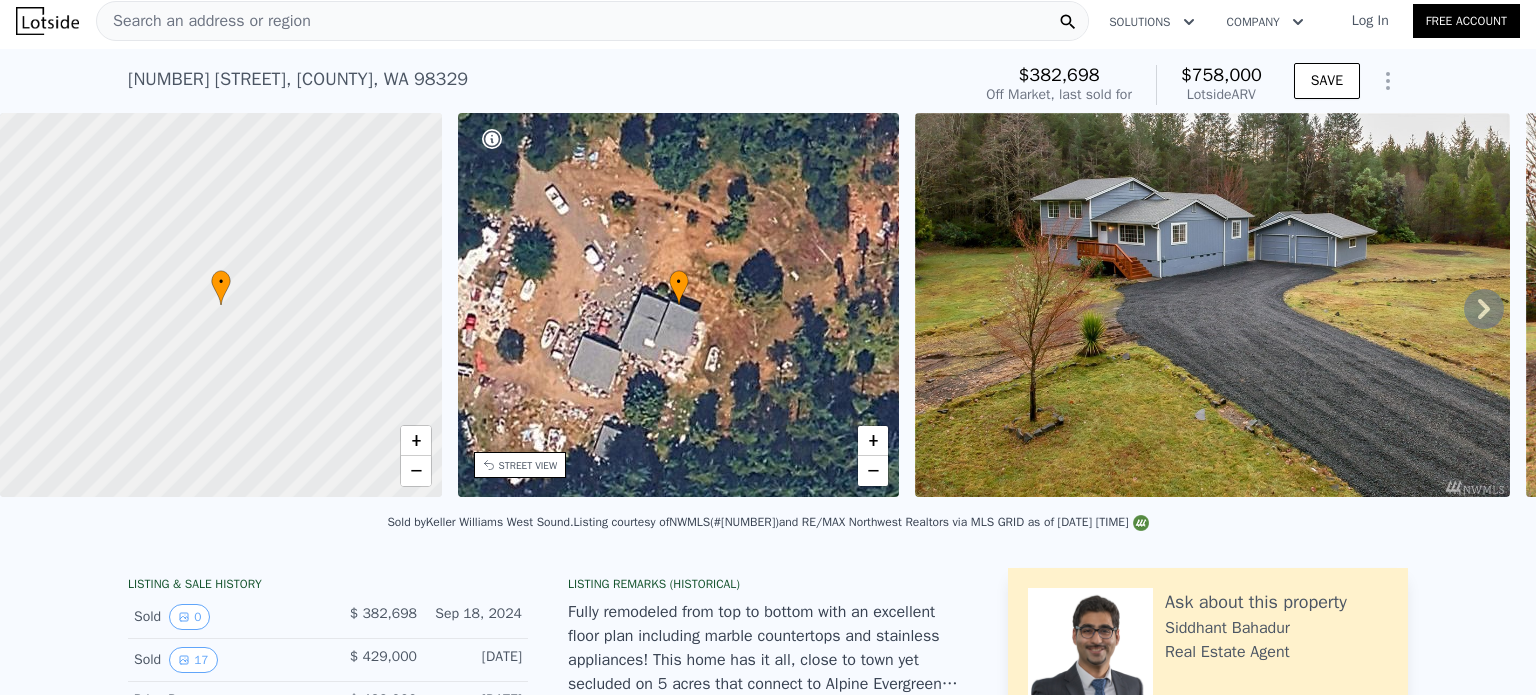 scroll, scrollTop: 0, scrollLeft: 0, axis: both 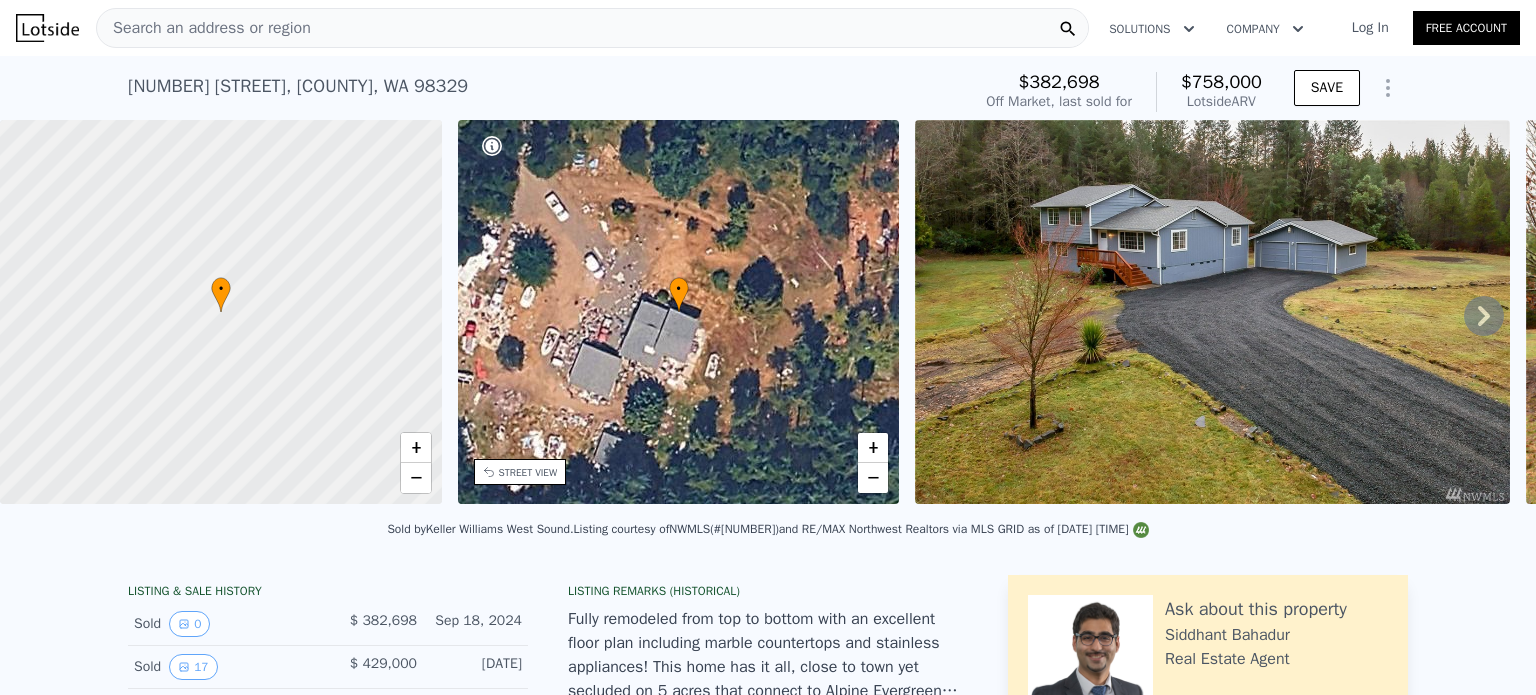click on "Search an address or region" at bounding box center [592, 28] 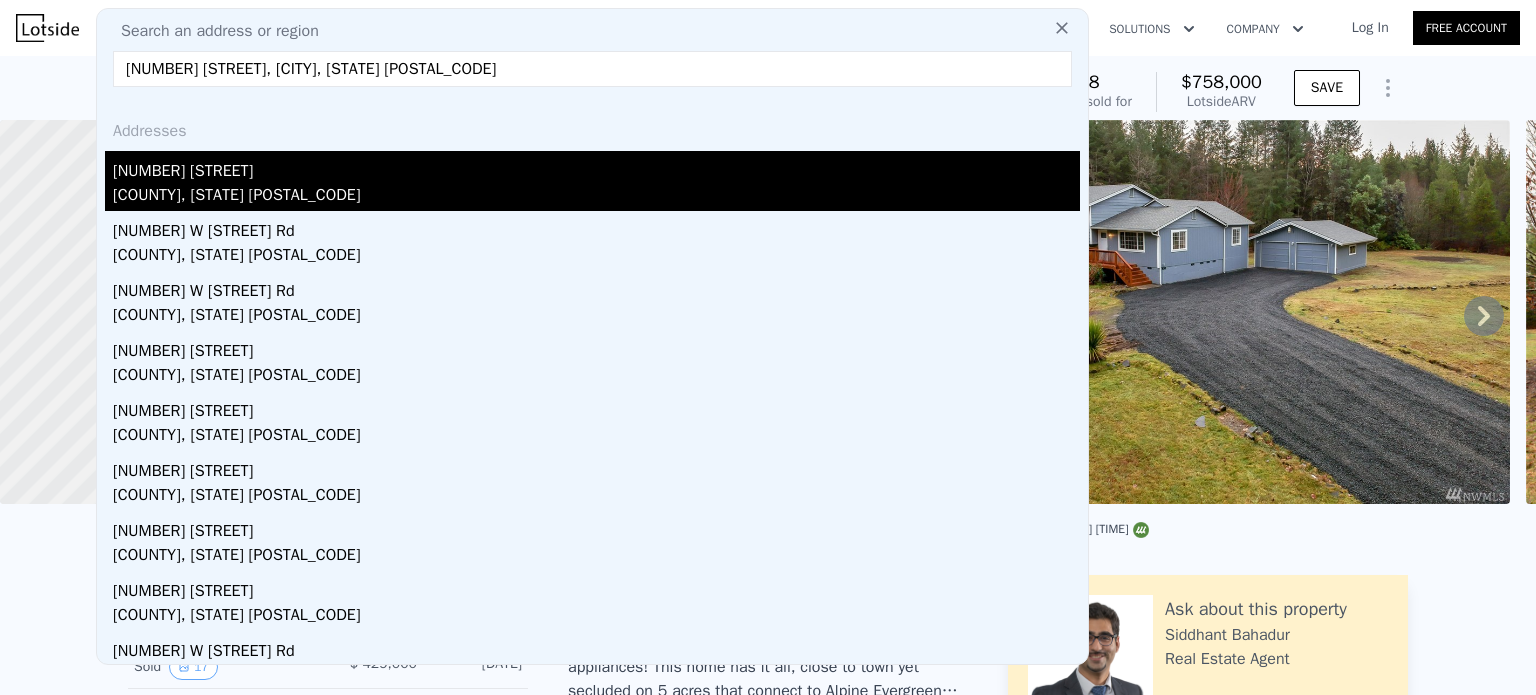 type on "[NUMBER] [STREET], [CITY], [STATE] [POSTAL_CODE]" 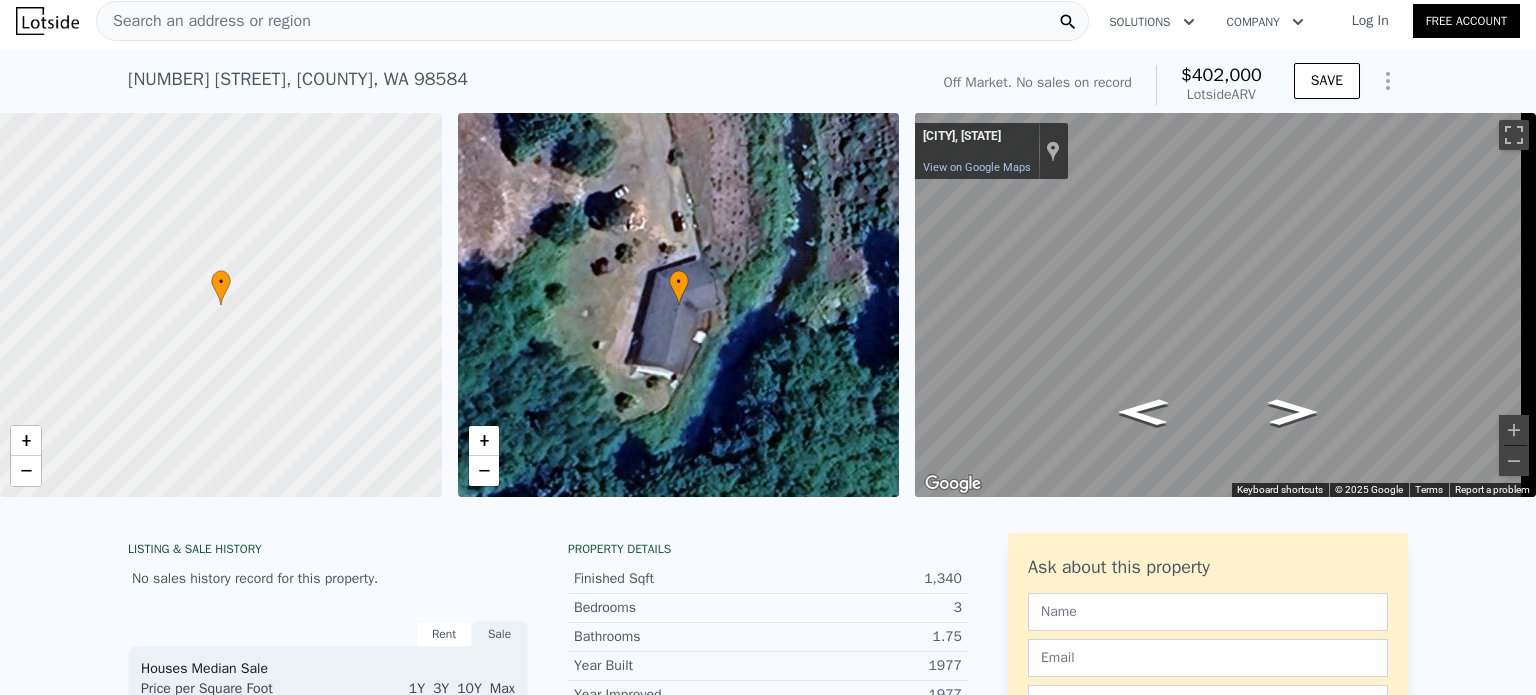 scroll, scrollTop: 0, scrollLeft: 0, axis: both 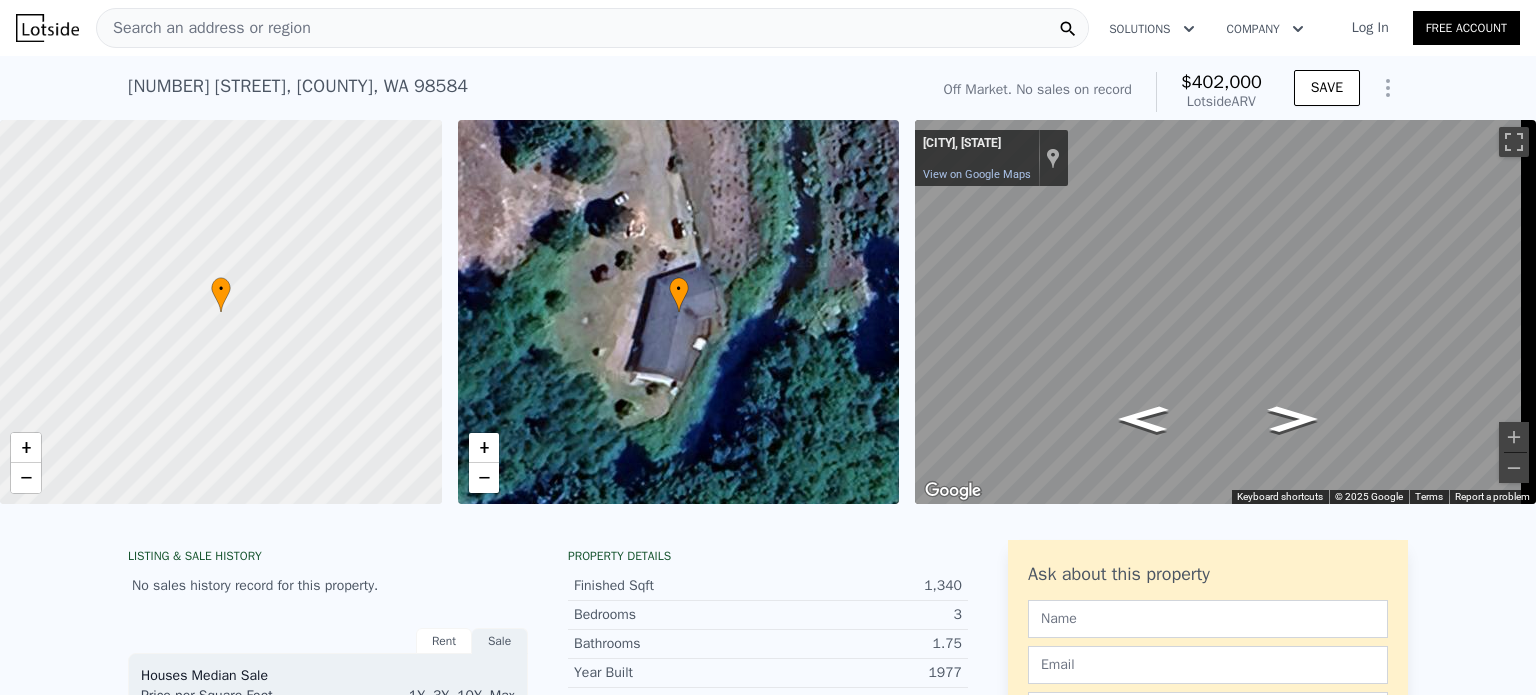 click on "Search an address or region" at bounding box center (204, 28) 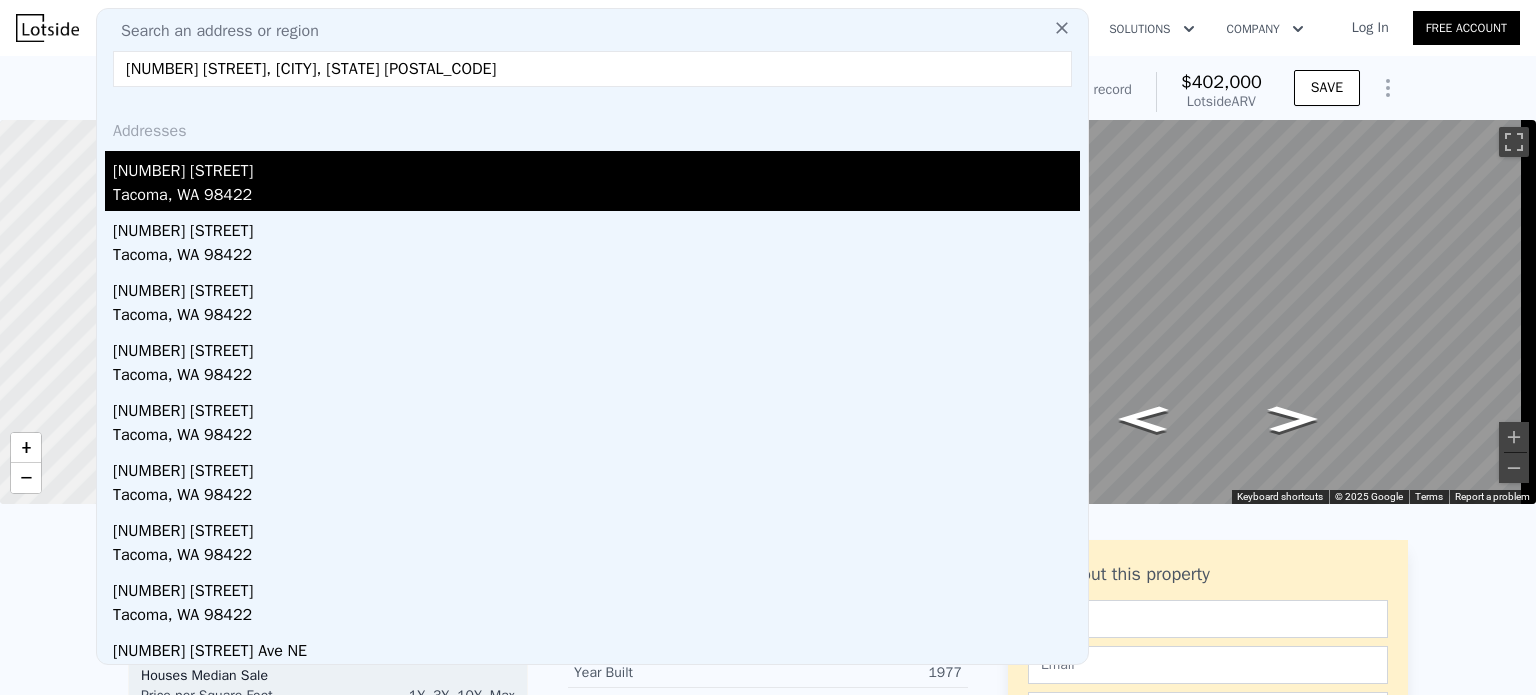 type on "[NUMBER] [STREET], [CITY], [STATE] [POSTAL_CODE]" 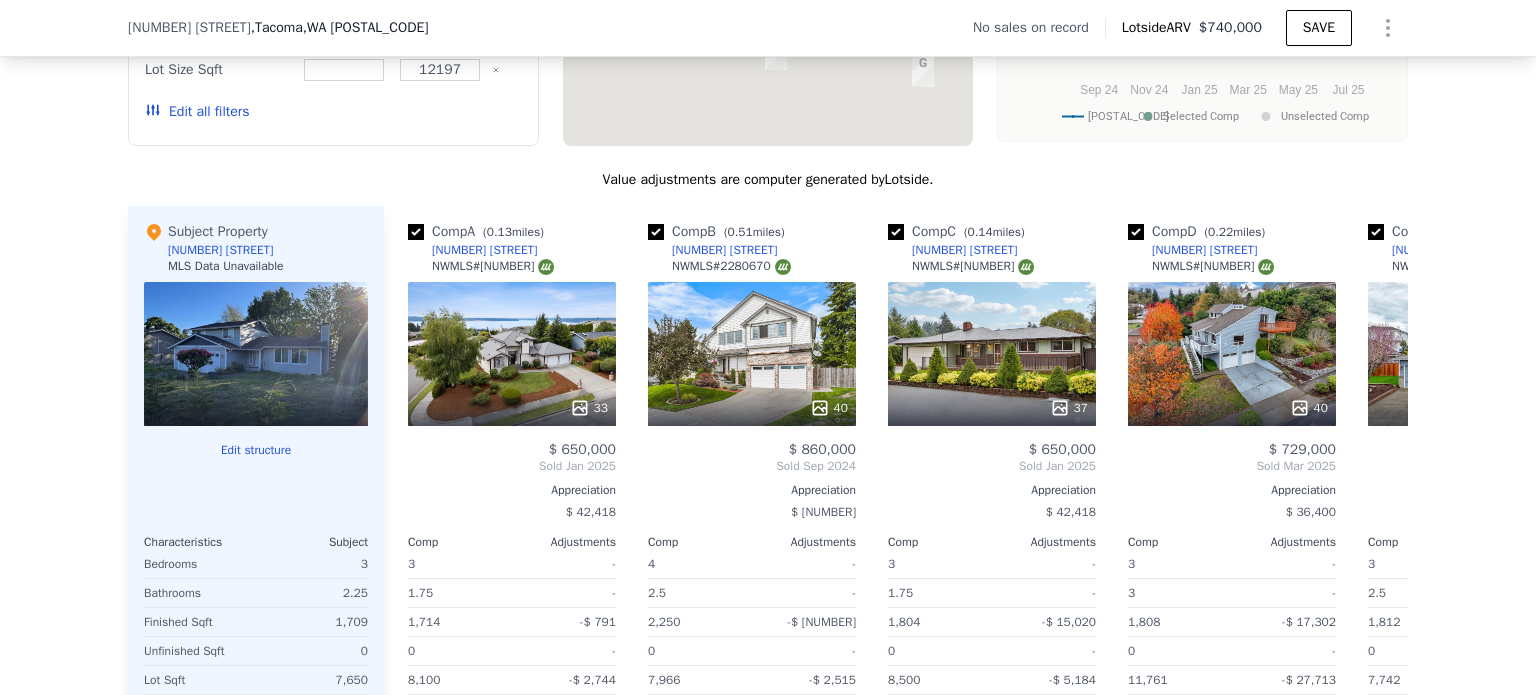 scroll, scrollTop: 2492, scrollLeft: 0, axis: vertical 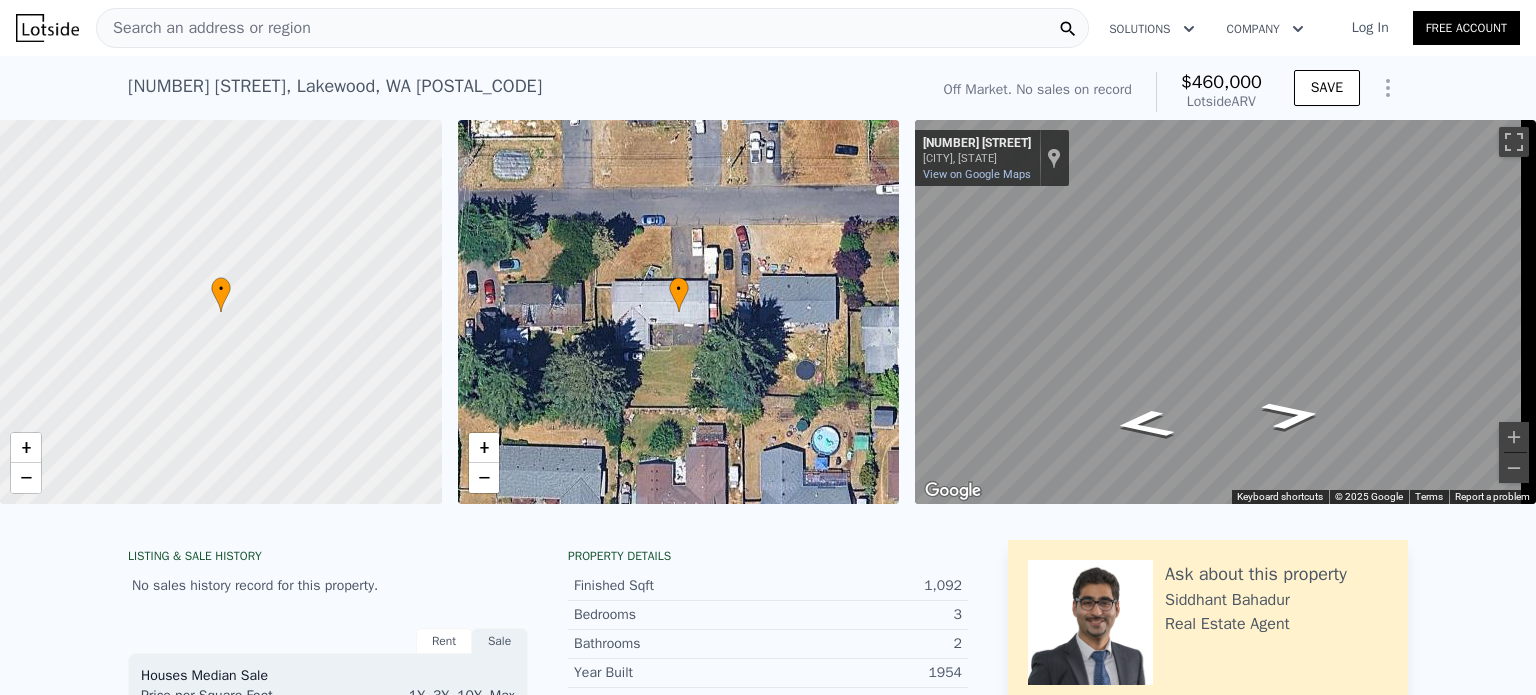 click on "Search an address or region" at bounding box center (592, 28) 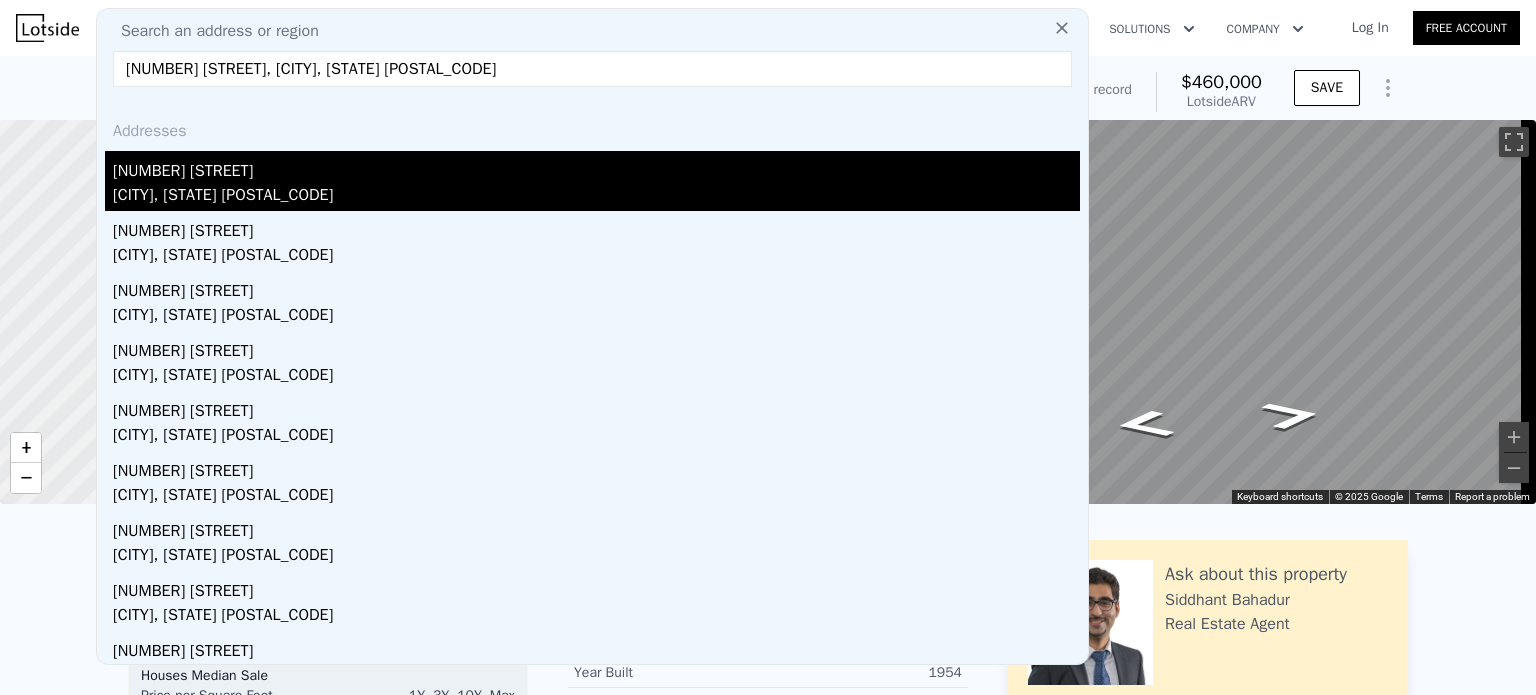type on "1720 80th St E, Tacoma, WA 98404" 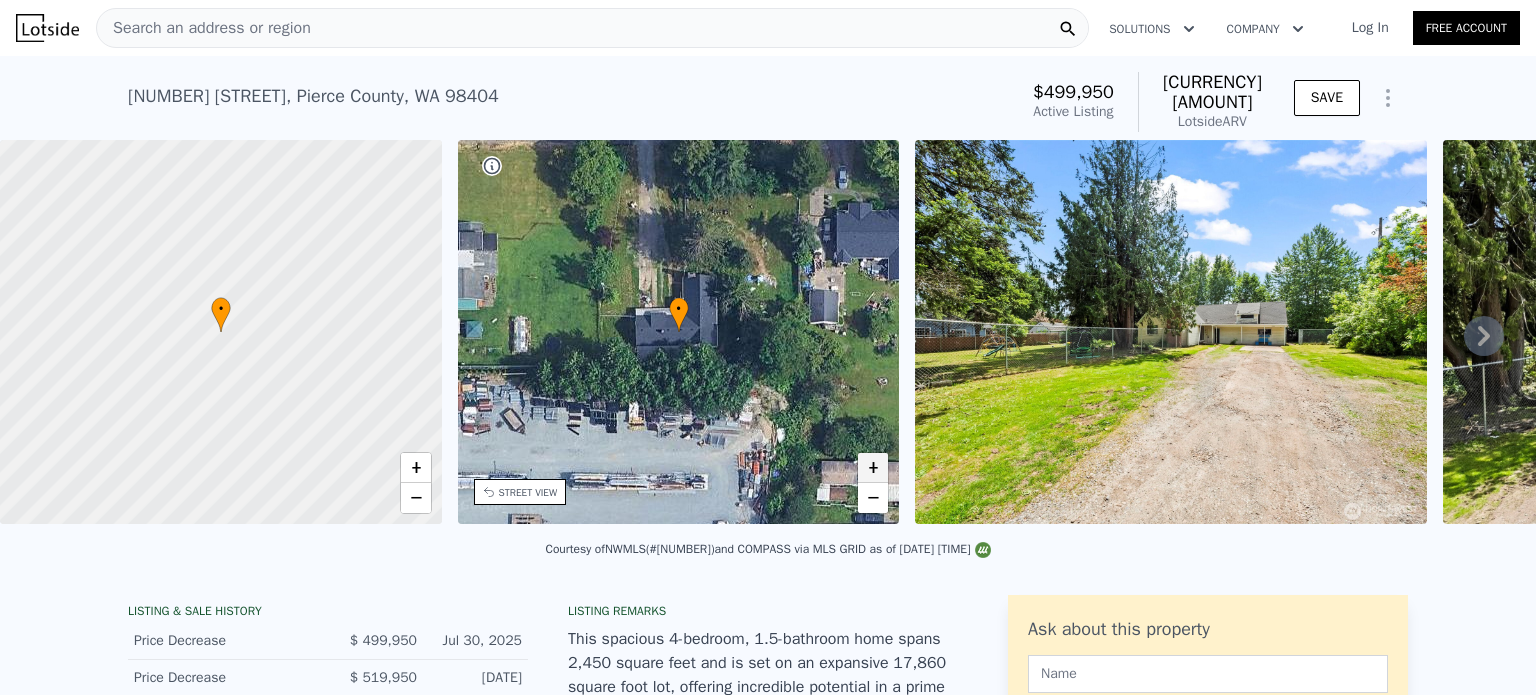 click on "+" at bounding box center [873, 468] 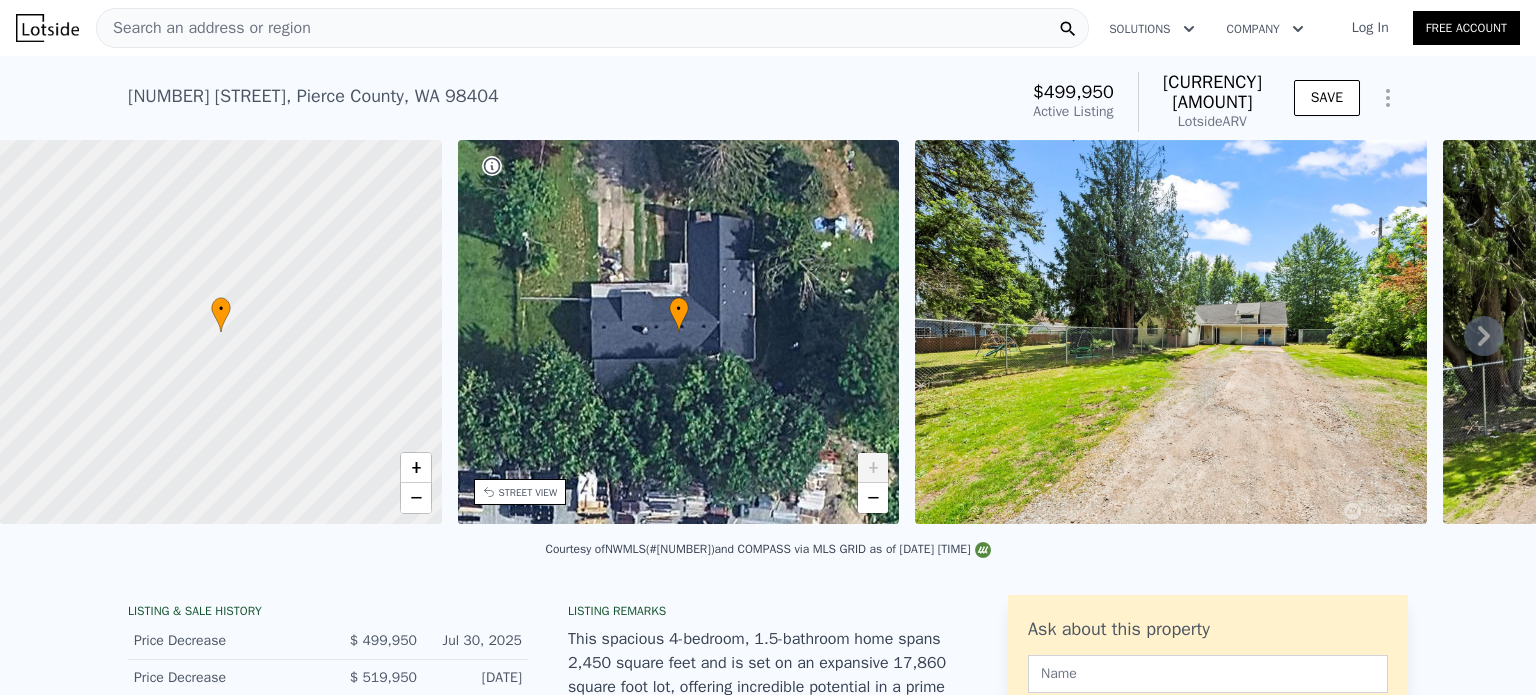 click on "+" at bounding box center [873, 468] 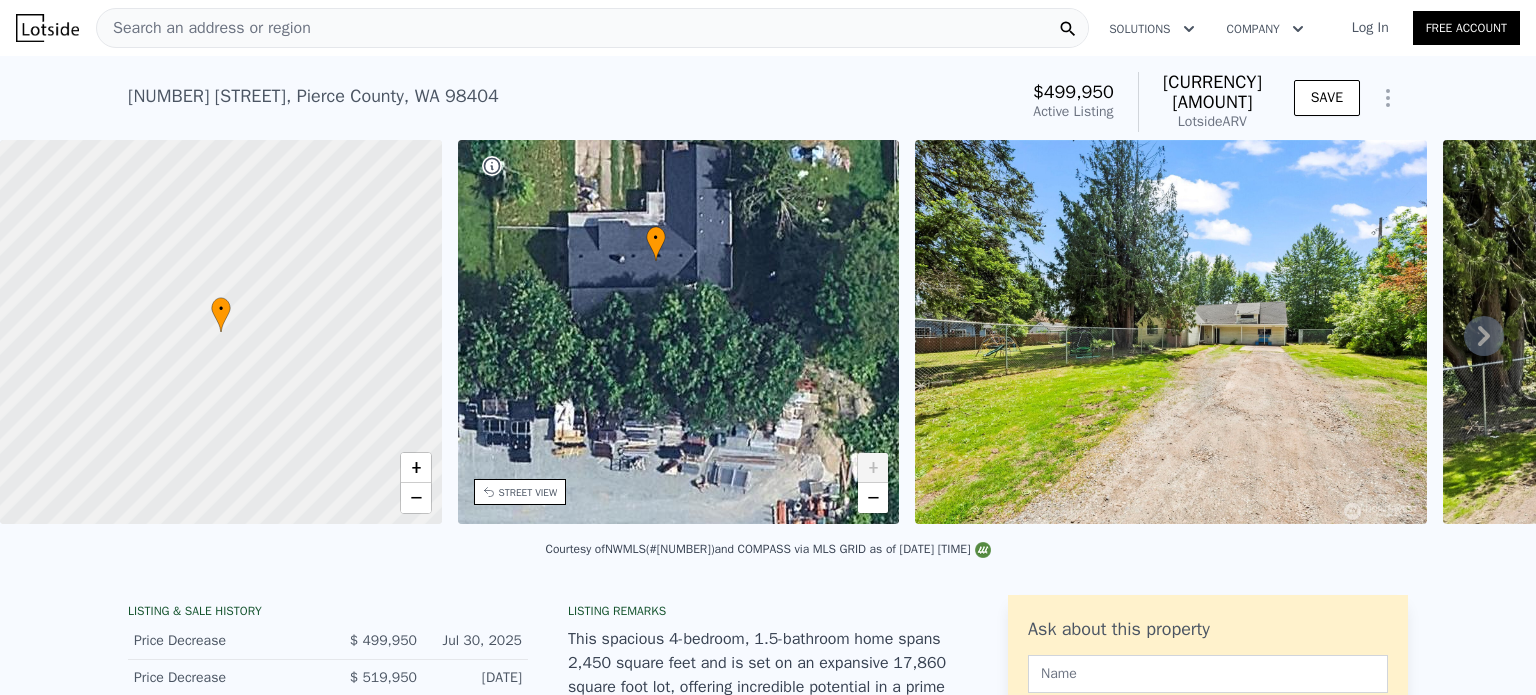 drag, startPoint x: 739, startPoint y: 409, endPoint x: 716, endPoint y: 339, distance: 73.68175 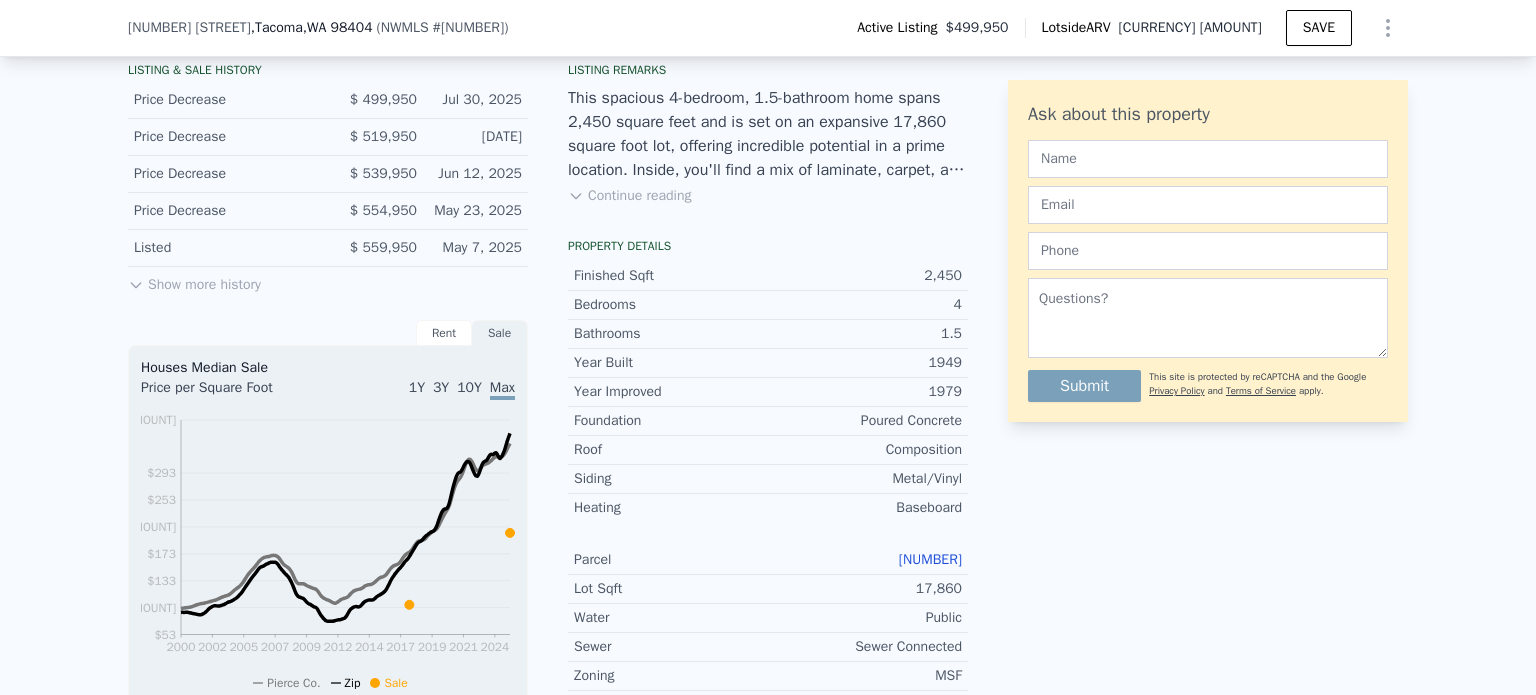 scroll, scrollTop: 92, scrollLeft: 0, axis: vertical 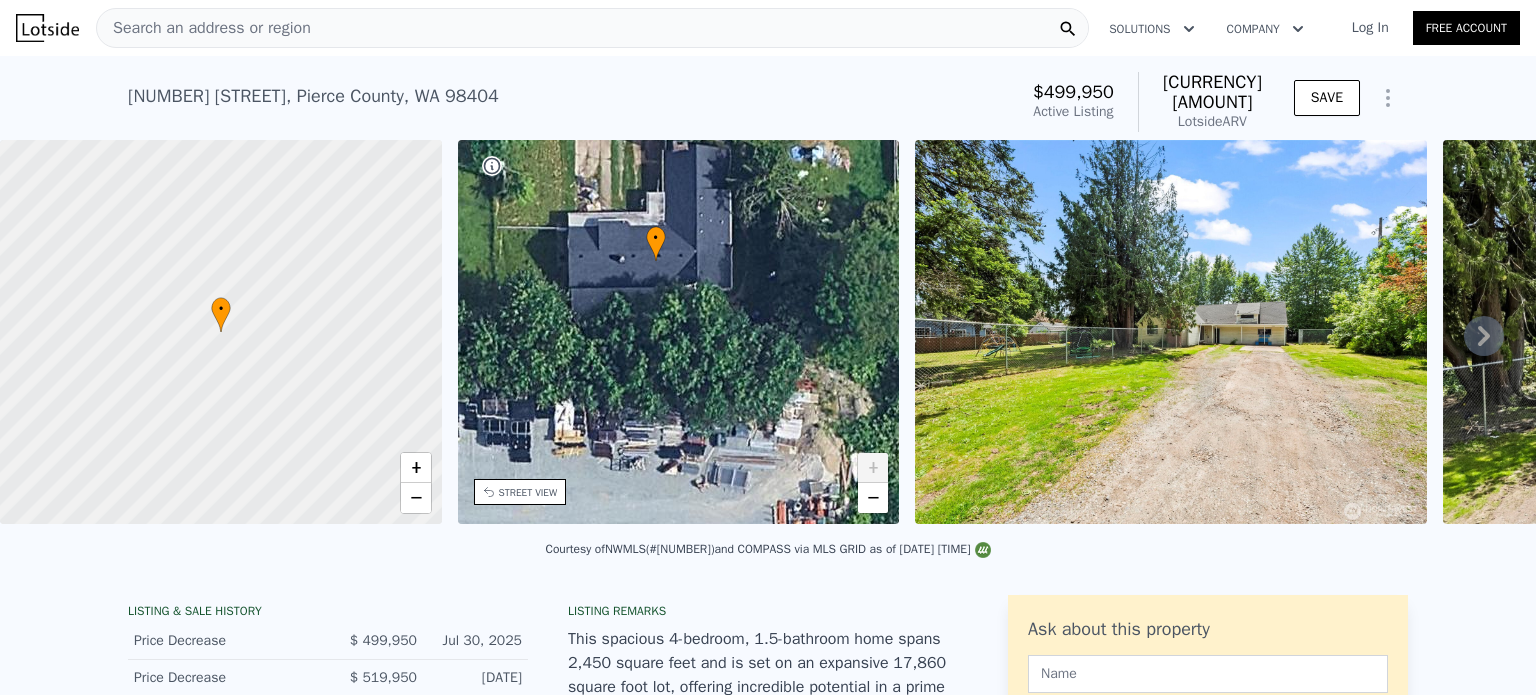 click on "Search an address or region" at bounding box center [592, 28] 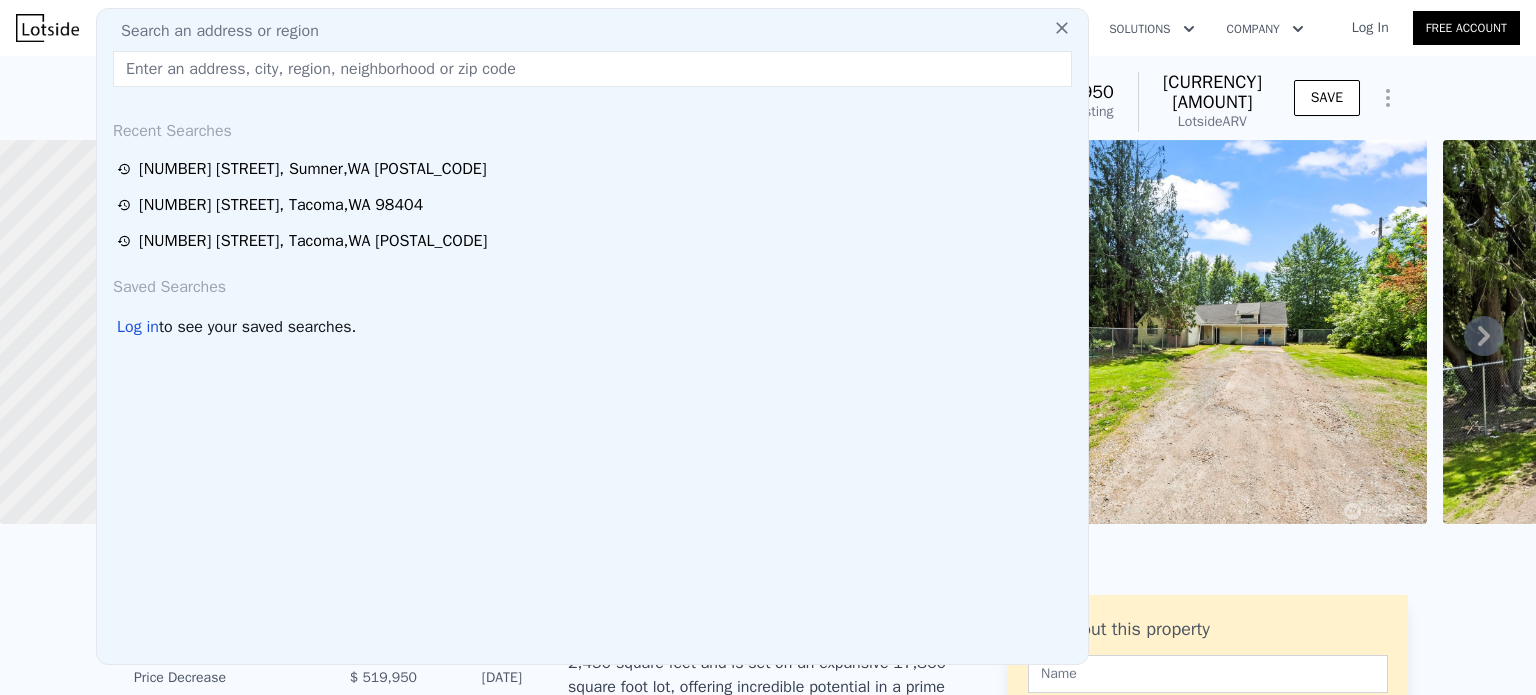 click at bounding box center (592, 69) 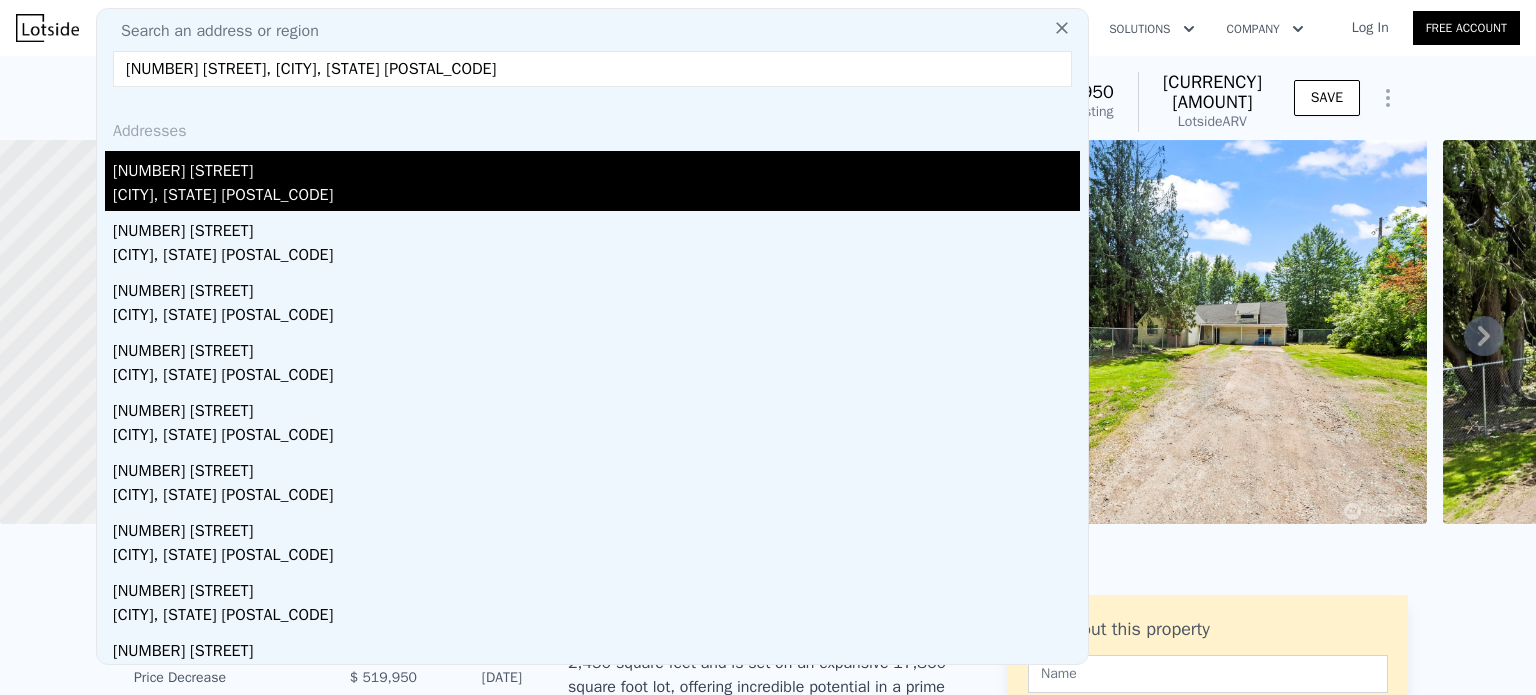 type on "15512 Elm St E, Sumner, WA 98390" 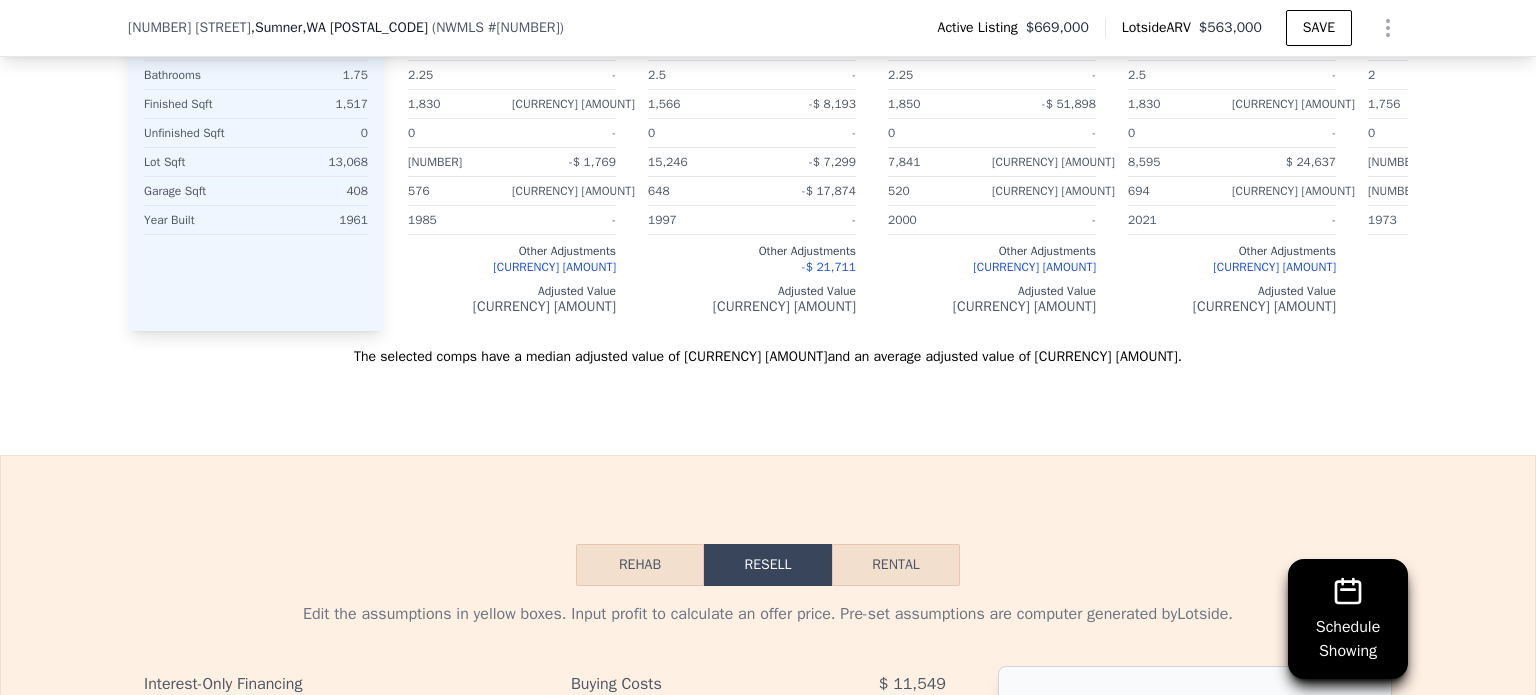 scroll, scrollTop: 2592, scrollLeft: 0, axis: vertical 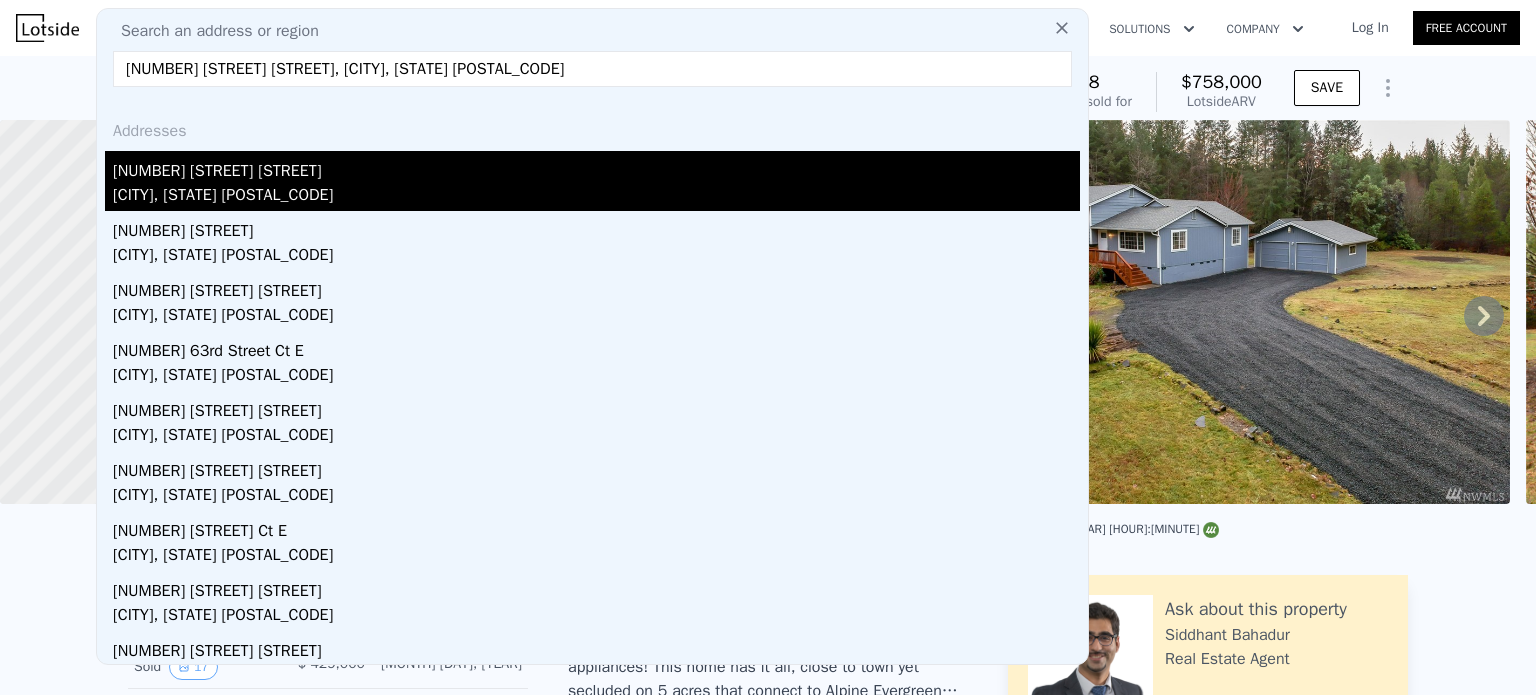 type on "[NUMBER] [STREET] [STREET], [CITY], [STATE] [POSTAL_CODE]" 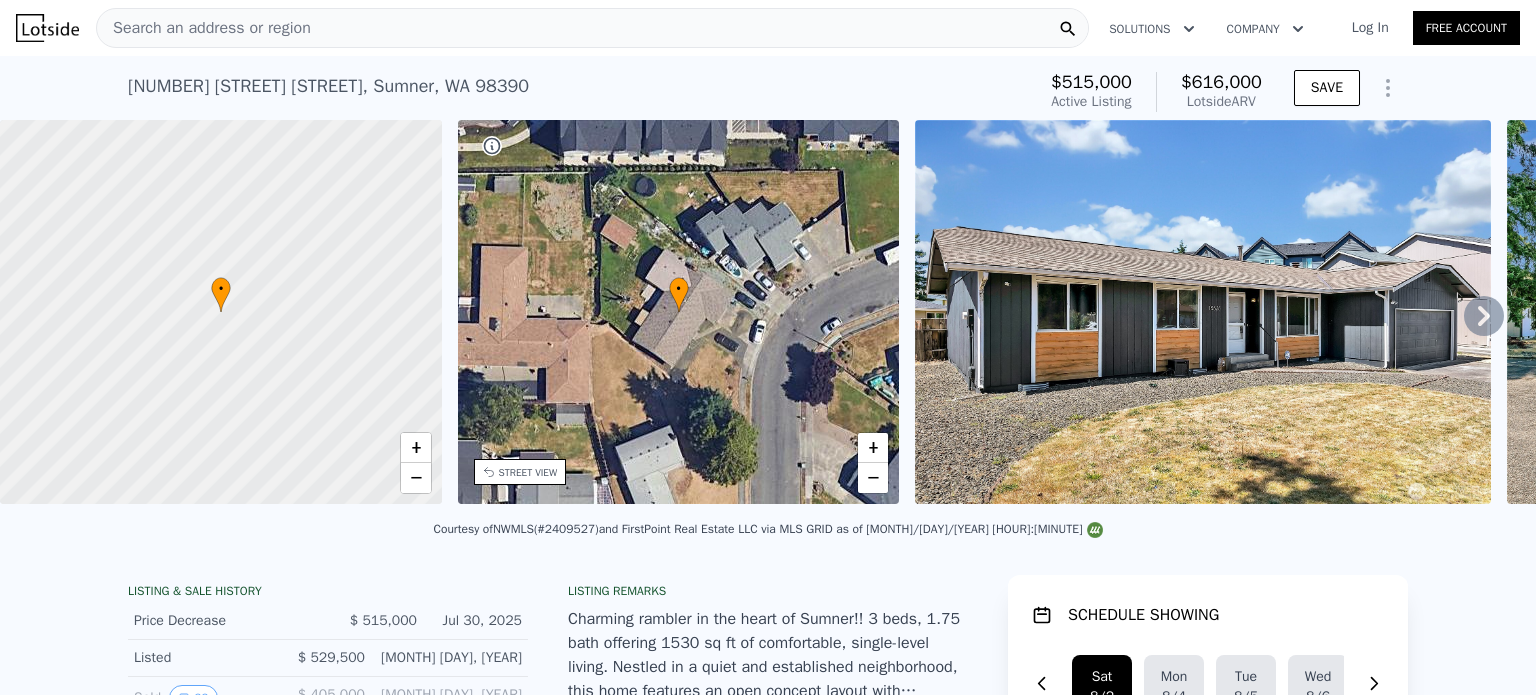 click on "Search an address or region" at bounding box center (204, 28) 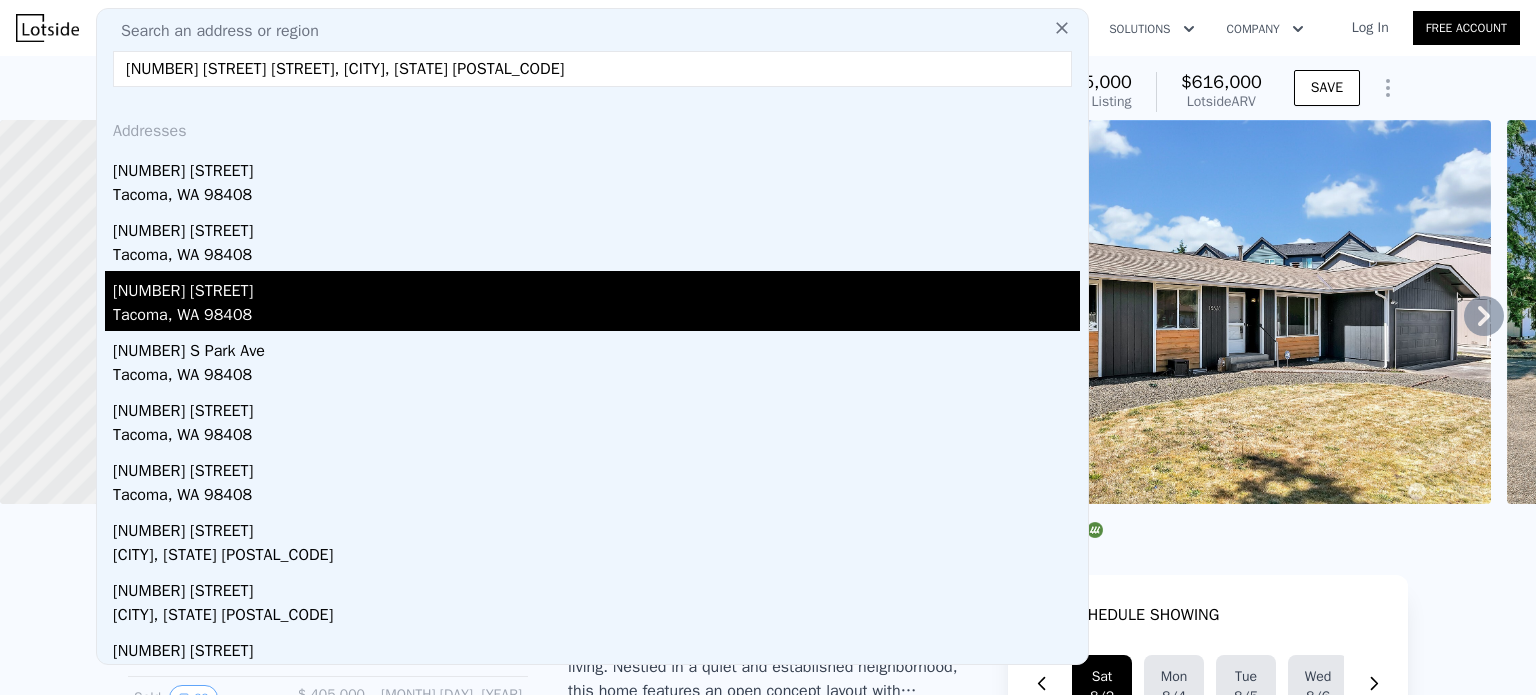 type on "4840 J St S, Tacoma, WA 98408" 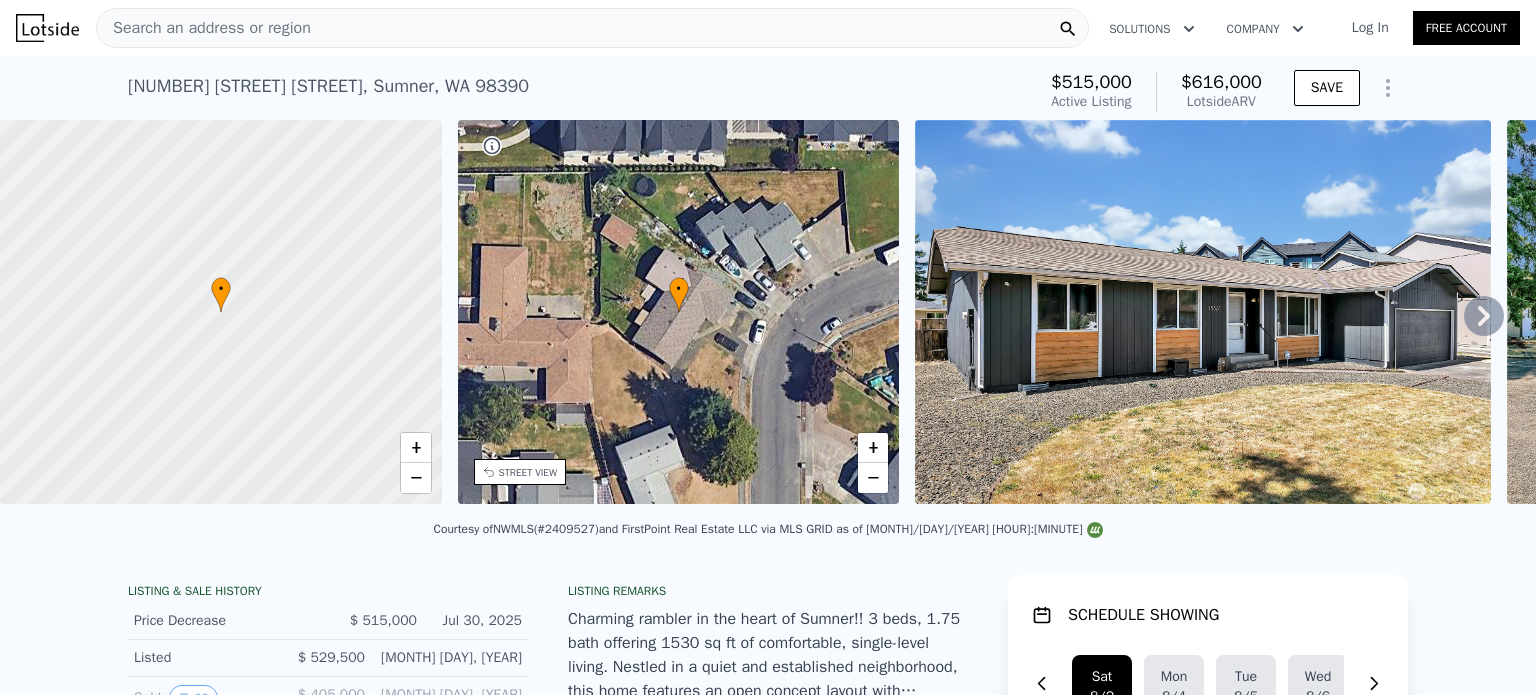 type on "3" 